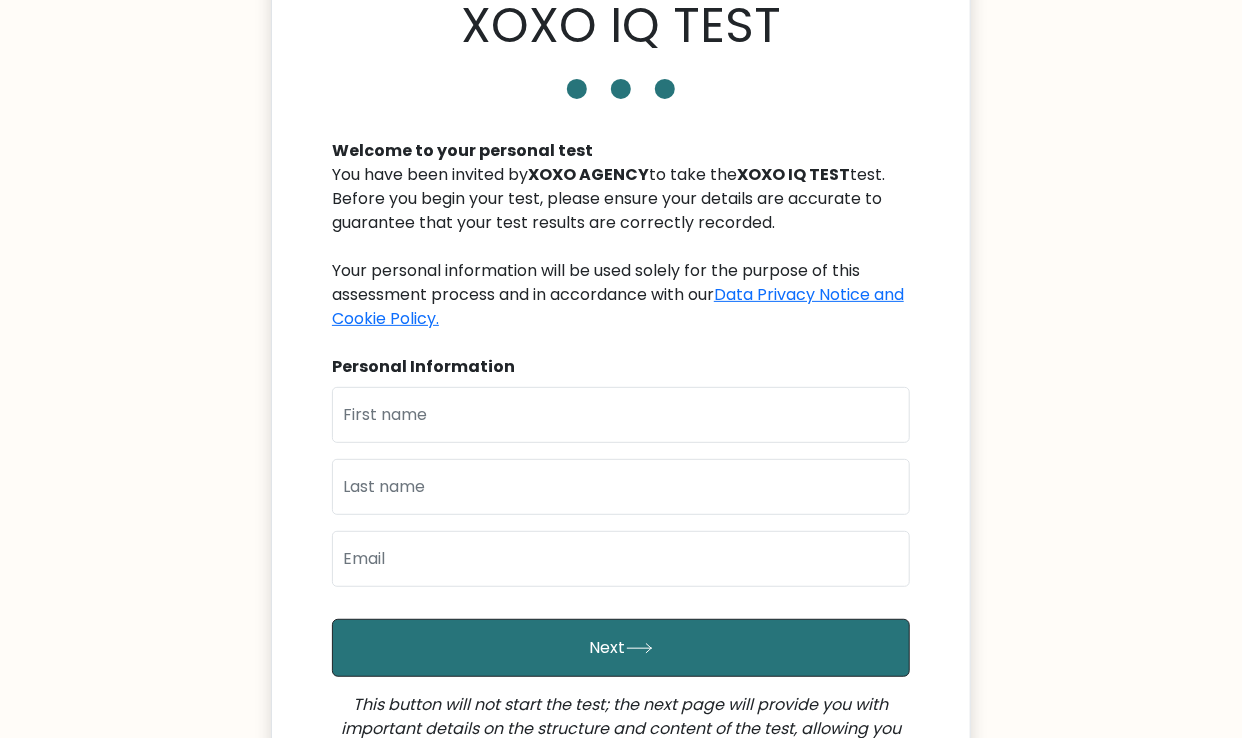 scroll, scrollTop: 100, scrollLeft: 0, axis: vertical 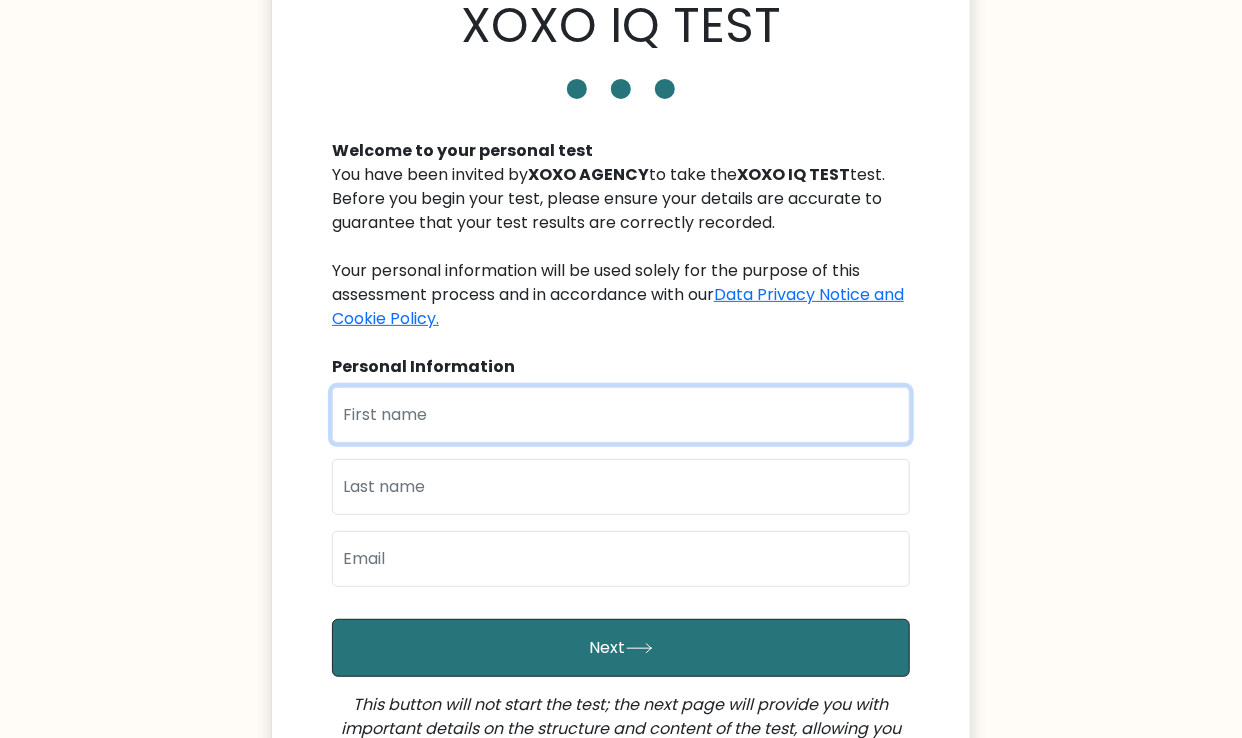 click at bounding box center [621, 415] 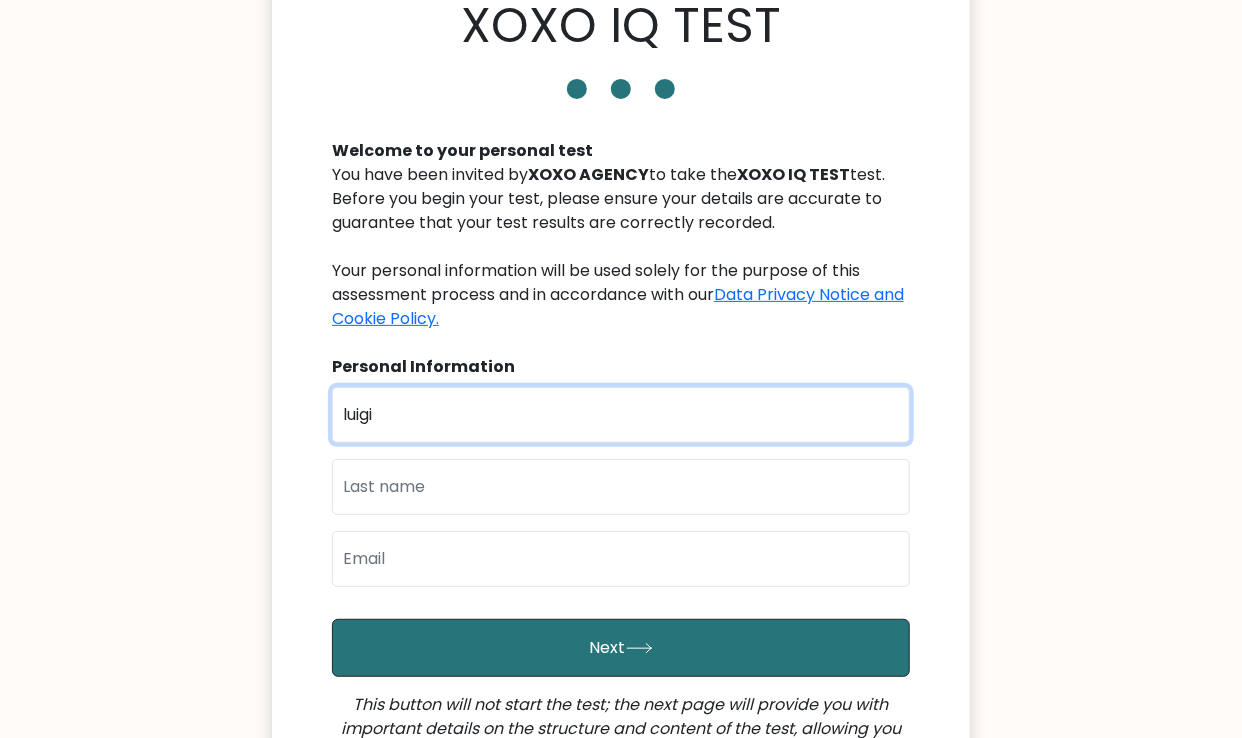 type on "luigi" 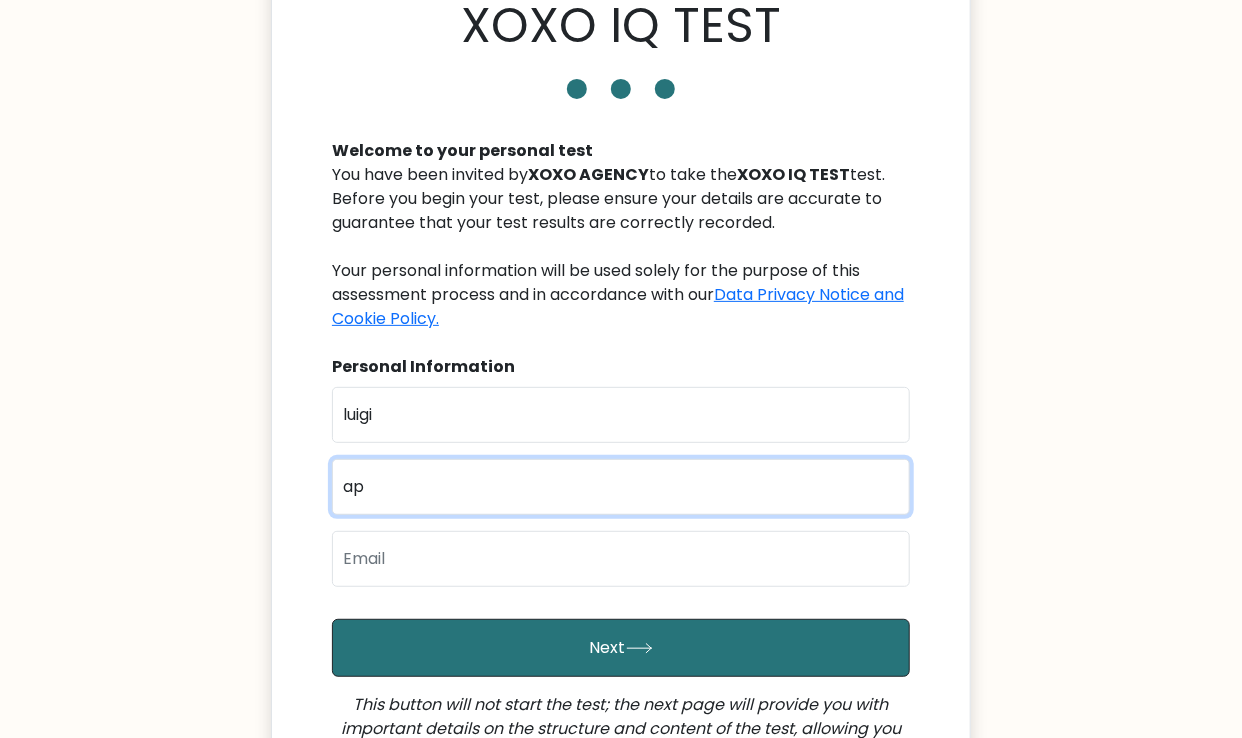 type on "a" 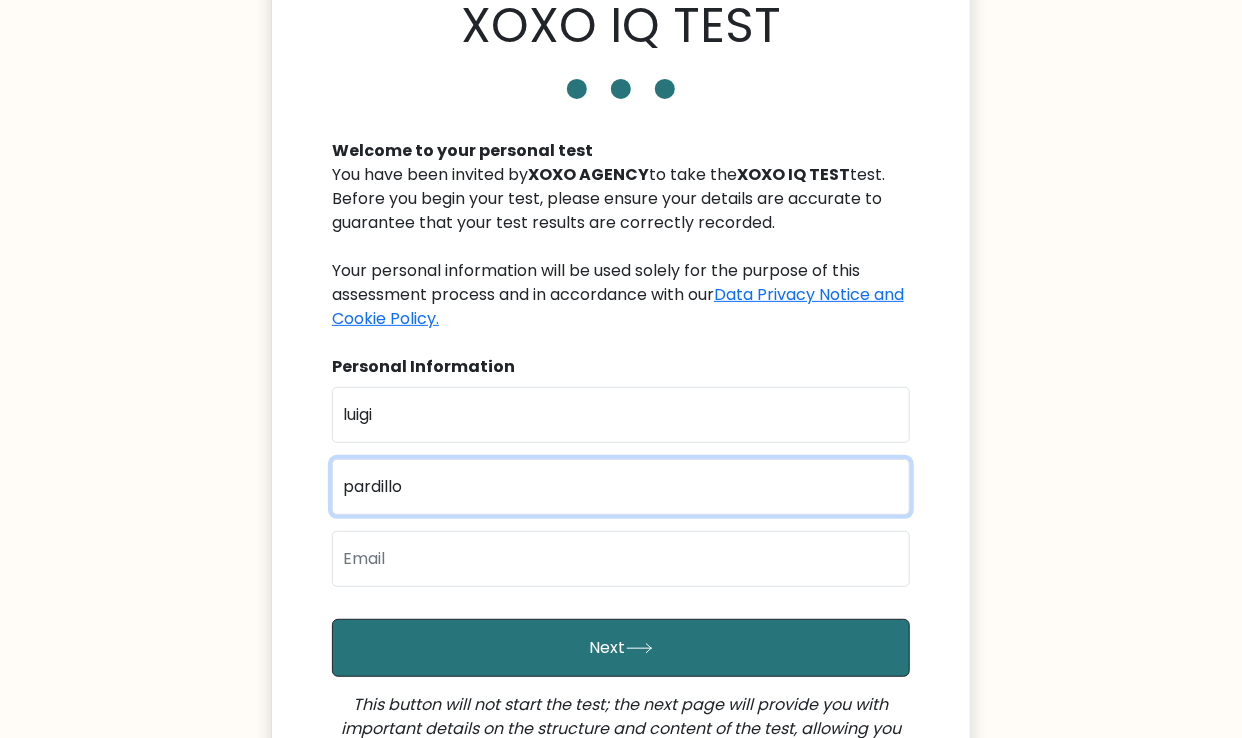 type on "pardillo" 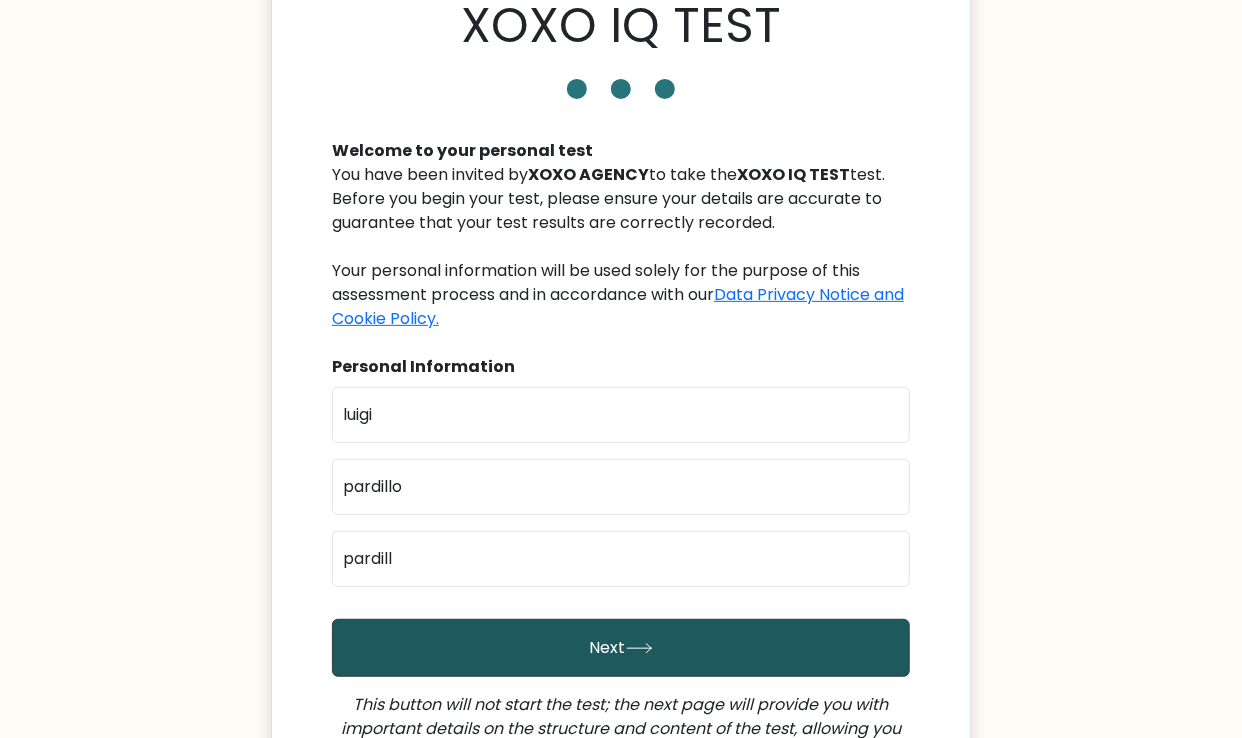 click on "Next" at bounding box center [621, 648] 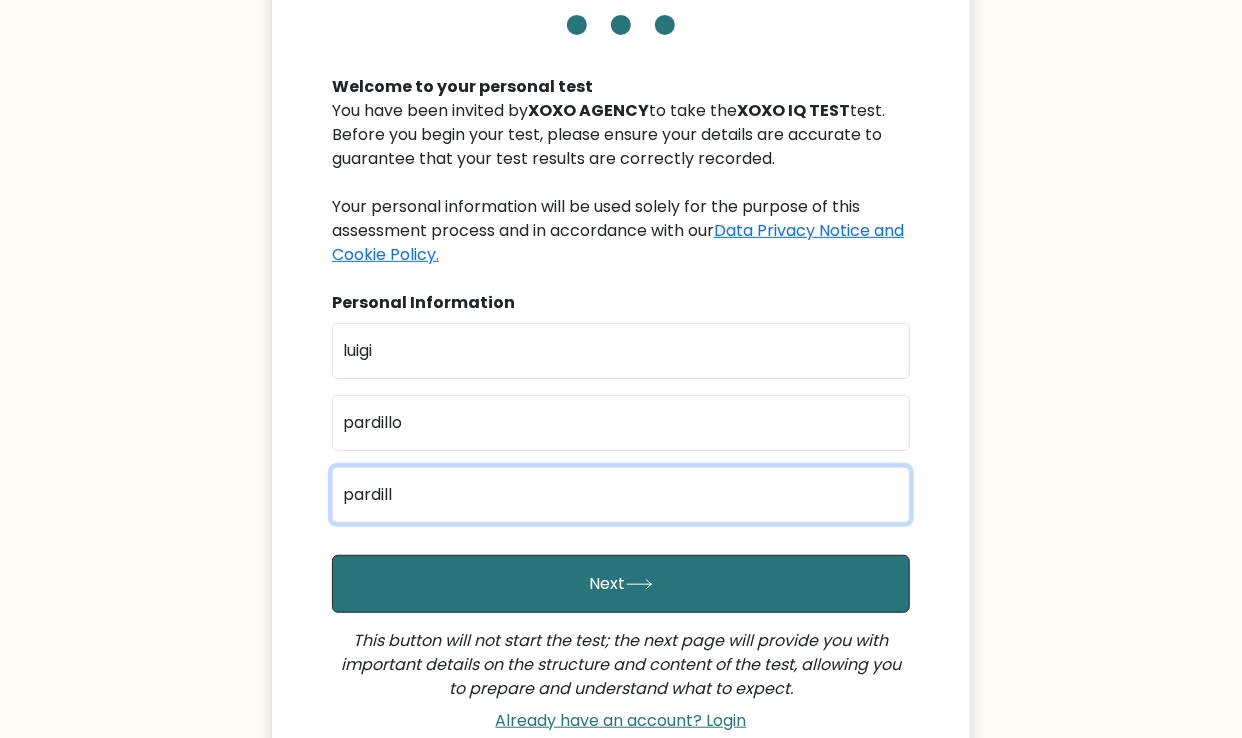 scroll, scrollTop: 384, scrollLeft: 0, axis: vertical 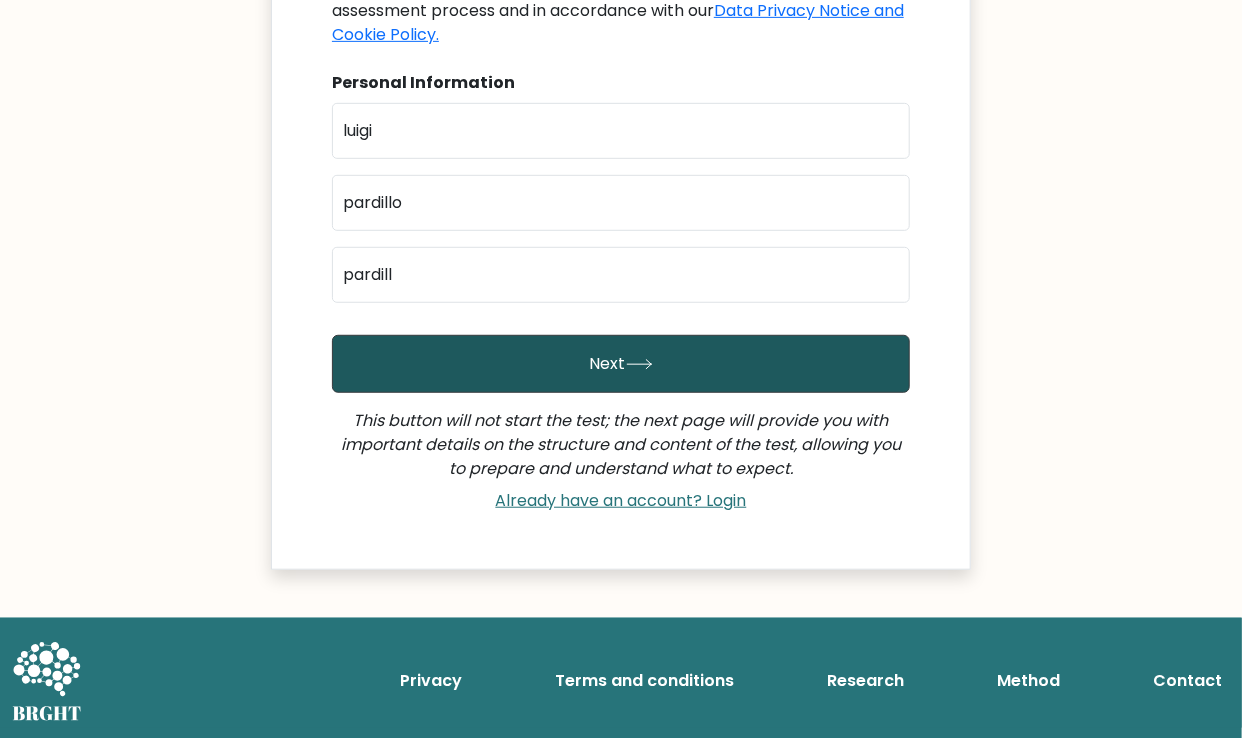 click on "Next" at bounding box center [621, 364] 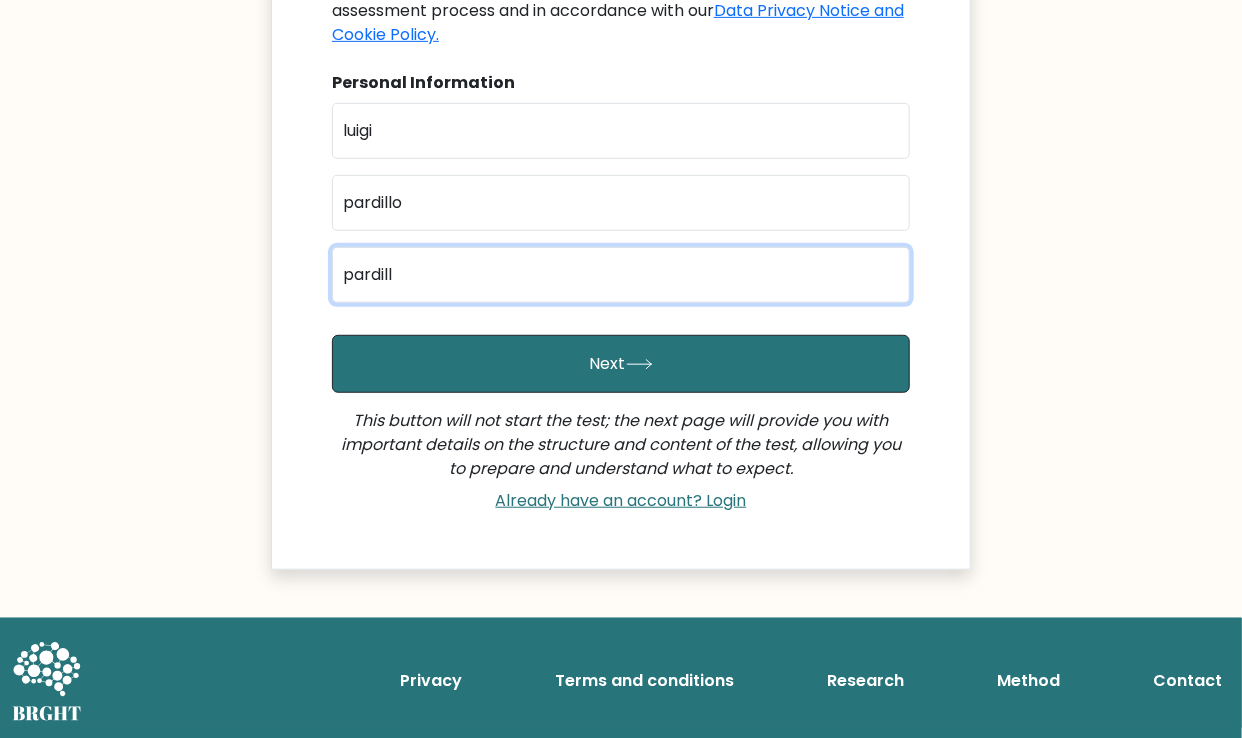 click on "pardill" at bounding box center (621, 275) 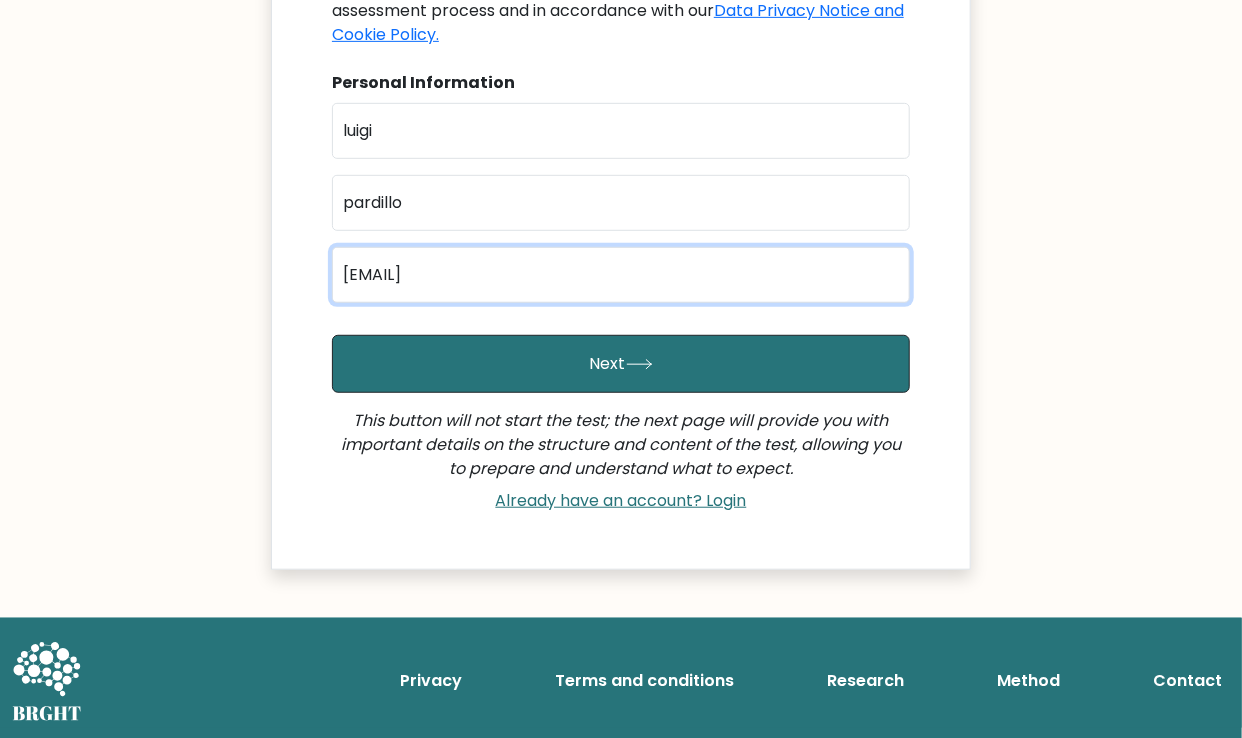type on "pardillo.luigi524@gmail.com" 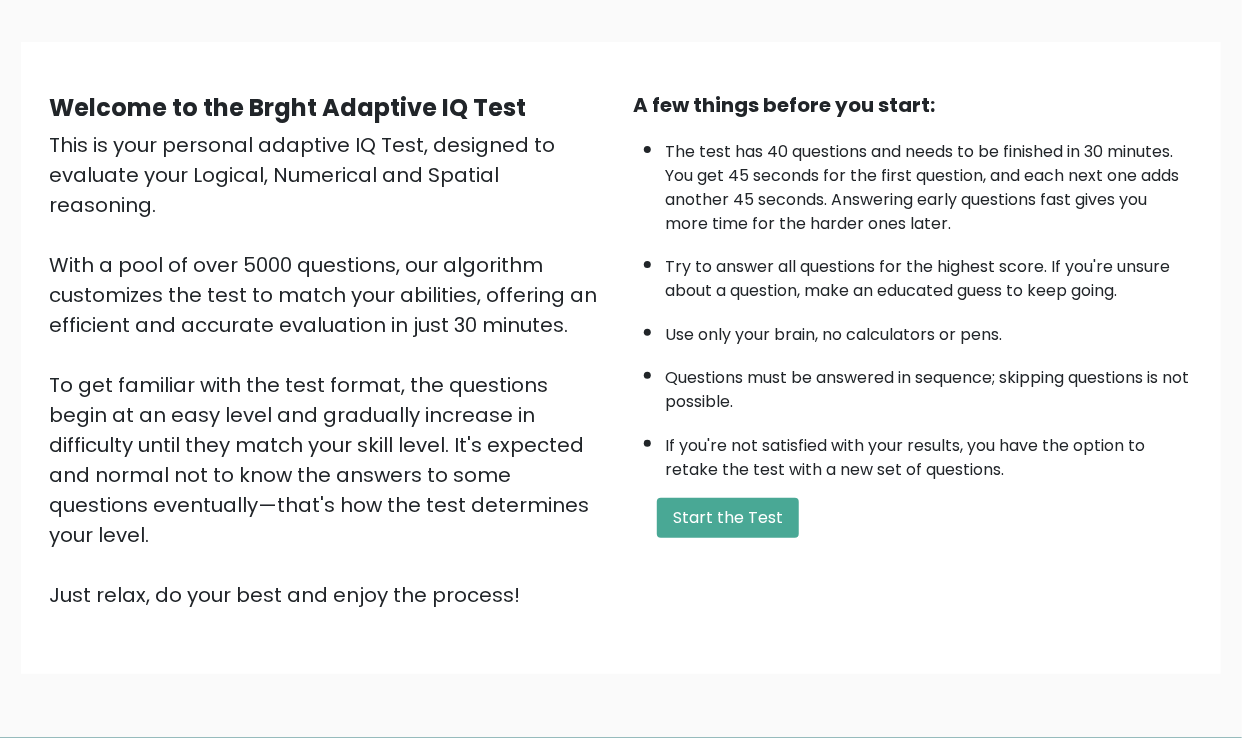 scroll, scrollTop: 177, scrollLeft: 0, axis: vertical 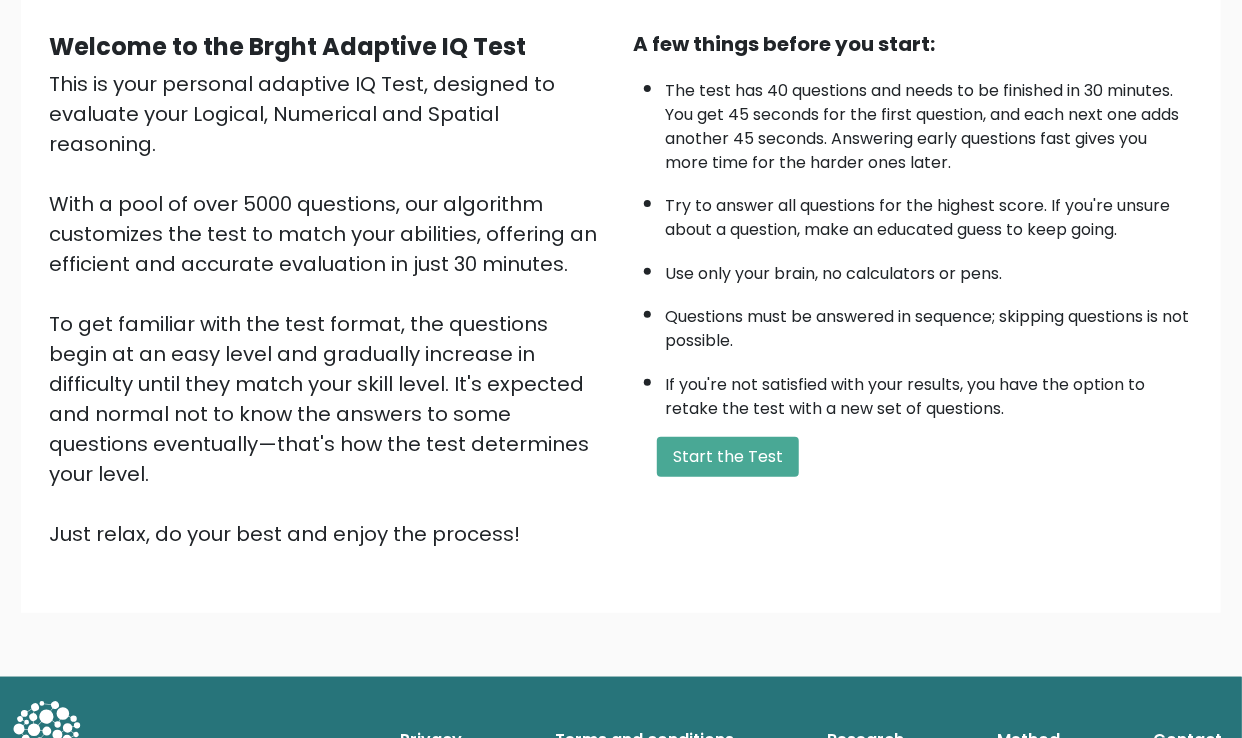 click on "A few things before you start:
The test has 40 questions and needs to be finished in 30 minutes. You get 45 seconds for the first question, and each next one adds another 45 seconds. Answering early questions fast gives you more time for the harder ones later.
Try to answer all questions for the highest score. If you're unsure about a question, make an educated guess to keep going.
Use only your brain, no calculators or pens.
Questions must be answered in sequence; skipping questions is not possible.
If you're not satisfied with your results, you have the option to retake the test with a new set of questions.
Start the Test" at bounding box center [913, 289] 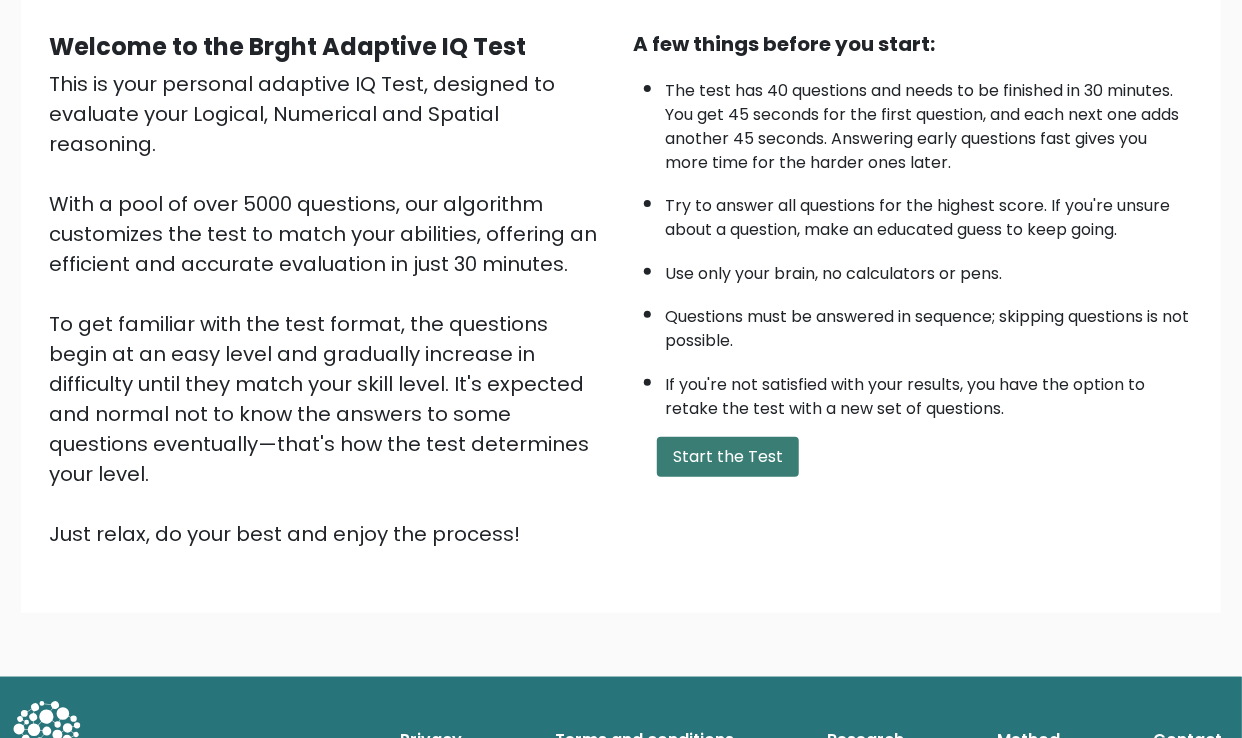 click on "Start the Test" at bounding box center (728, 457) 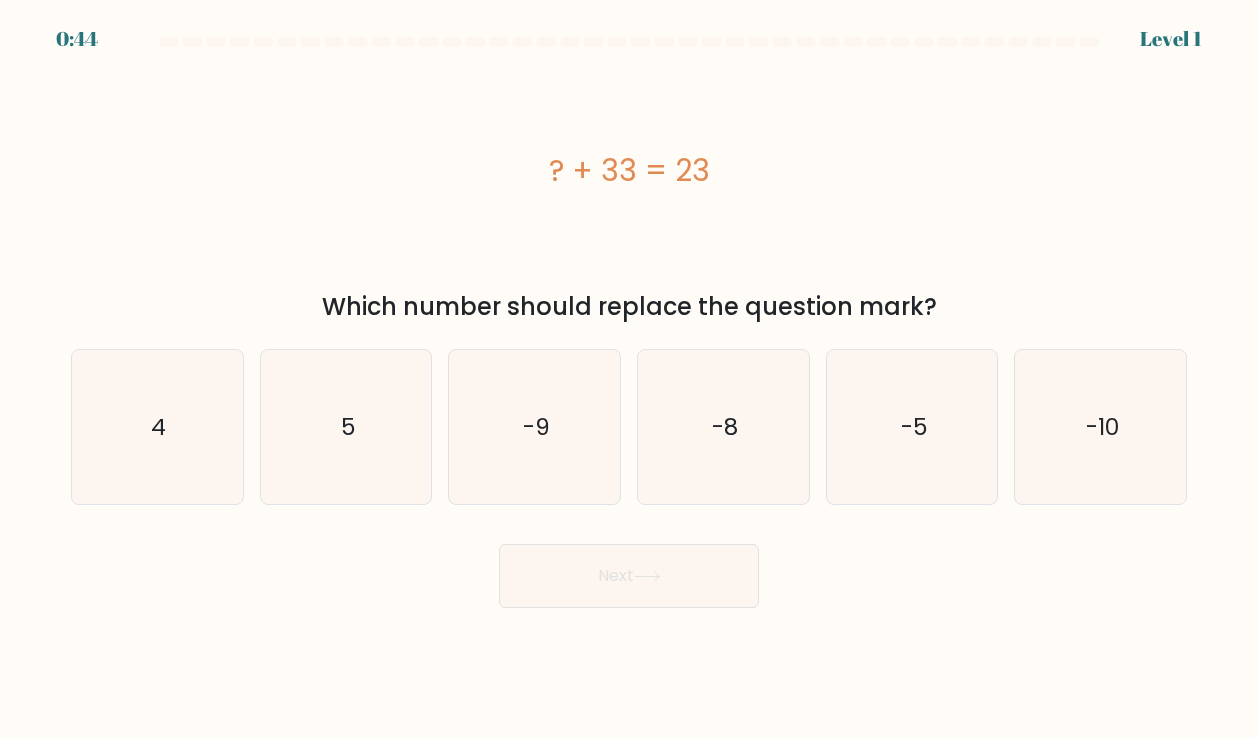 scroll, scrollTop: 0, scrollLeft: 0, axis: both 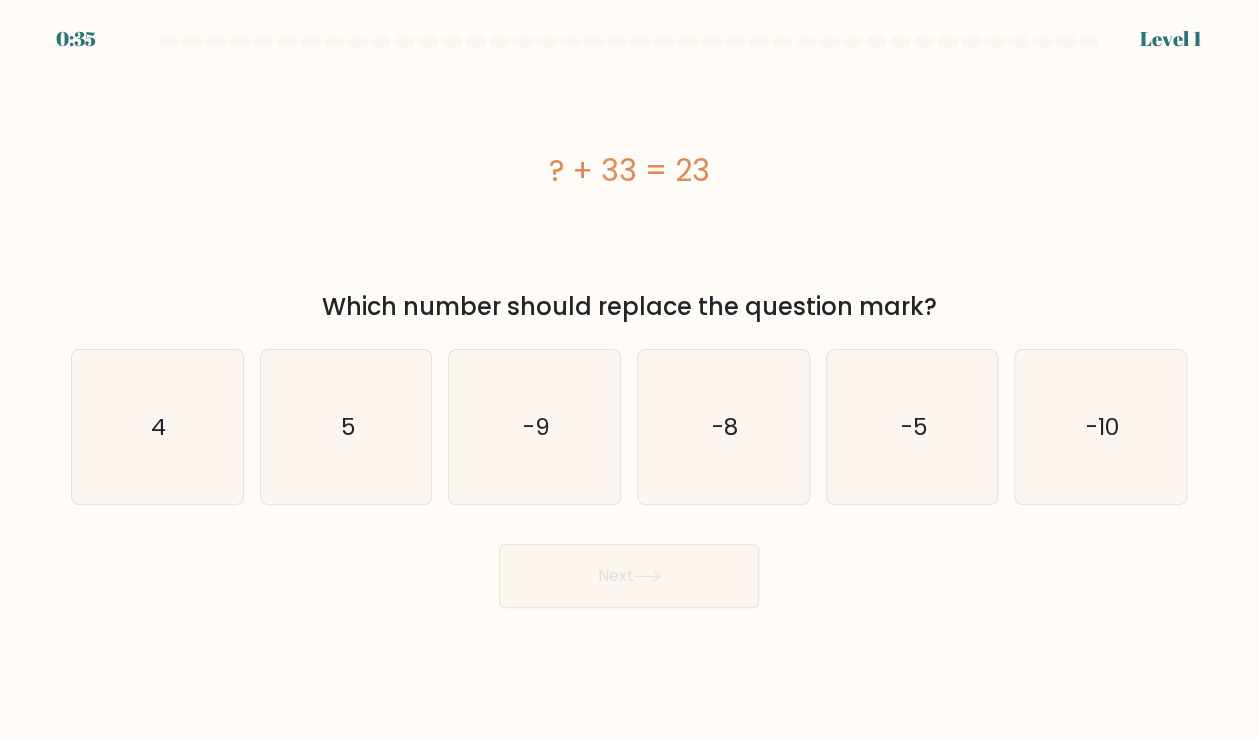 drag, startPoint x: 361, startPoint y: 100, endPoint x: 953, endPoint y: 321, distance: 631.9058 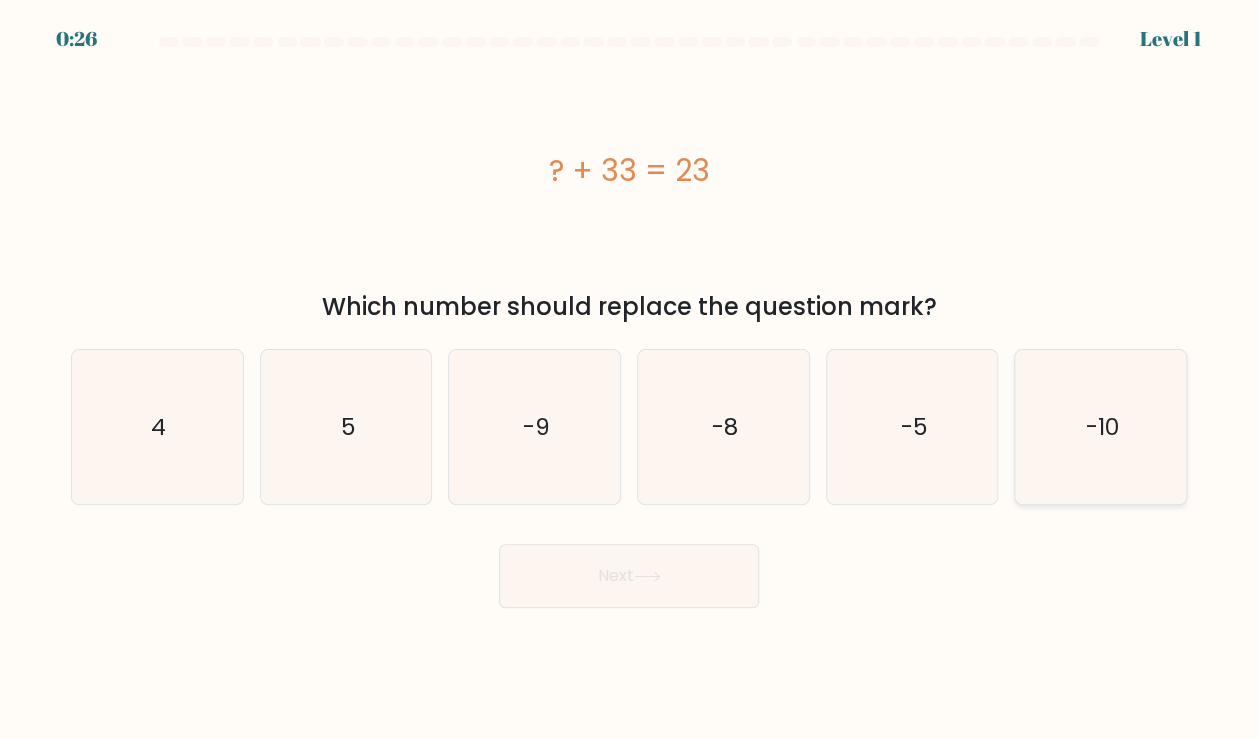 click on "-10" 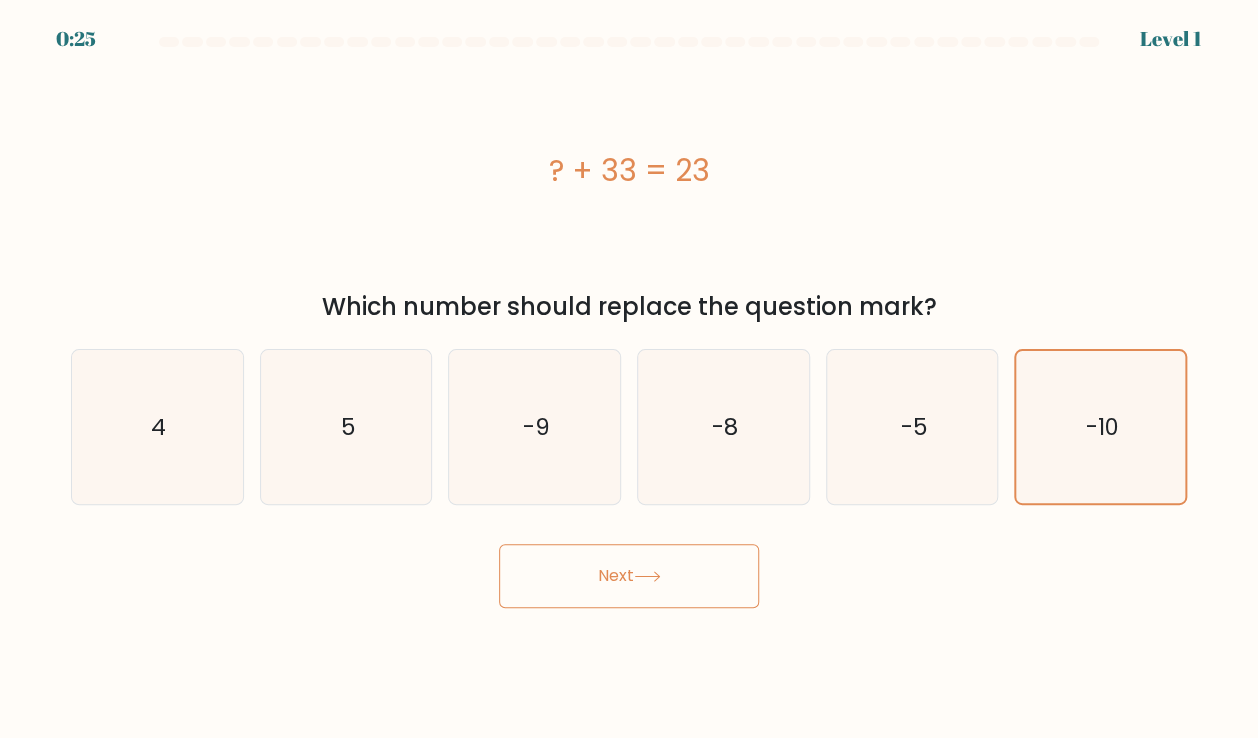 click on "0:25
Level 1
a." at bounding box center (629, 369) 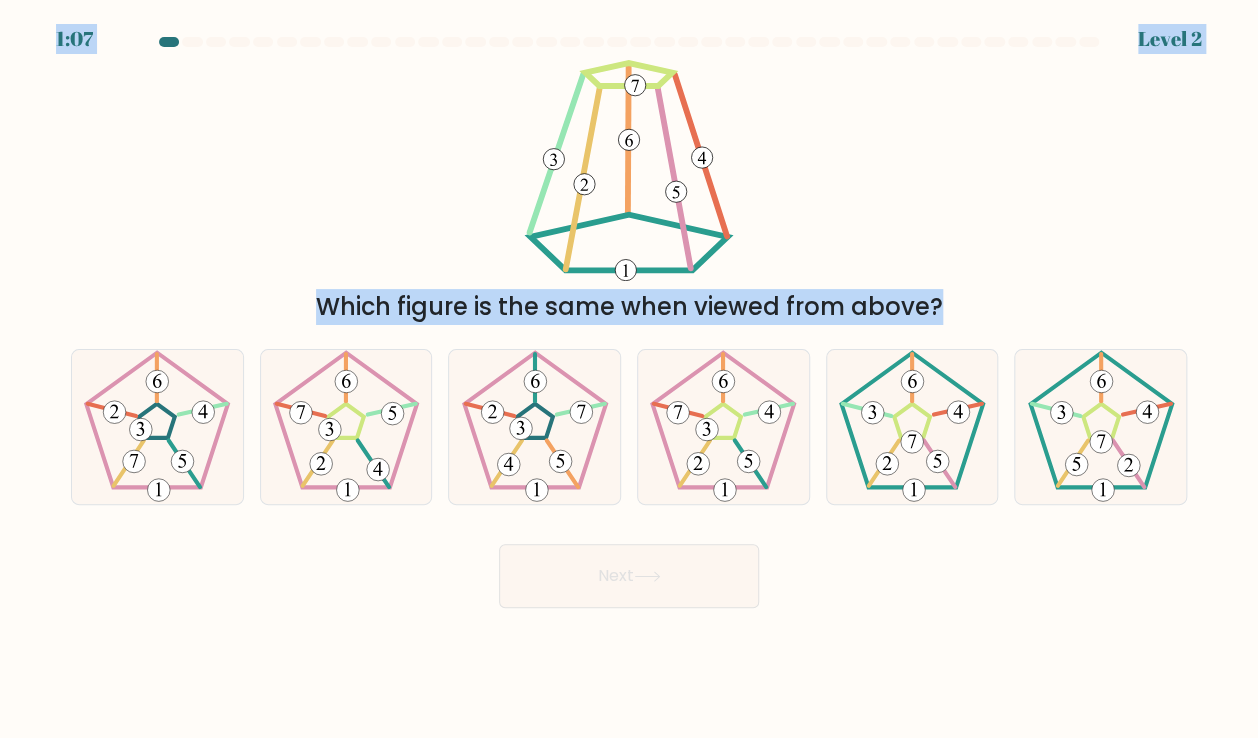 drag, startPoint x: 160, startPoint y: 1, endPoint x: 738, endPoint y: 344, distance: 672.11084 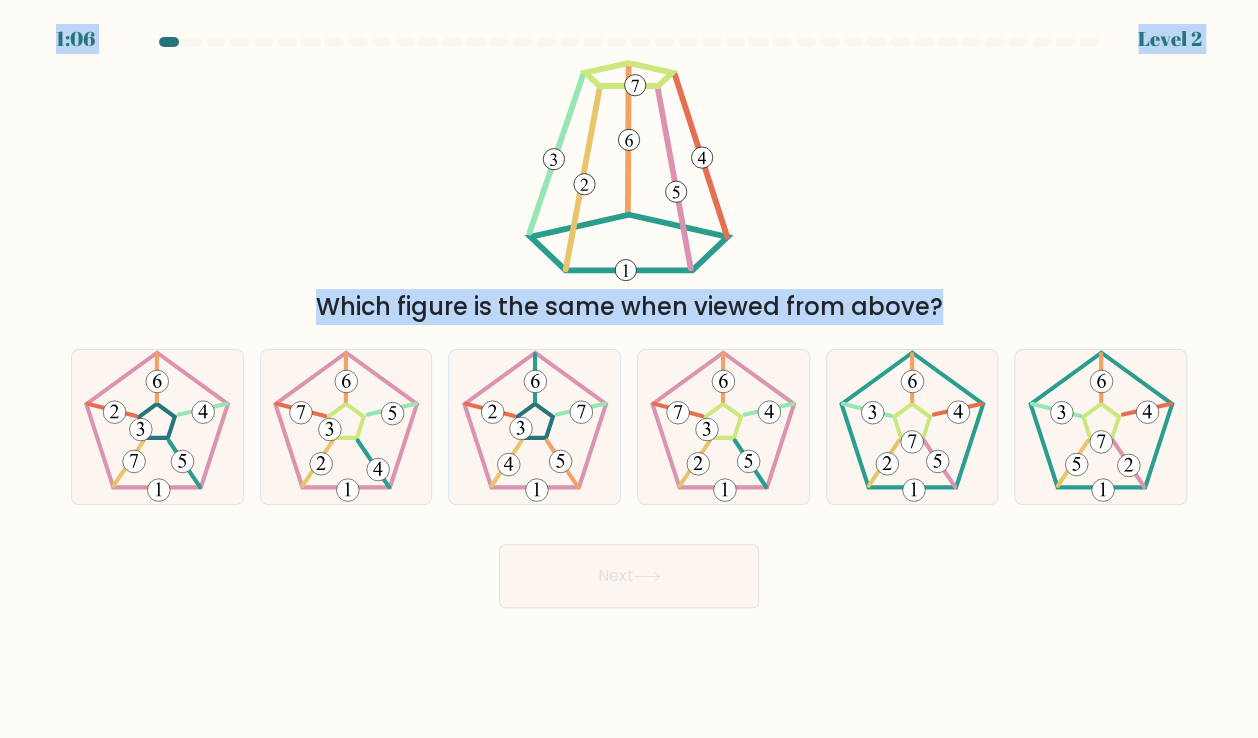 click 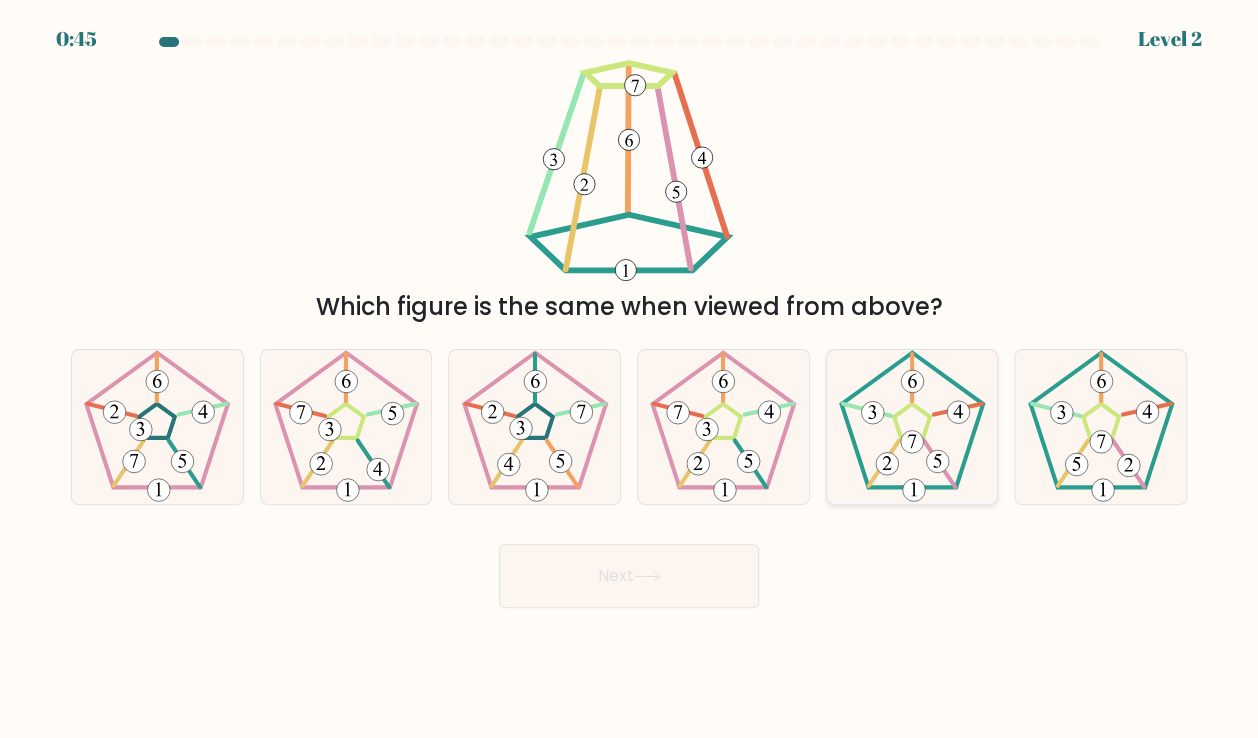 click 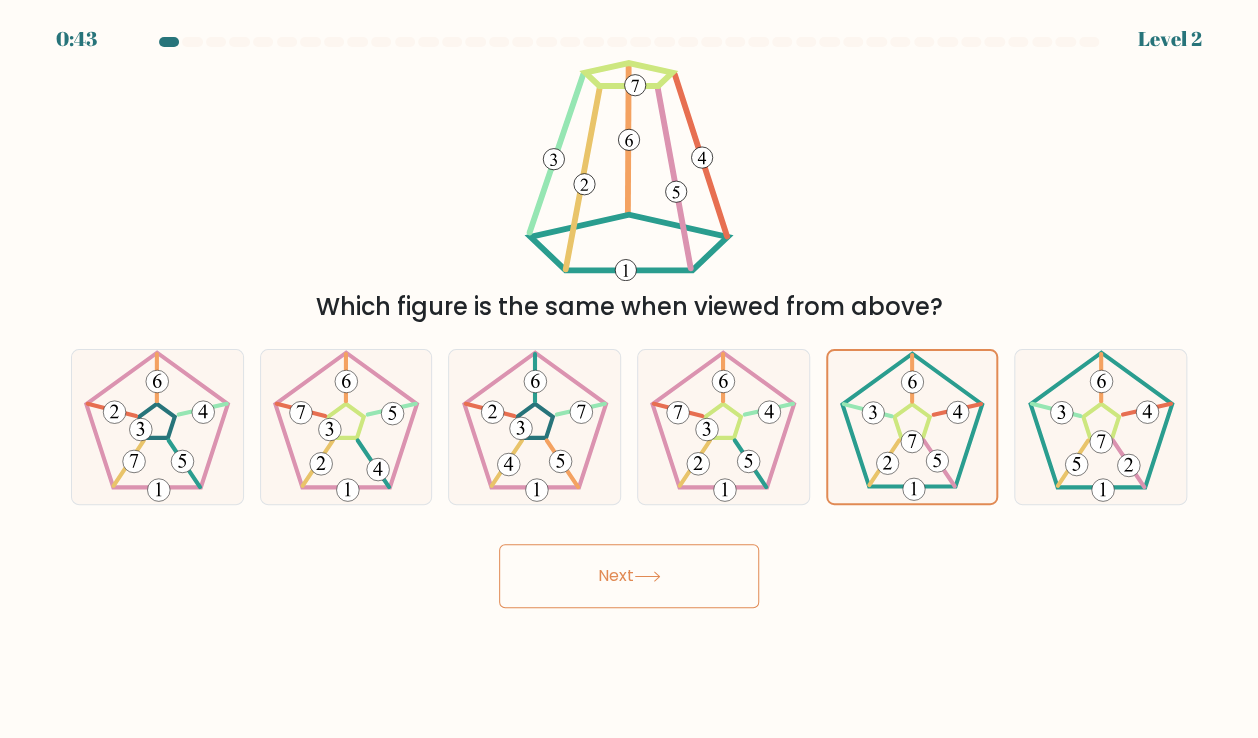 click on "Next" at bounding box center (629, 576) 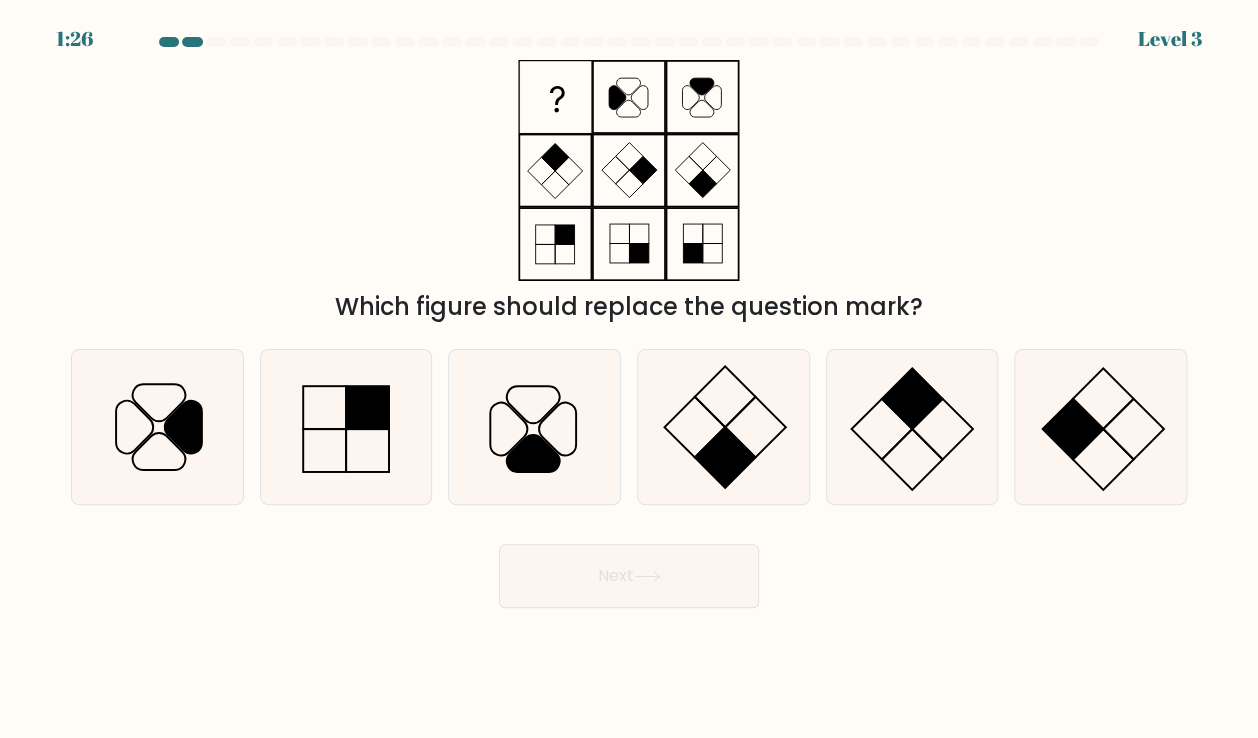 type 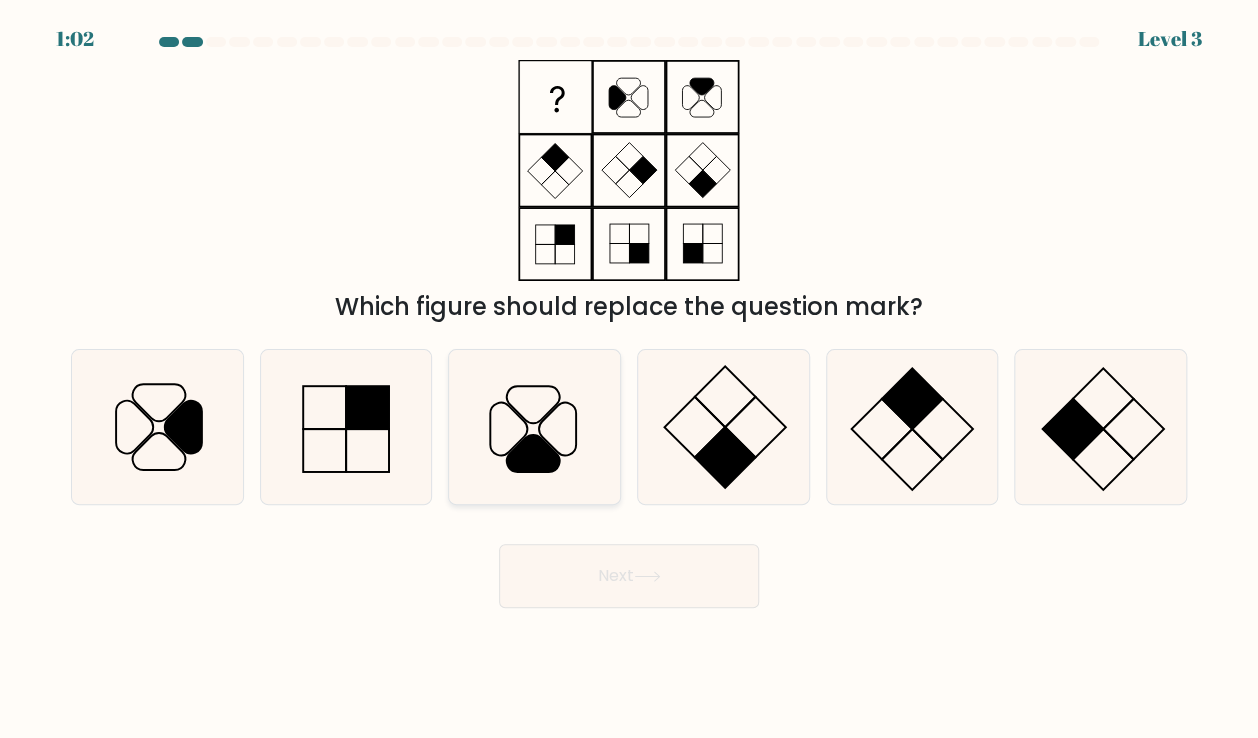drag, startPoint x: 519, startPoint y: 435, endPoint x: 543, endPoint y: 445, distance: 26 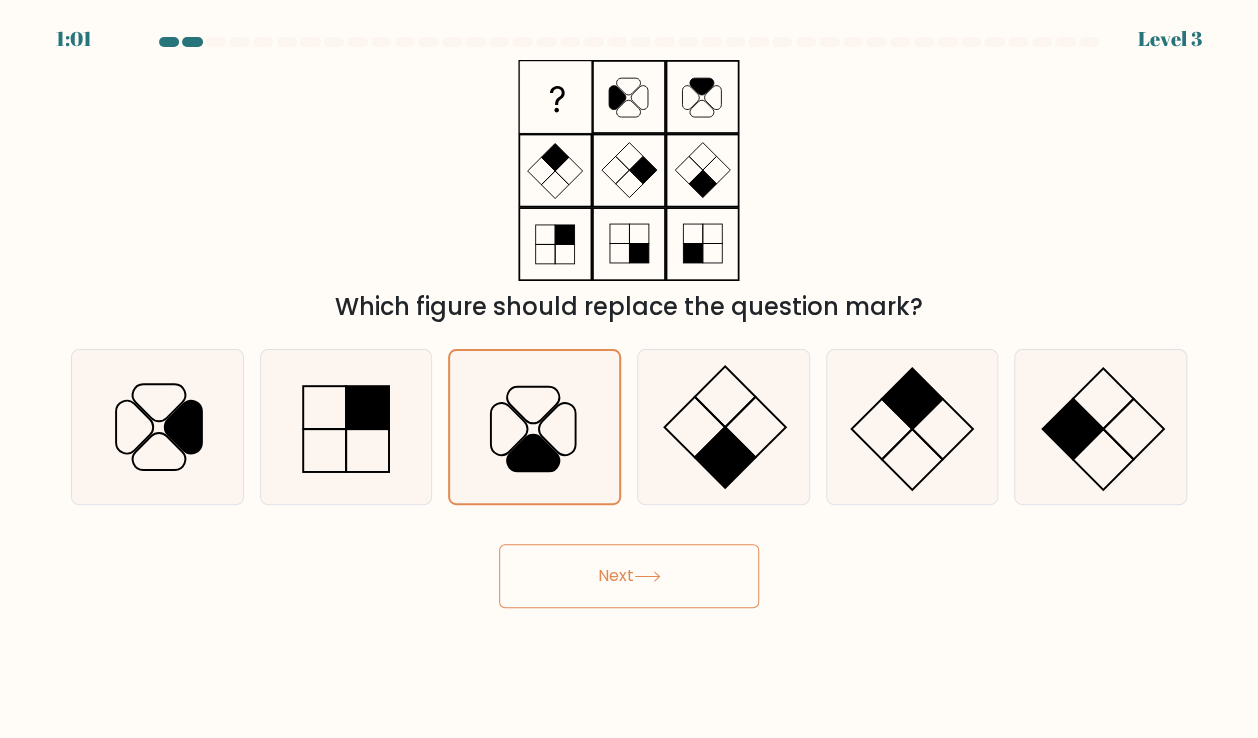 click 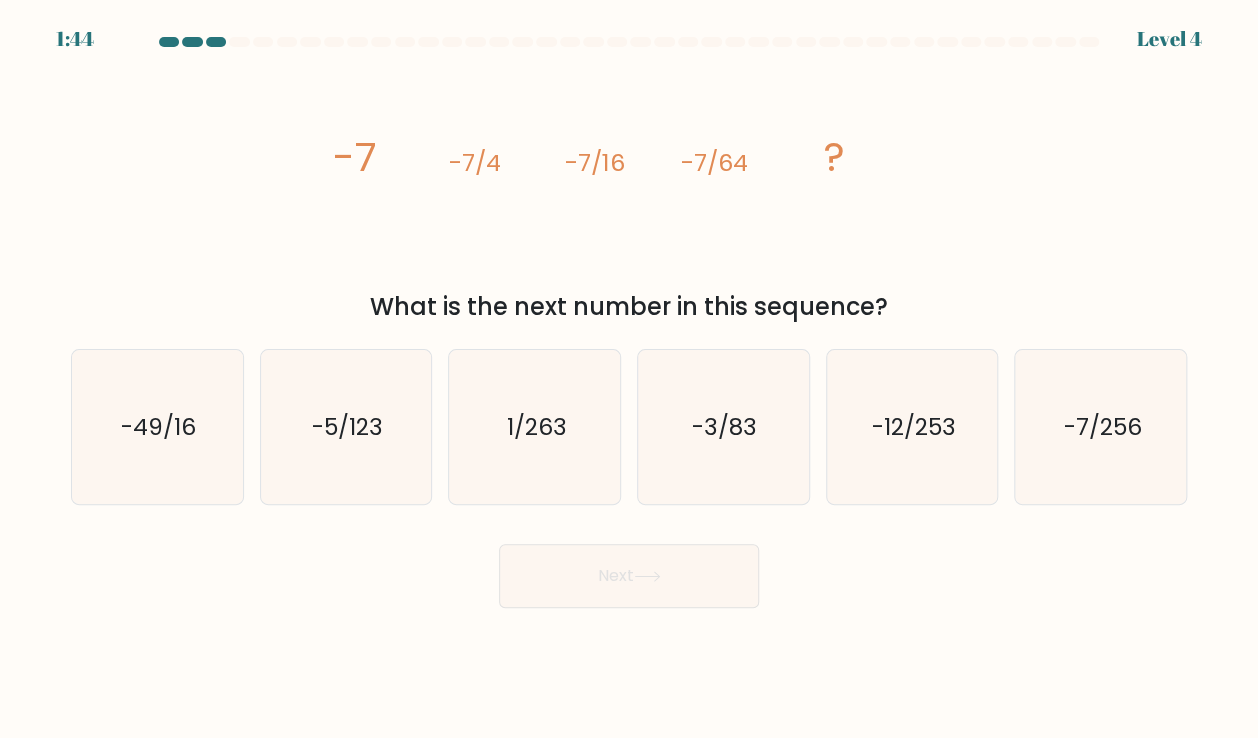 type 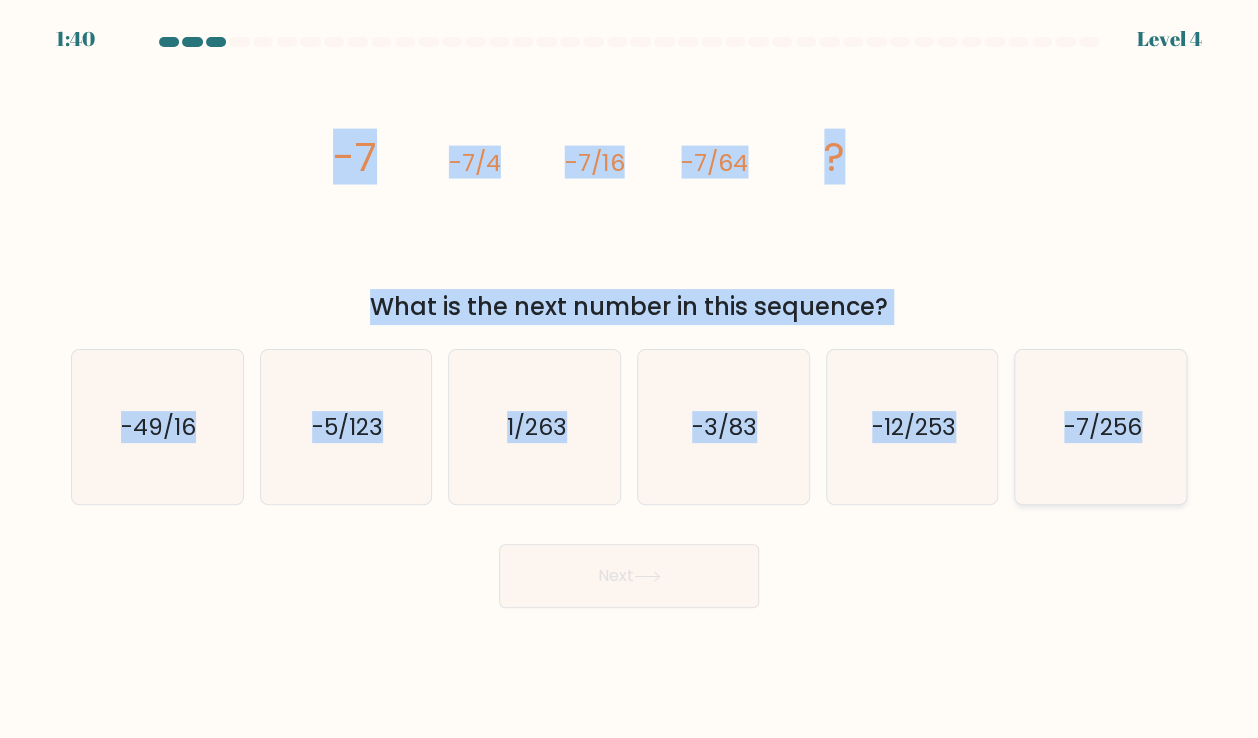 drag, startPoint x: 328, startPoint y: 151, endPoint x: 1147, endPoint y: 445, distance: 870.17065 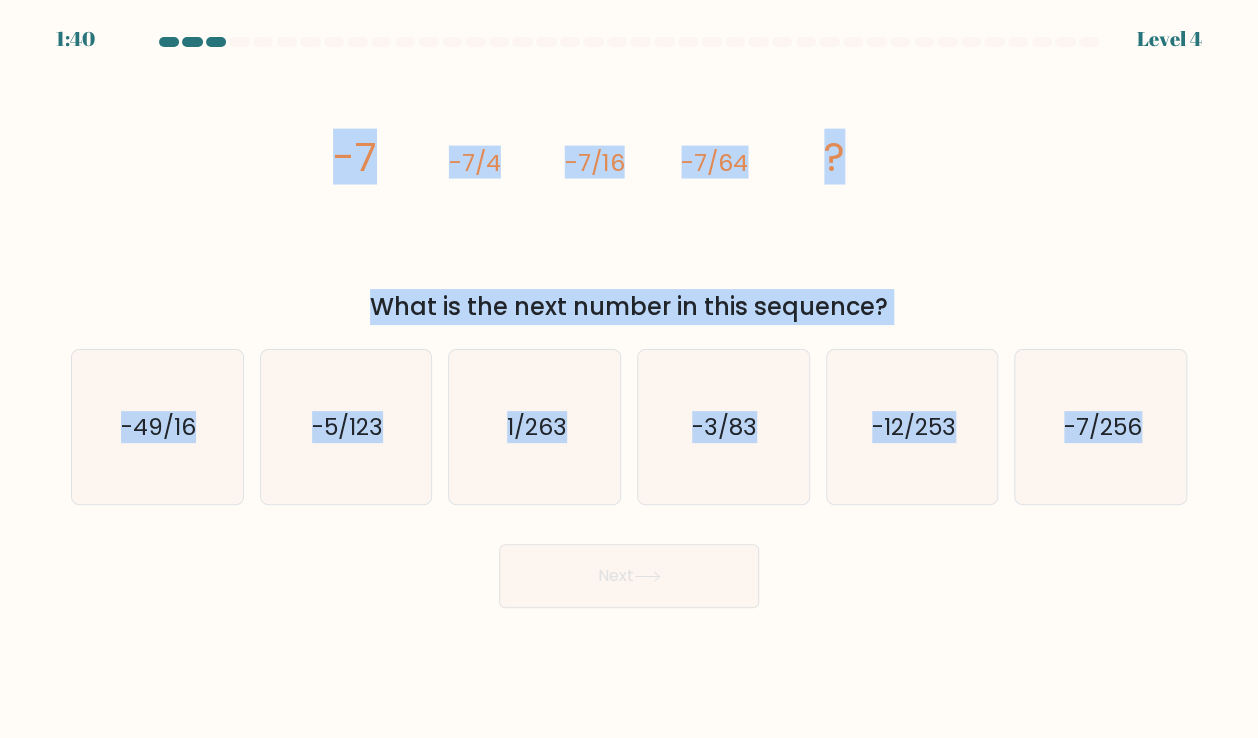 copy on "-7
-7/4
-7/16
-7/64
?
What is the next number in this sequence?
a.
-49/16
b.
-5/123
c.
1/263
d.
-3/83
e.
-12/253
f.
-7/256" 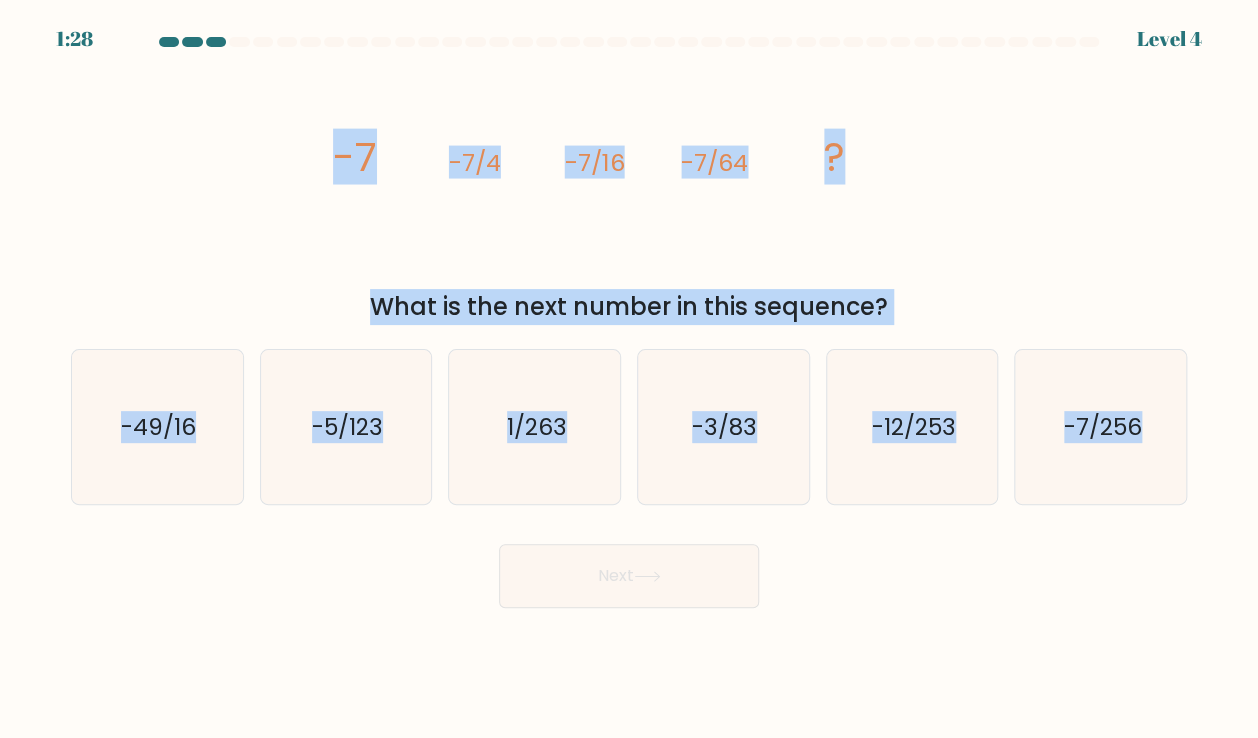 click on "image/svg+xml
-7
-7/4
-7/16
-7/64
?
What is the next number in this sequence?" at bounding box center [629, 192] 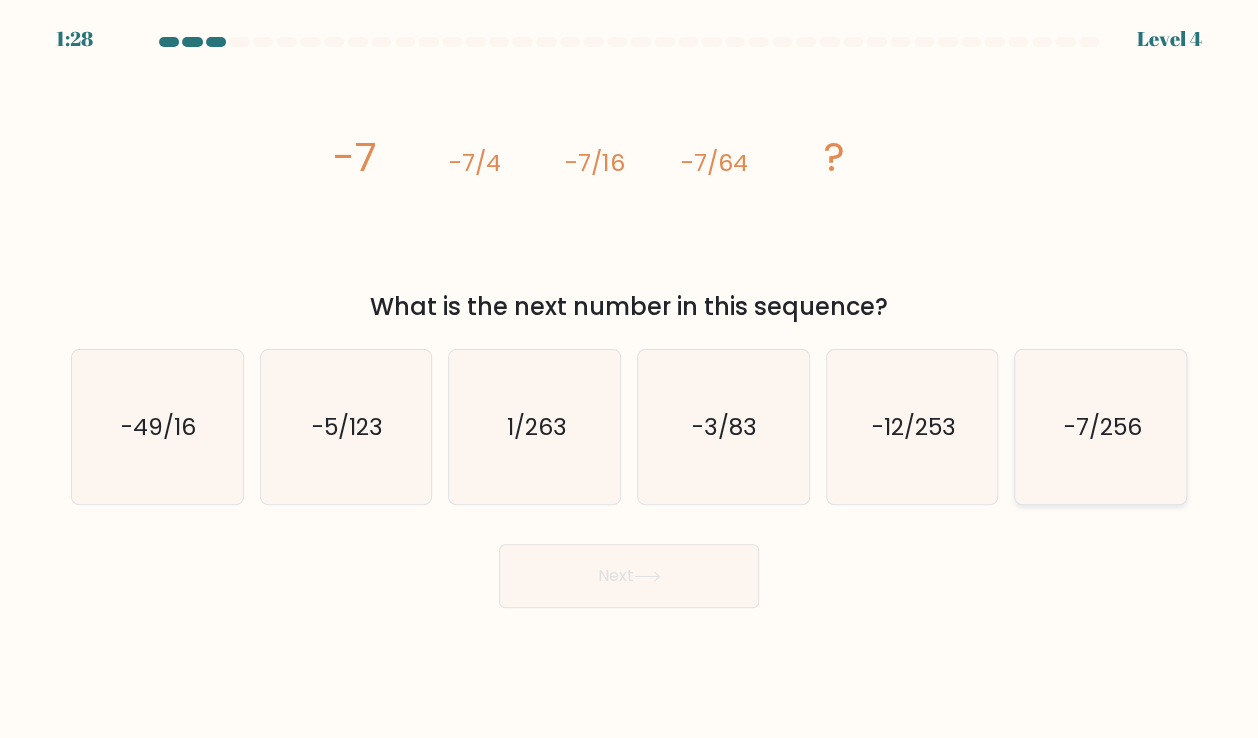 click on "-7/256" 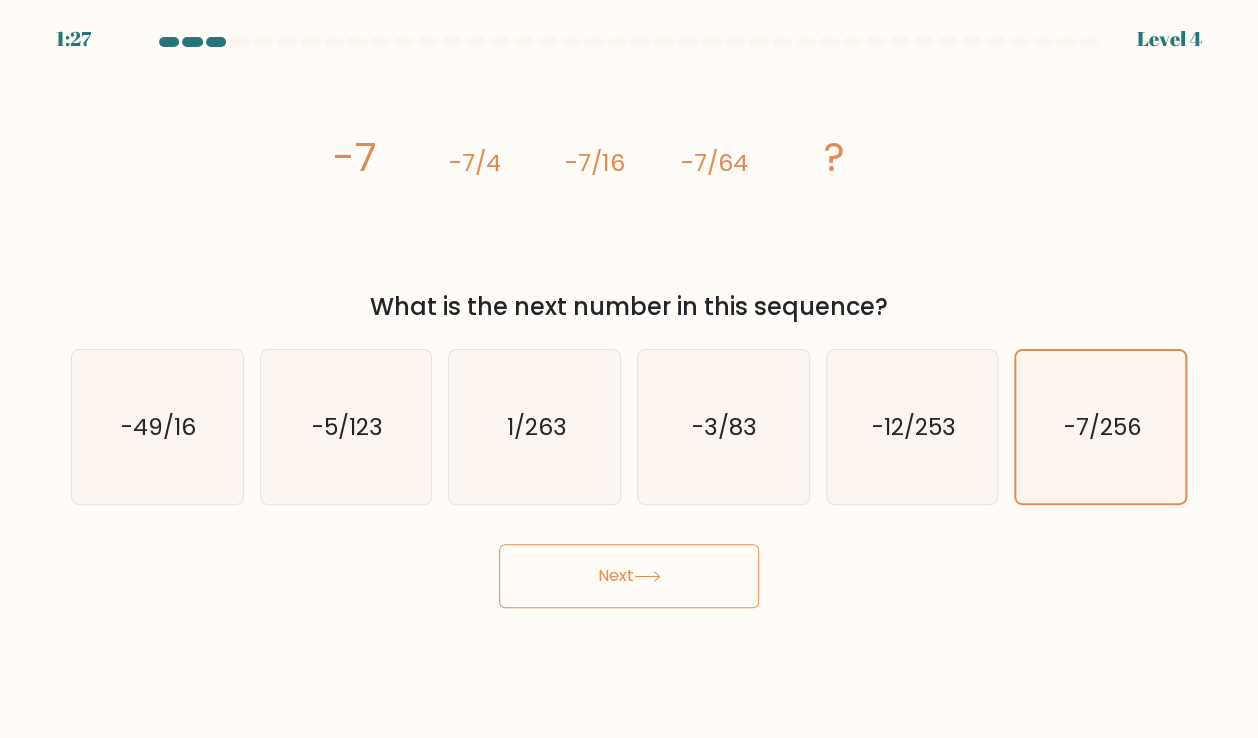 click on "Next" at bounding box center [629, 576] 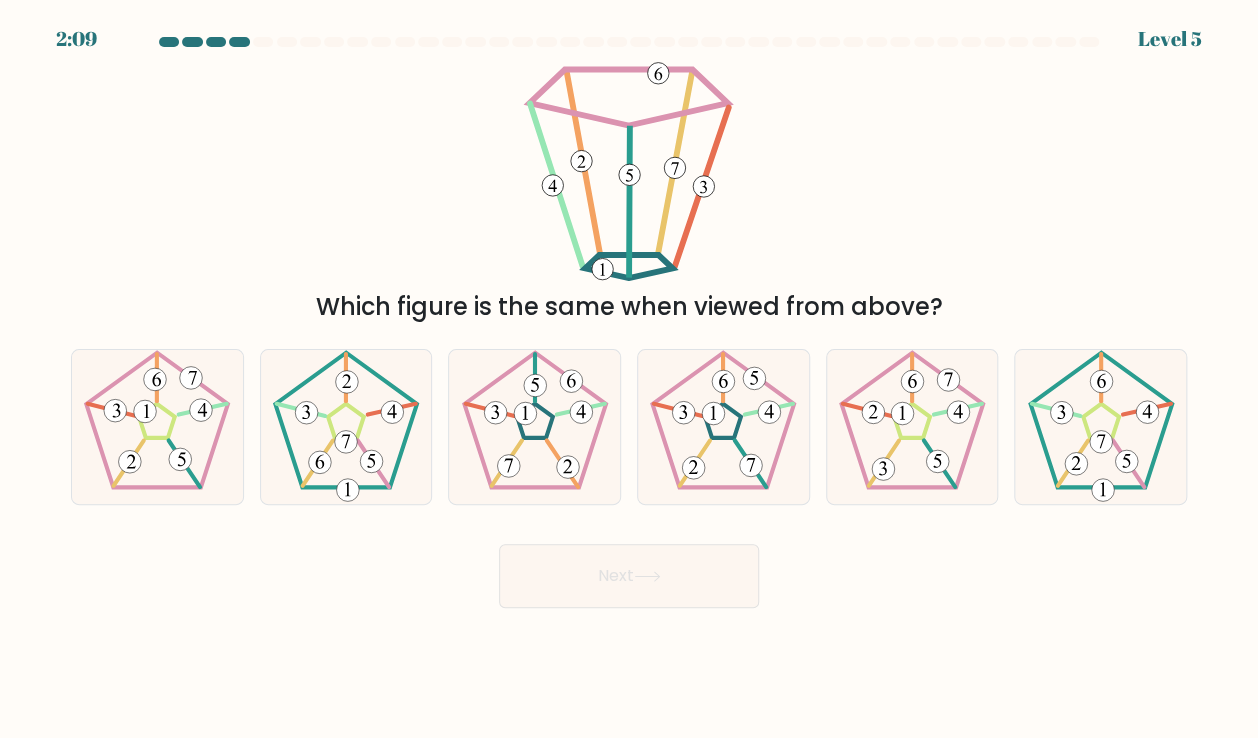 type 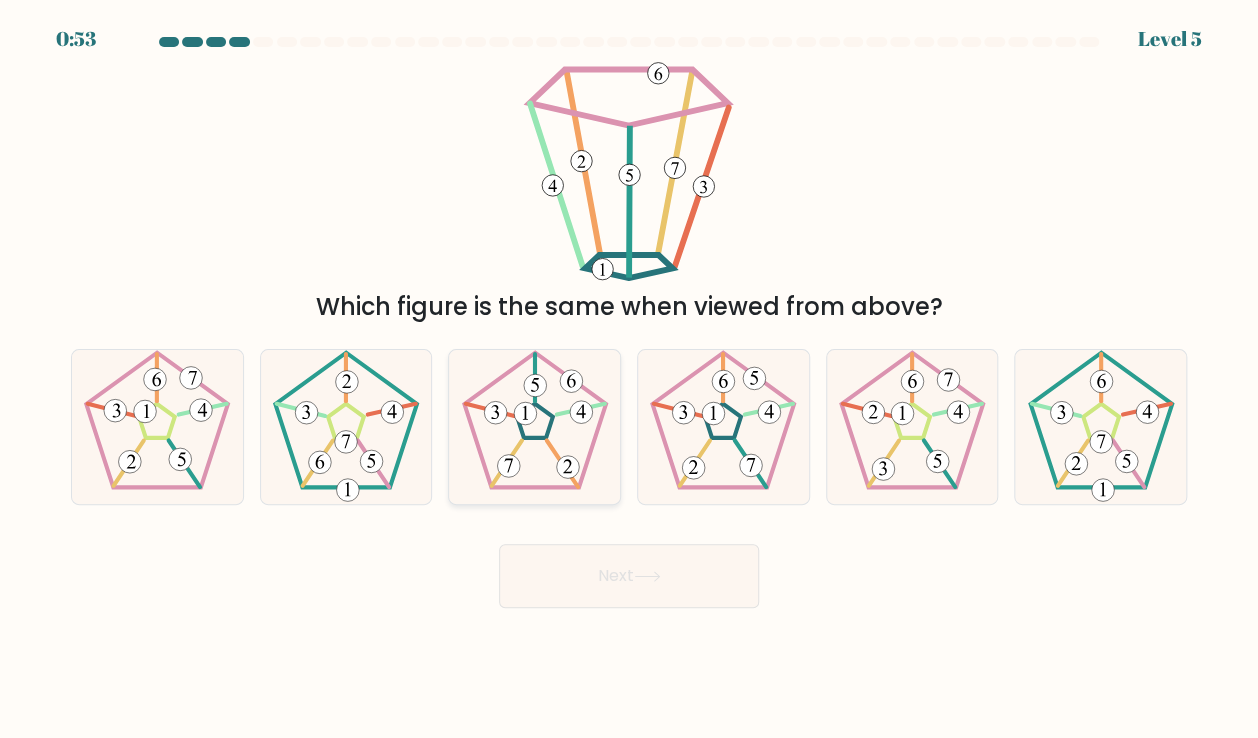 click 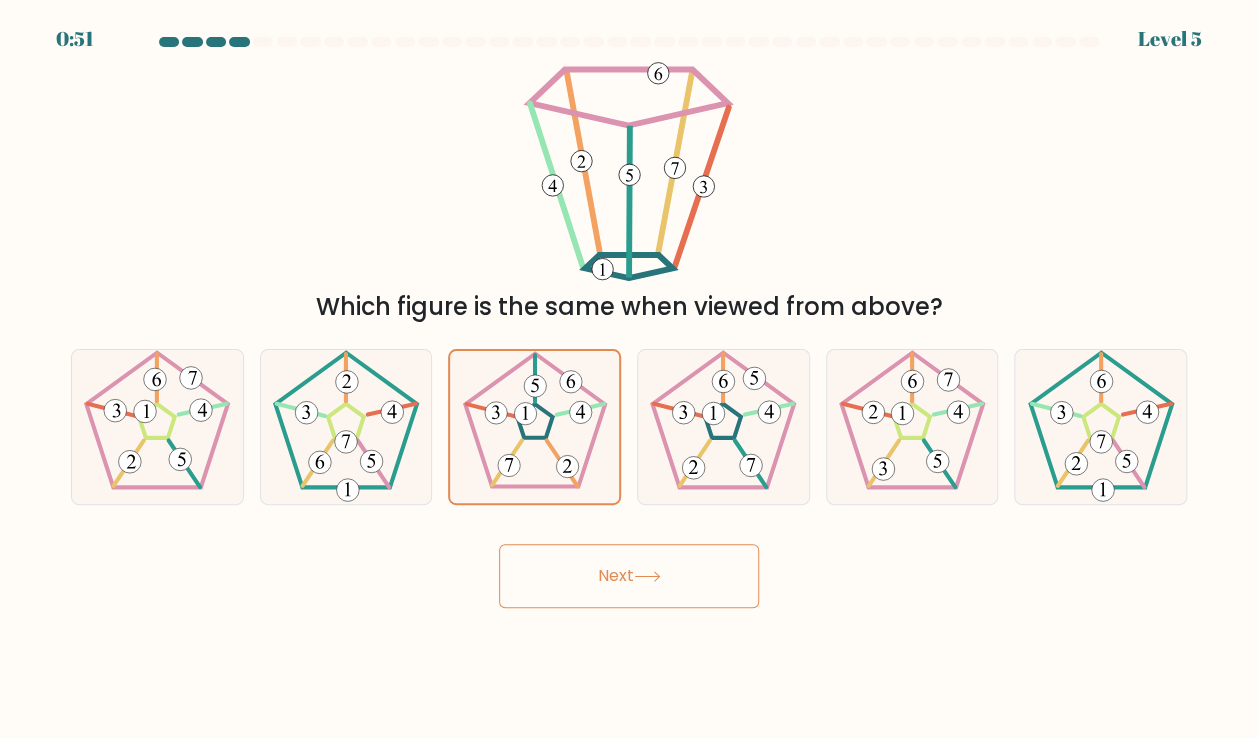 click on "Next" at bounding box center (629, 576) 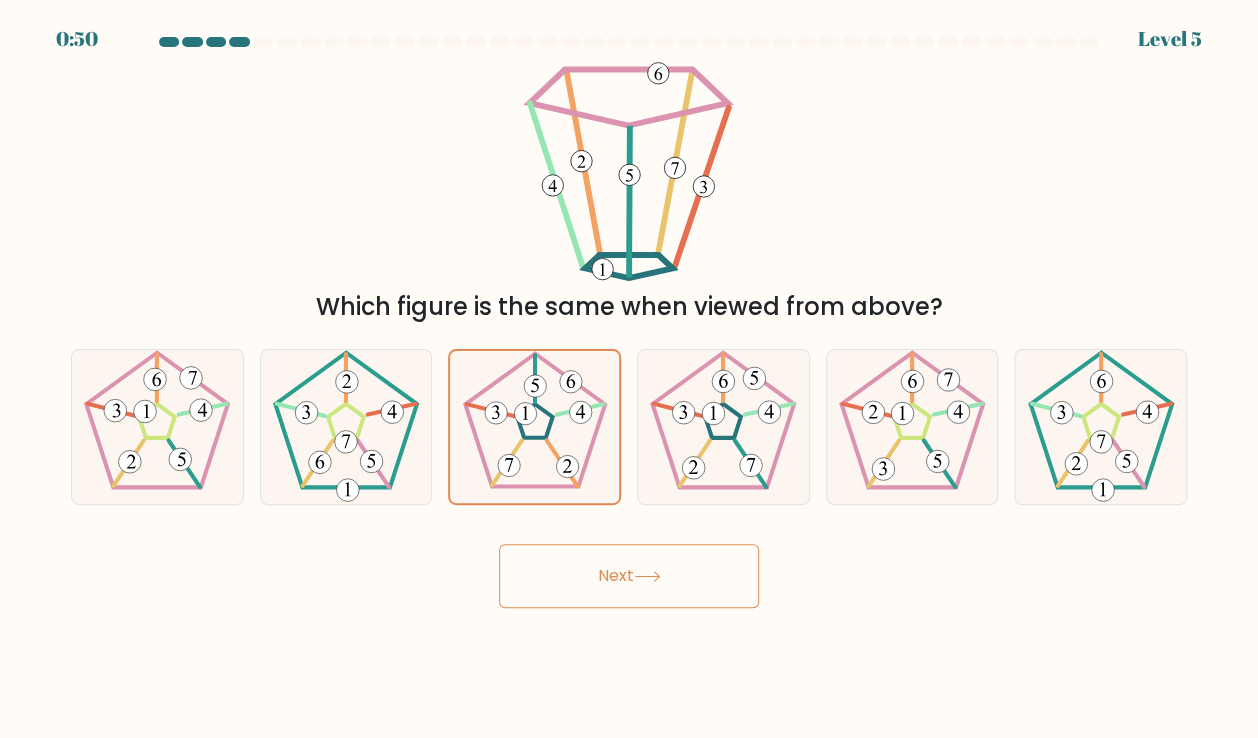 click on "Next" at bounding box center [629, 576] 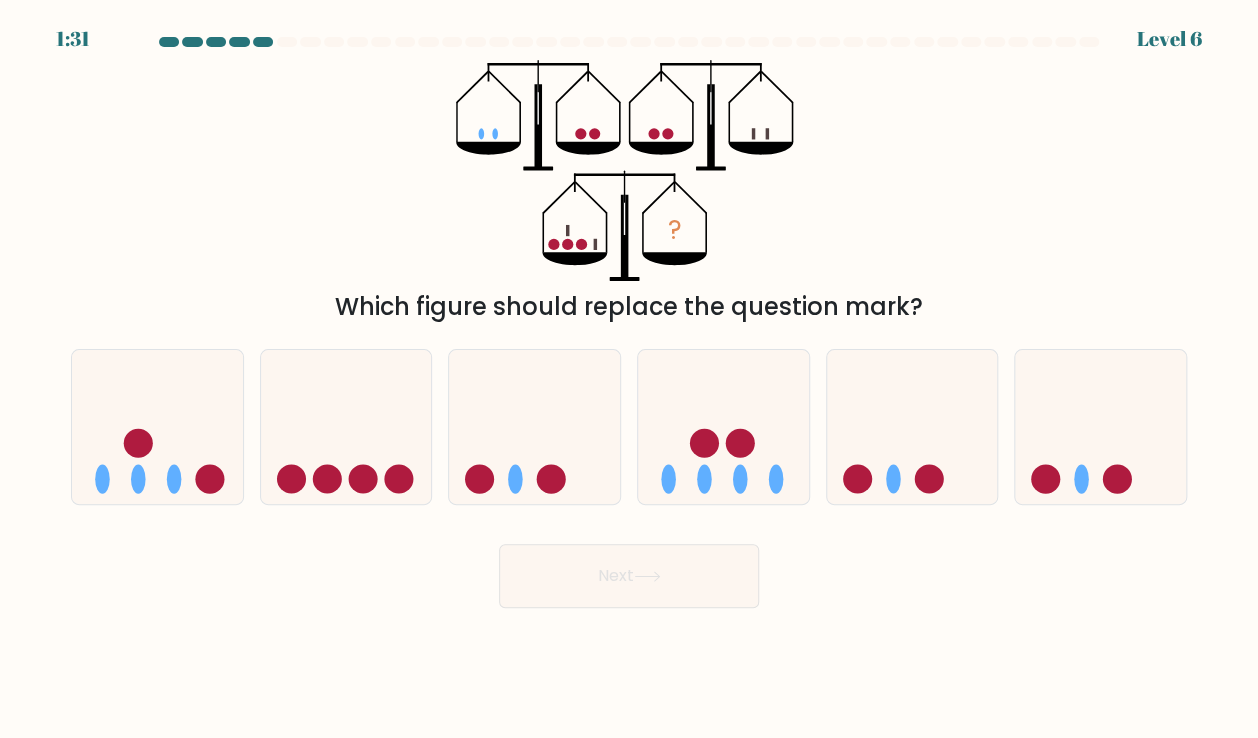 drag, startPoint x: 487, startPoint y: 303, endPoint x: 926, endPoint y: 307, distance: 439.01822 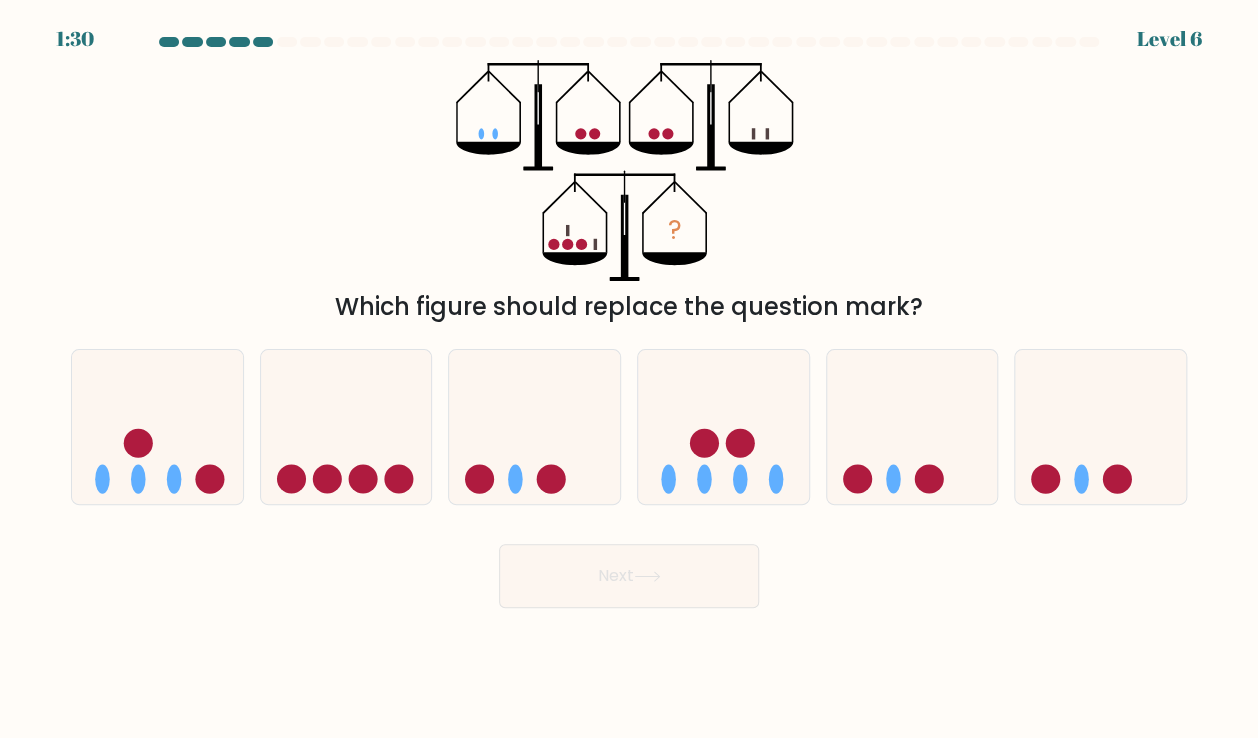 click on "?
Which figure should replace the question mark?" at bounding box center [629, 192] 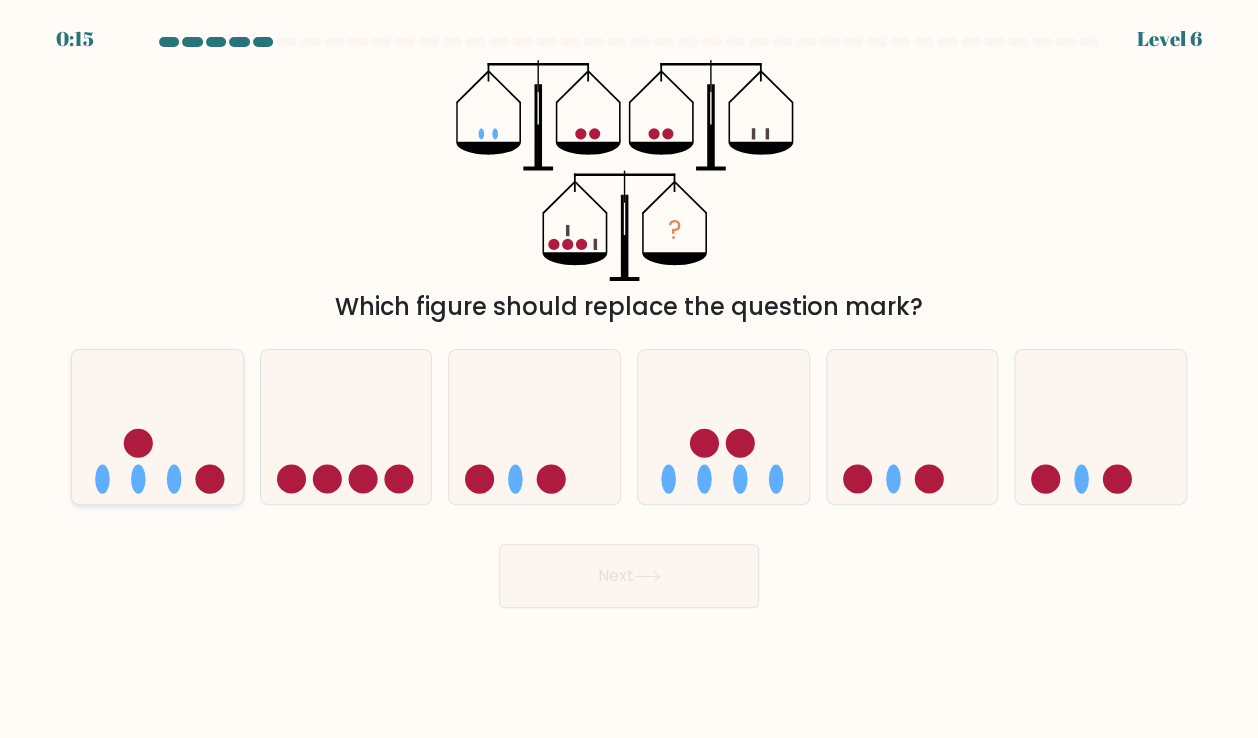 click 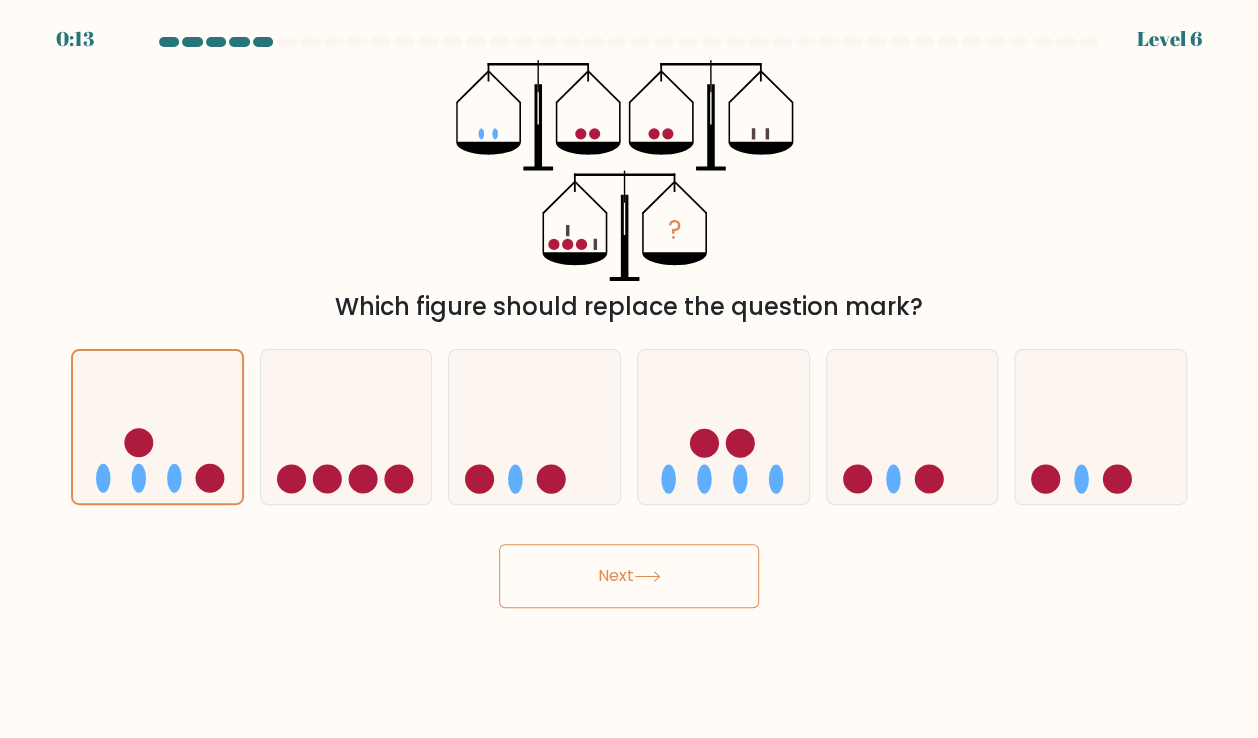 click on "Next" at bounding box center (629, 576) 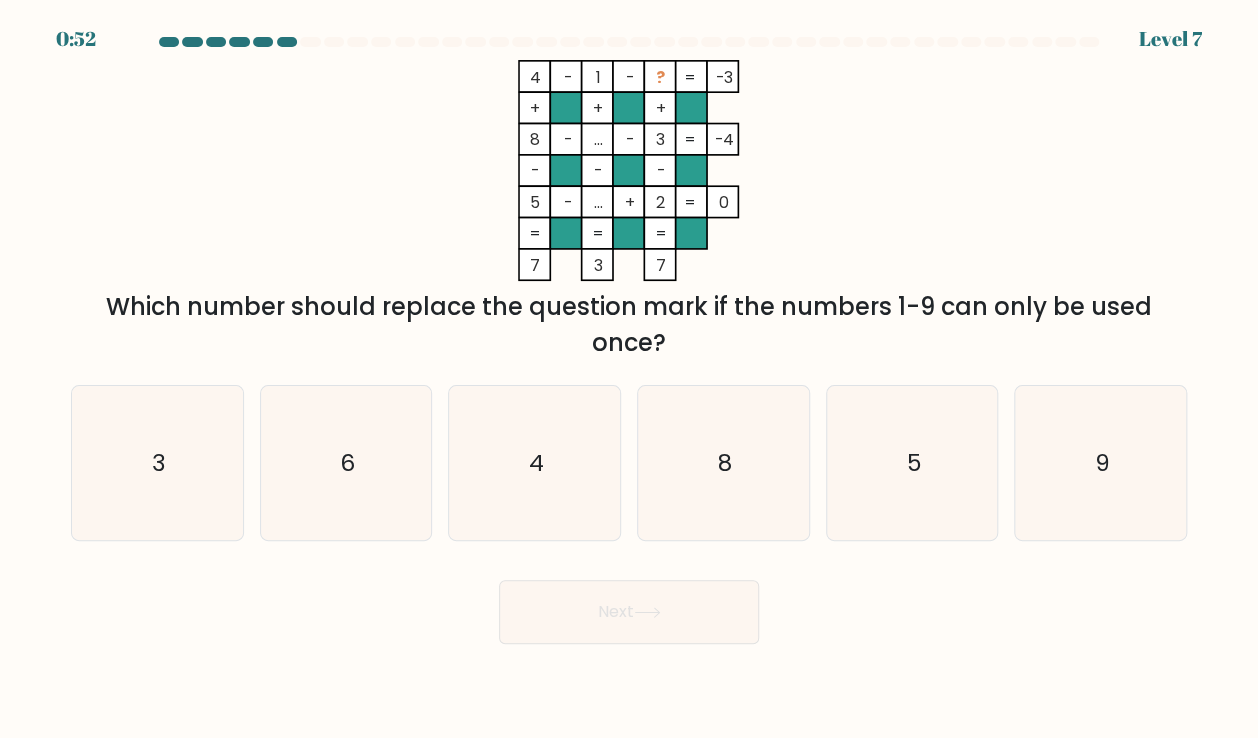 type 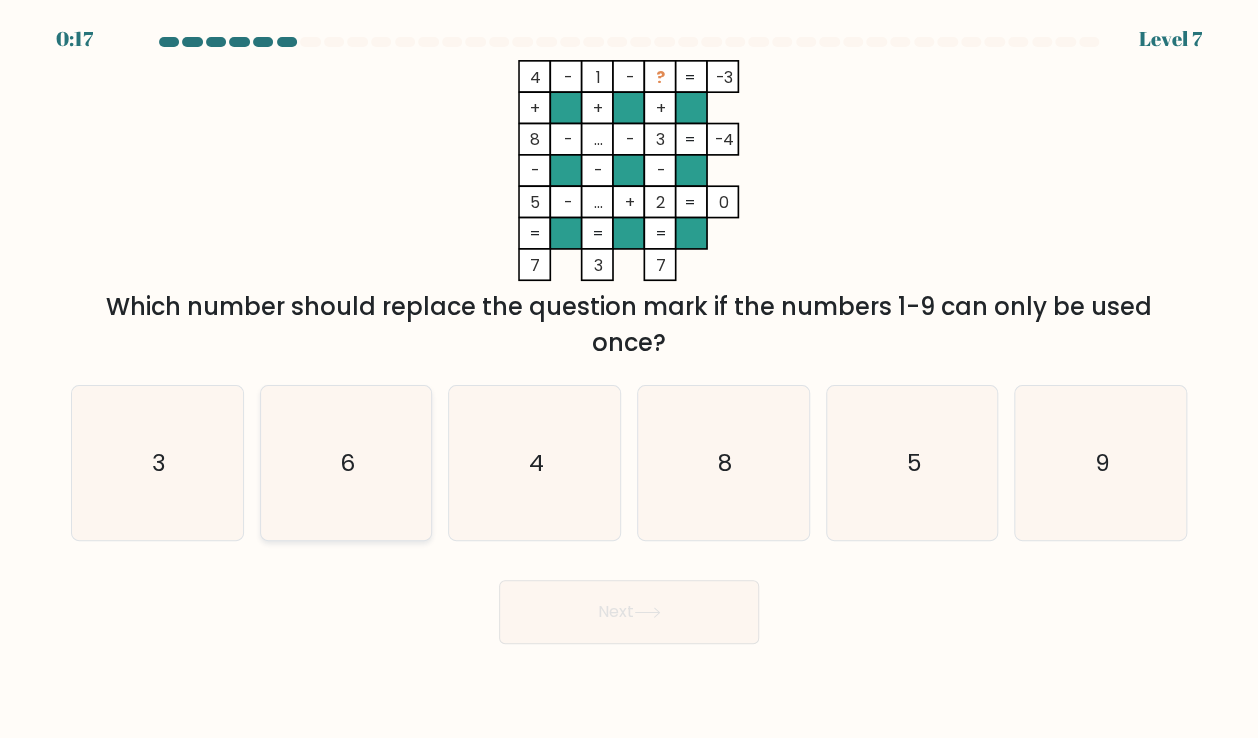 click on "6" 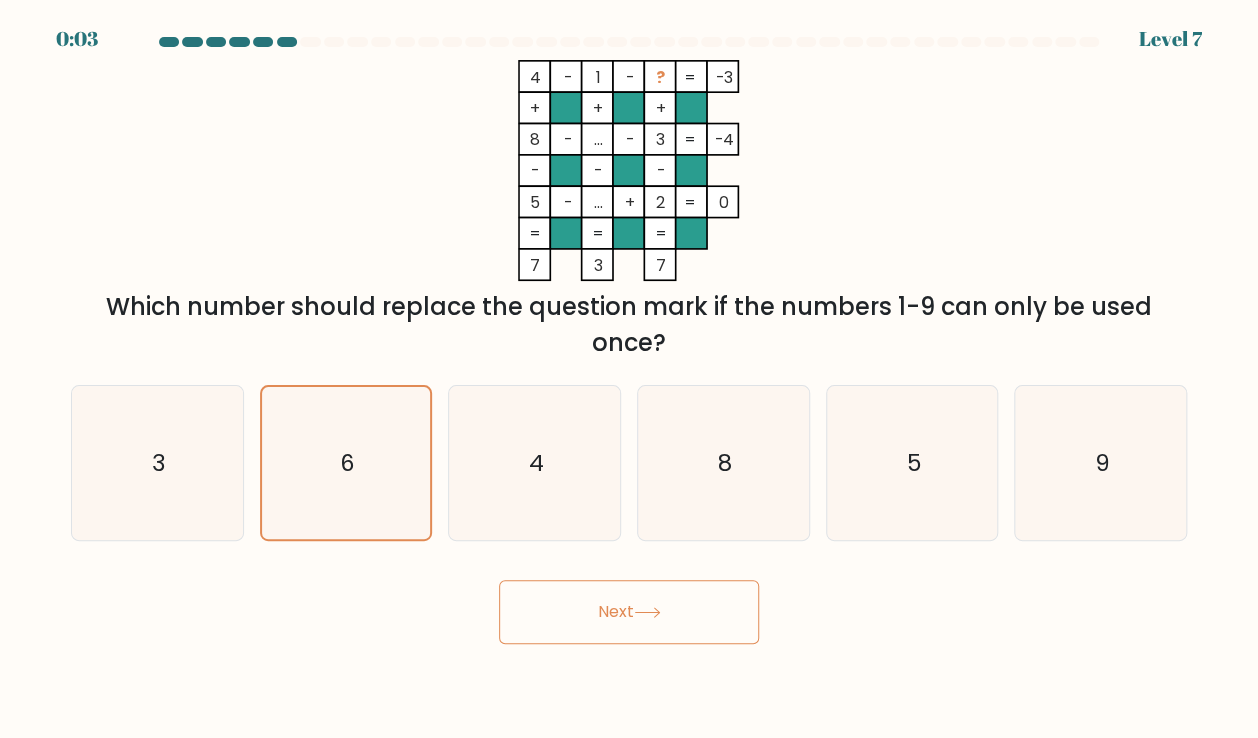 click 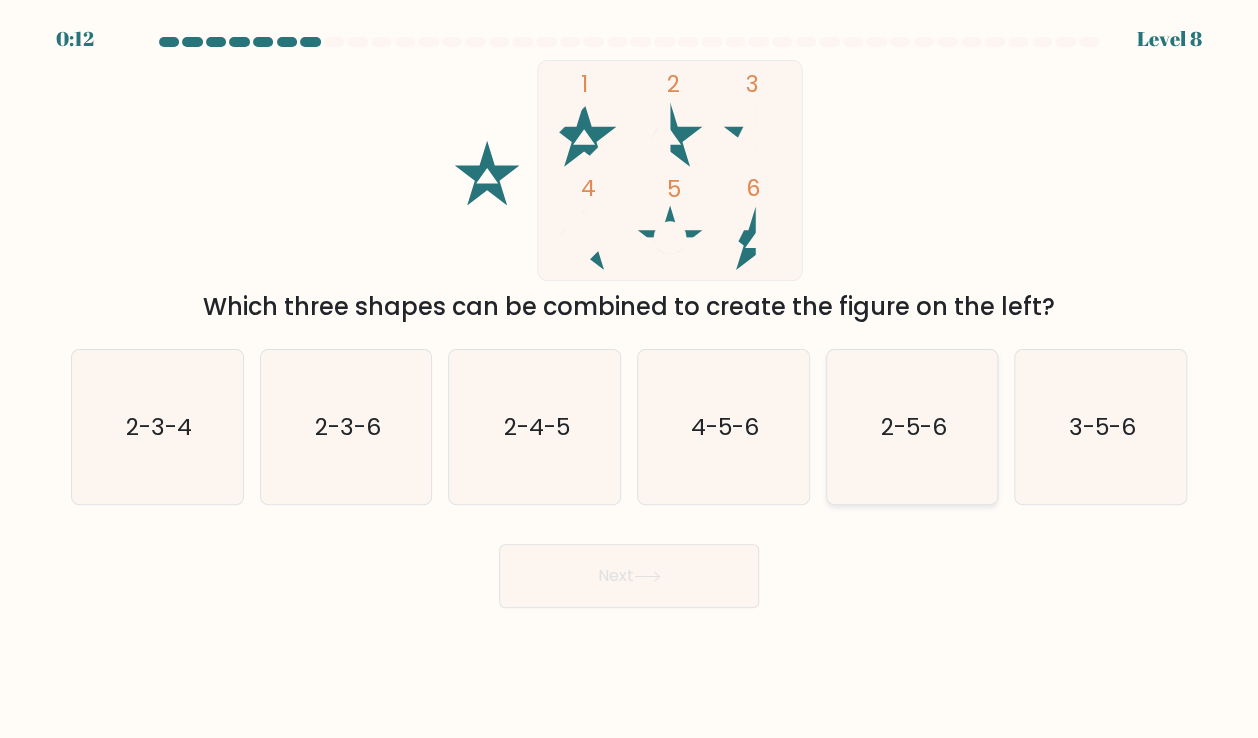click on "2-5-6" 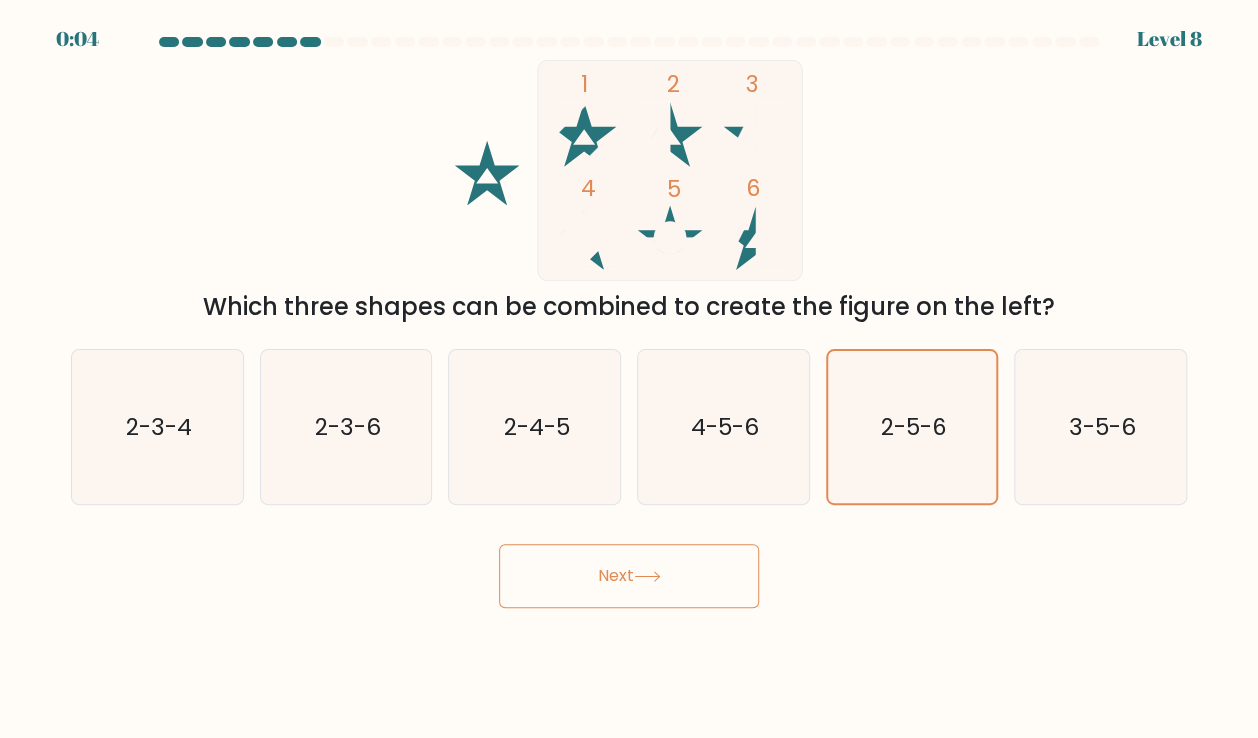 click on "Next" at bounding box center (629, 576) 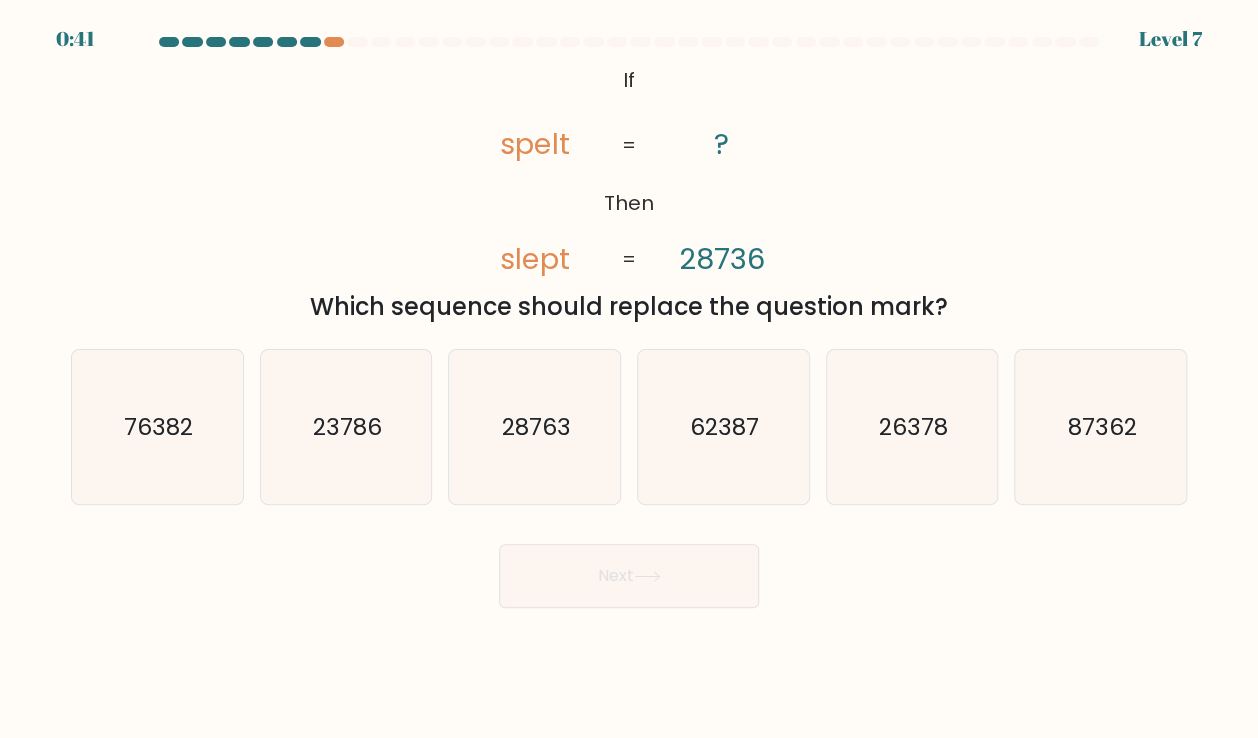 drag, startPoint x: 459, startPoint y: 126, endPoint x: 472, endPoint y: 125, distance: 13.038404 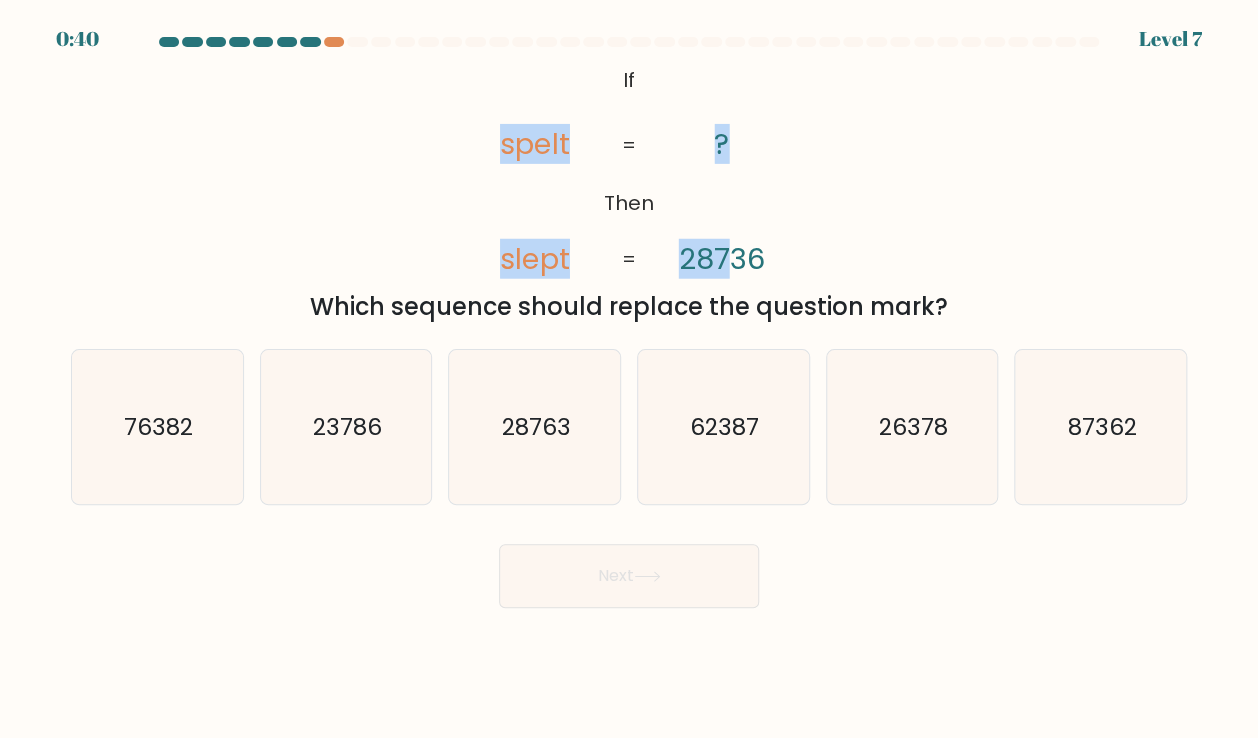 drag, startPoint x: 507, startPoint y: 75, endPoint x: 729, endPoint y: 207, distance: 258.27893 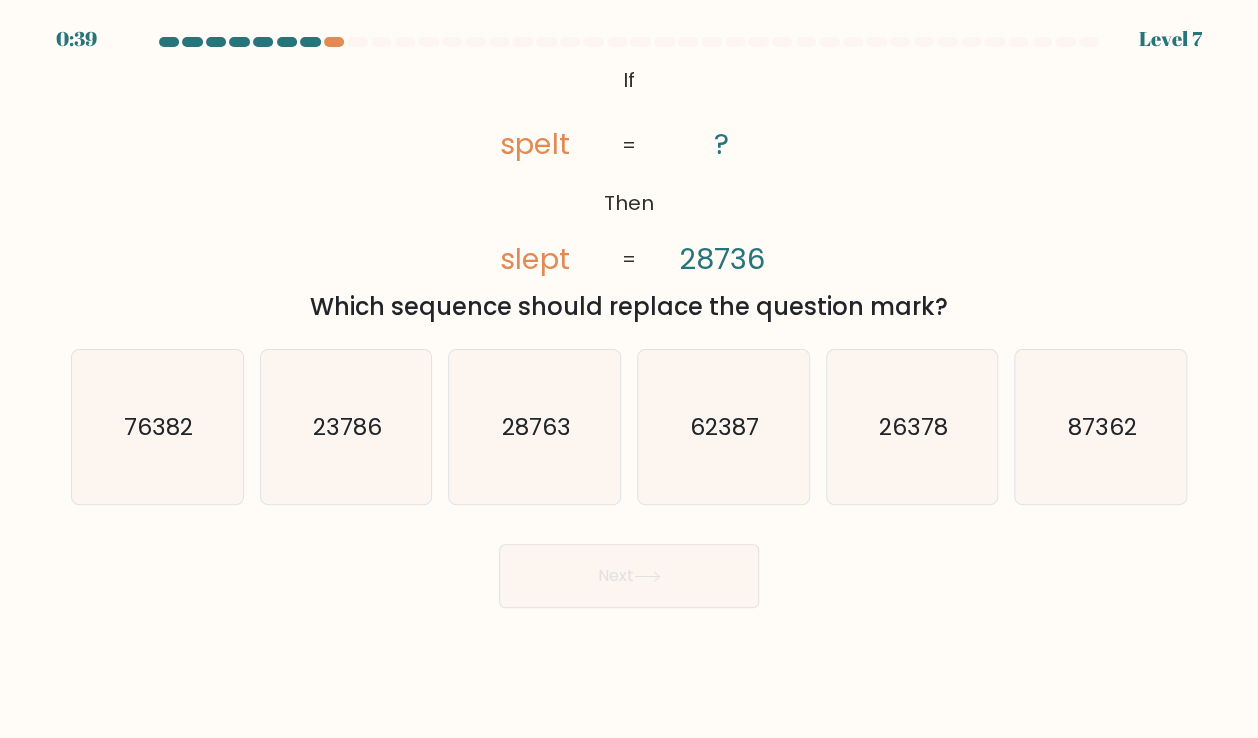 click on "@import url('https://fonts.googleapis.com/css?family=Abril+Fatface:400,100,100italic,300,300italic,400italic,500,500italic,700,700italic,900,900italic');           If       Then       spelt       slept       ?       28736       =       =
Which sequence should replace the question mark?" at bounding box center (629, 192) 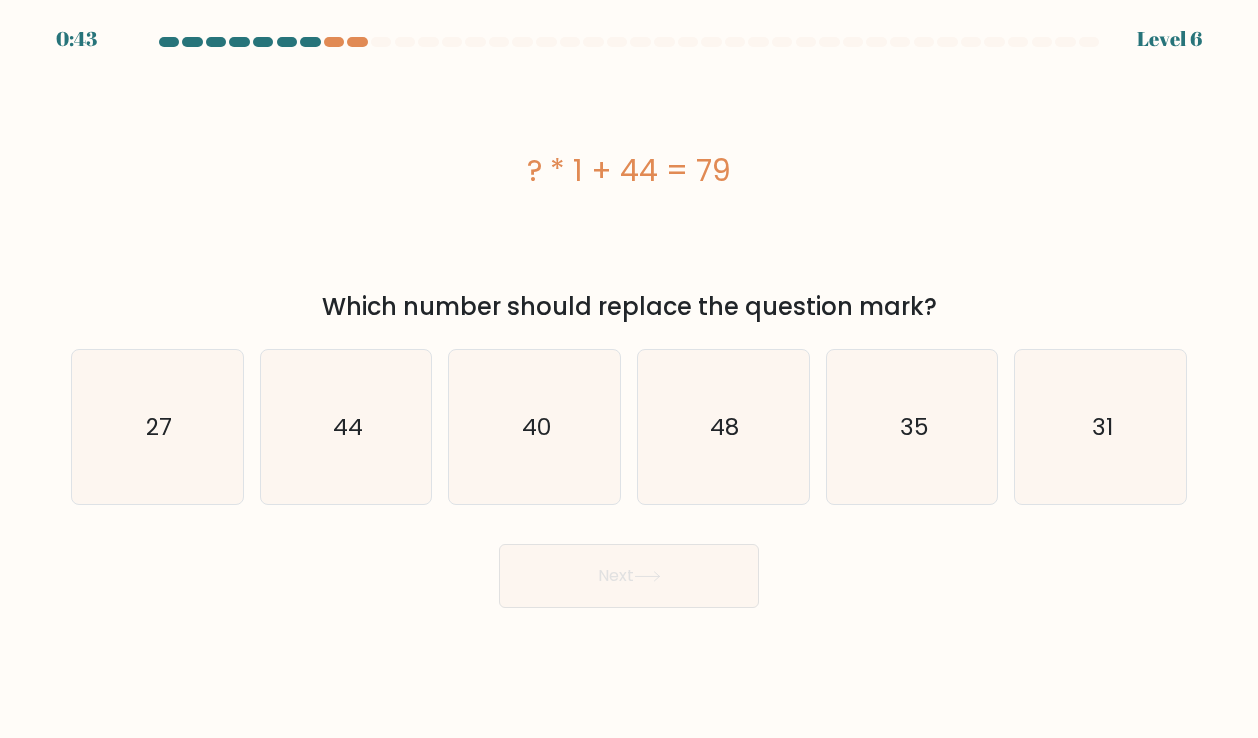 scroll, scrollTop: 0, scrollLeft: 0, axis: both 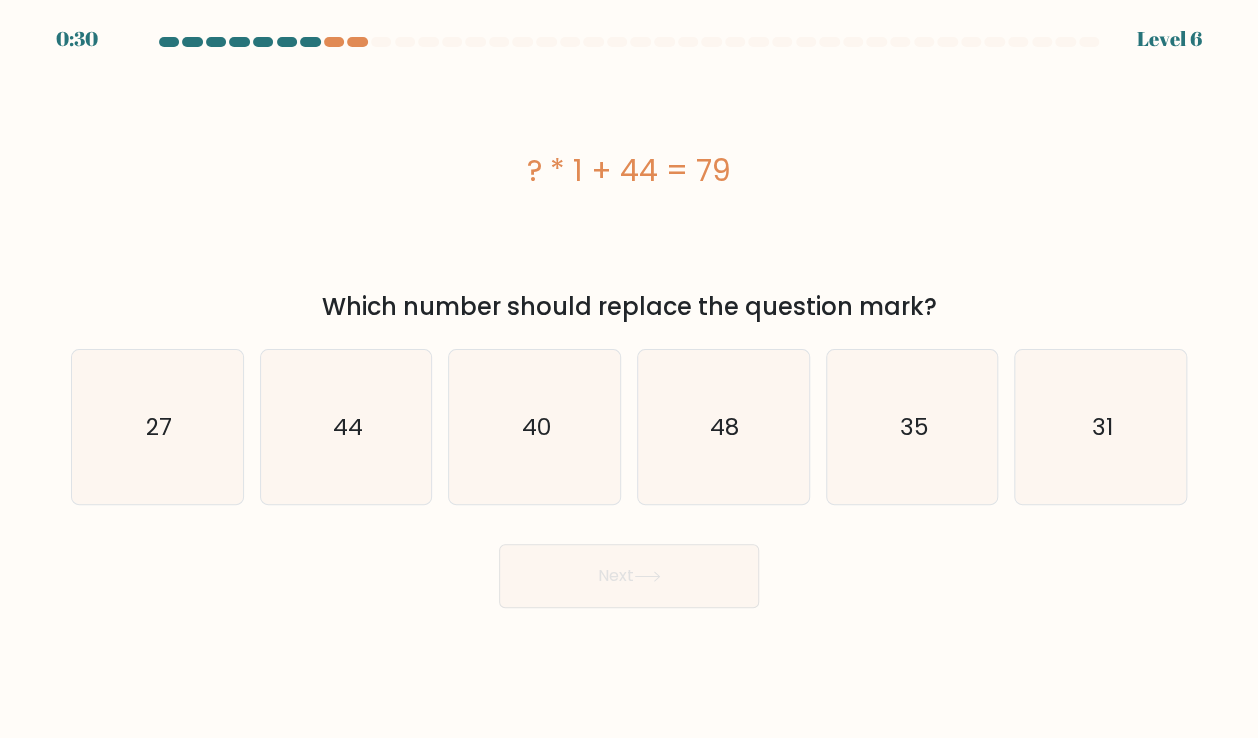 drag, startPoint x: 489, startPoint y: 149, endPoint x: 948, endPoint y: 313, distance: 487.4187 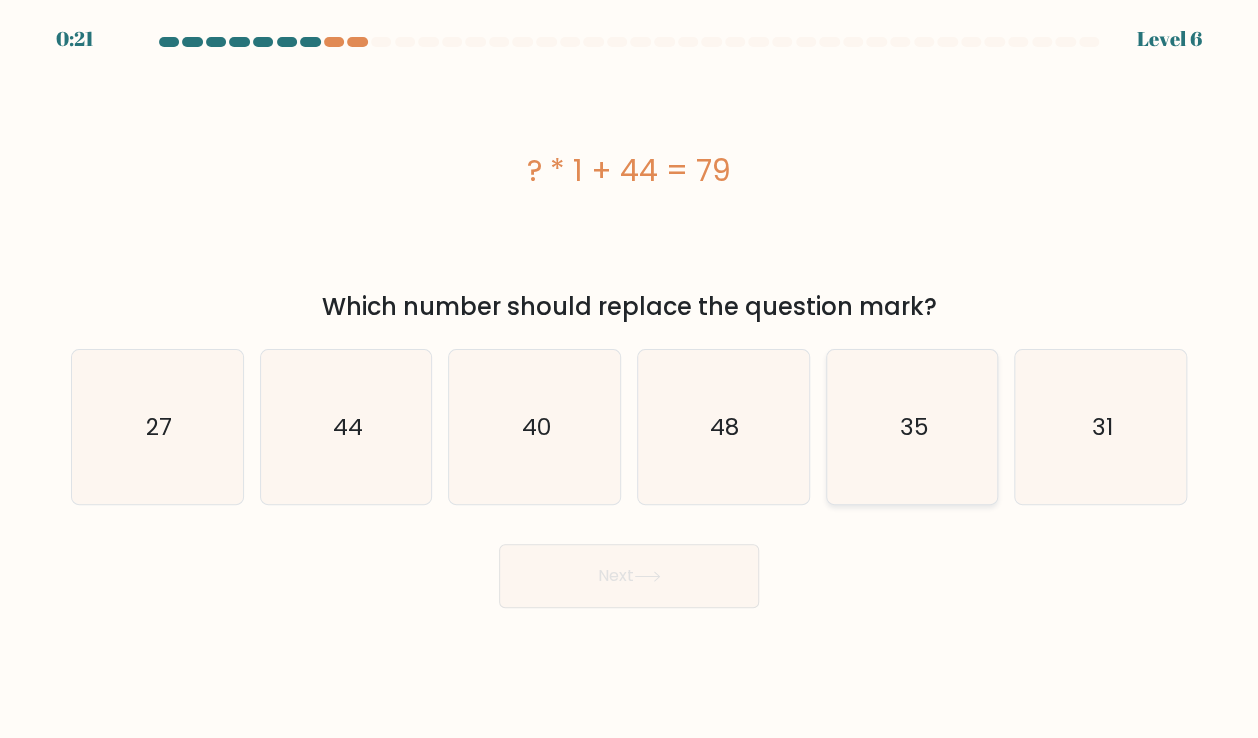 click on "35" 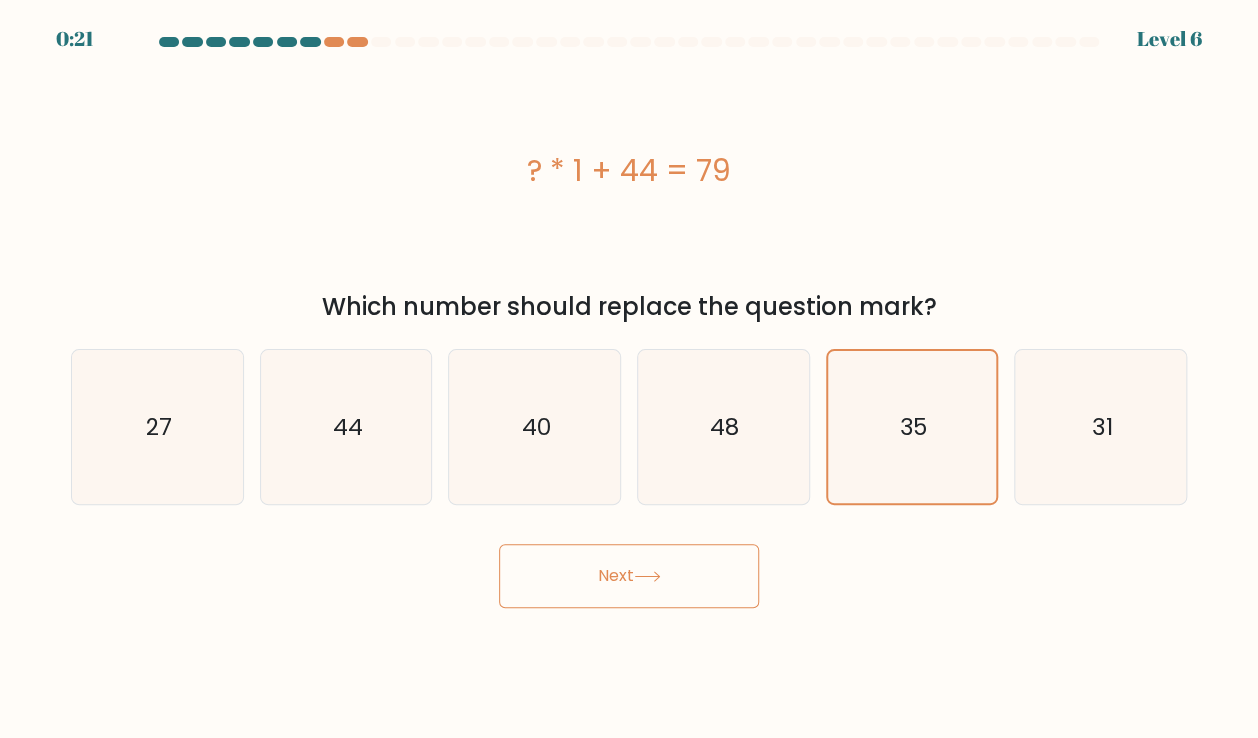 click on "Next" at bounding box center [629, 576] 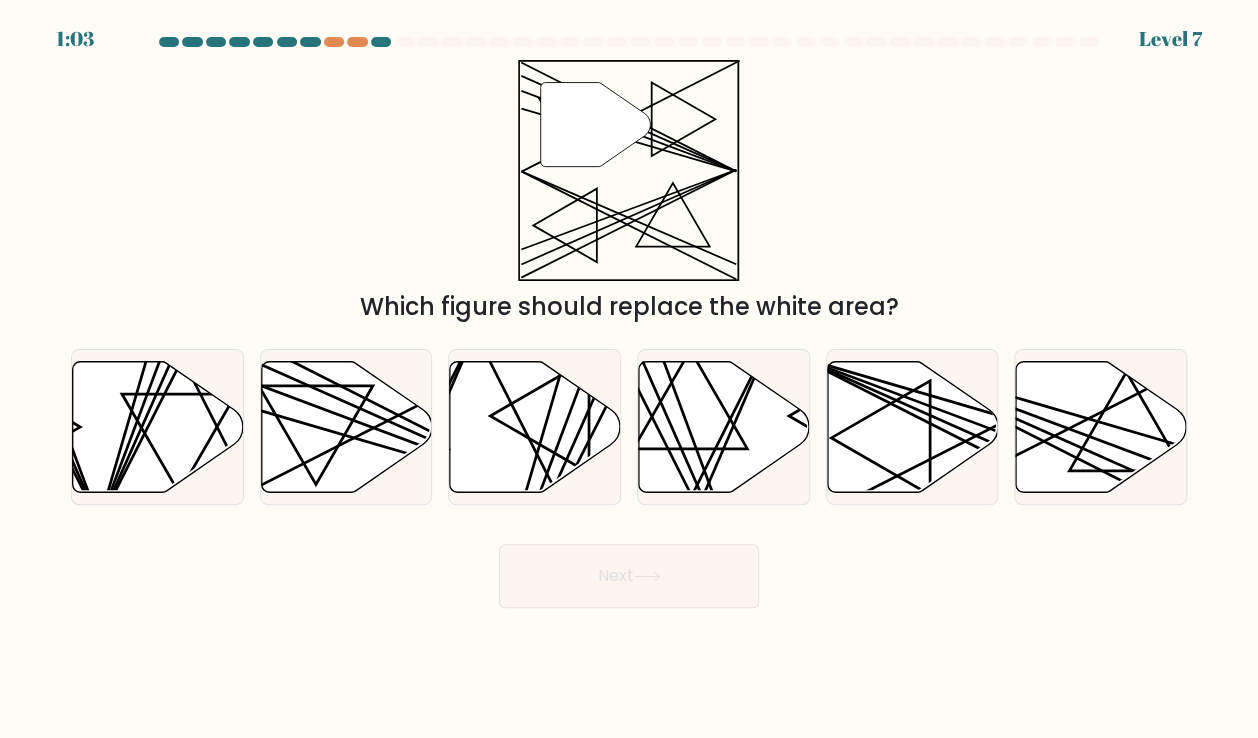 drag, startPoint x: 550, startPoint y: 75, endPoint x: 684, endPoint y: 189, distance: 175.93181 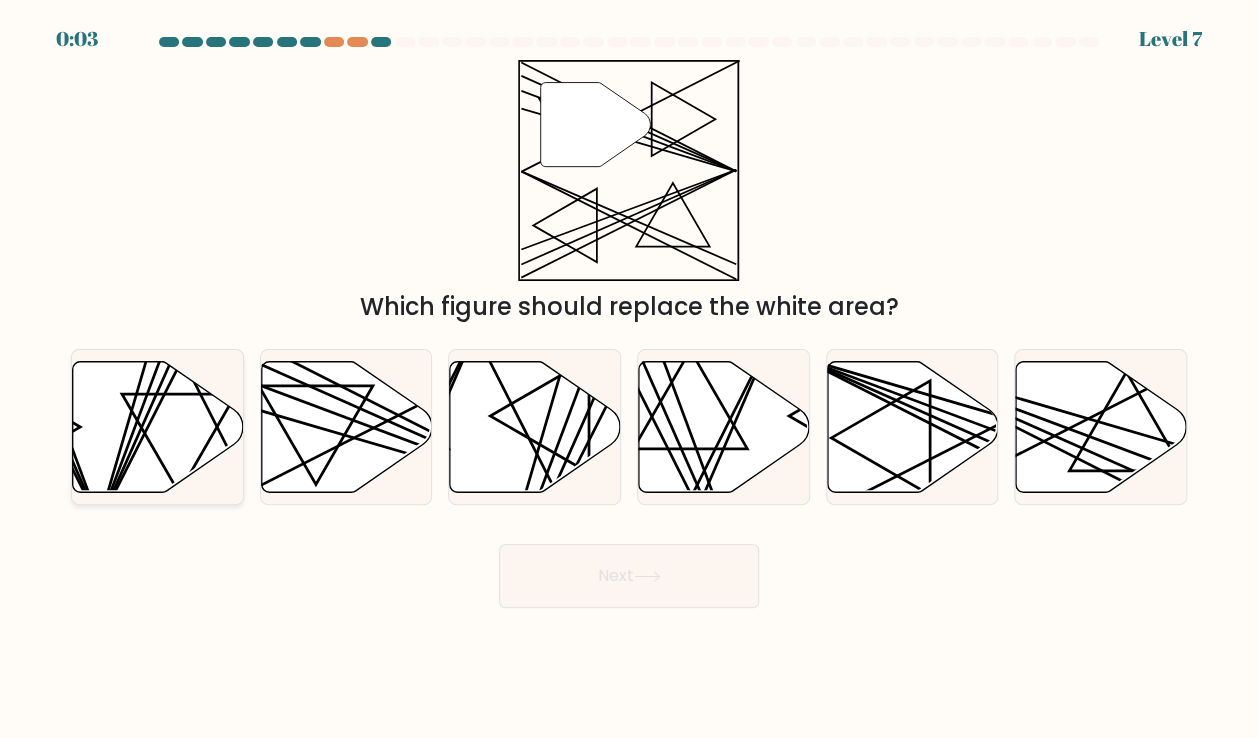 click 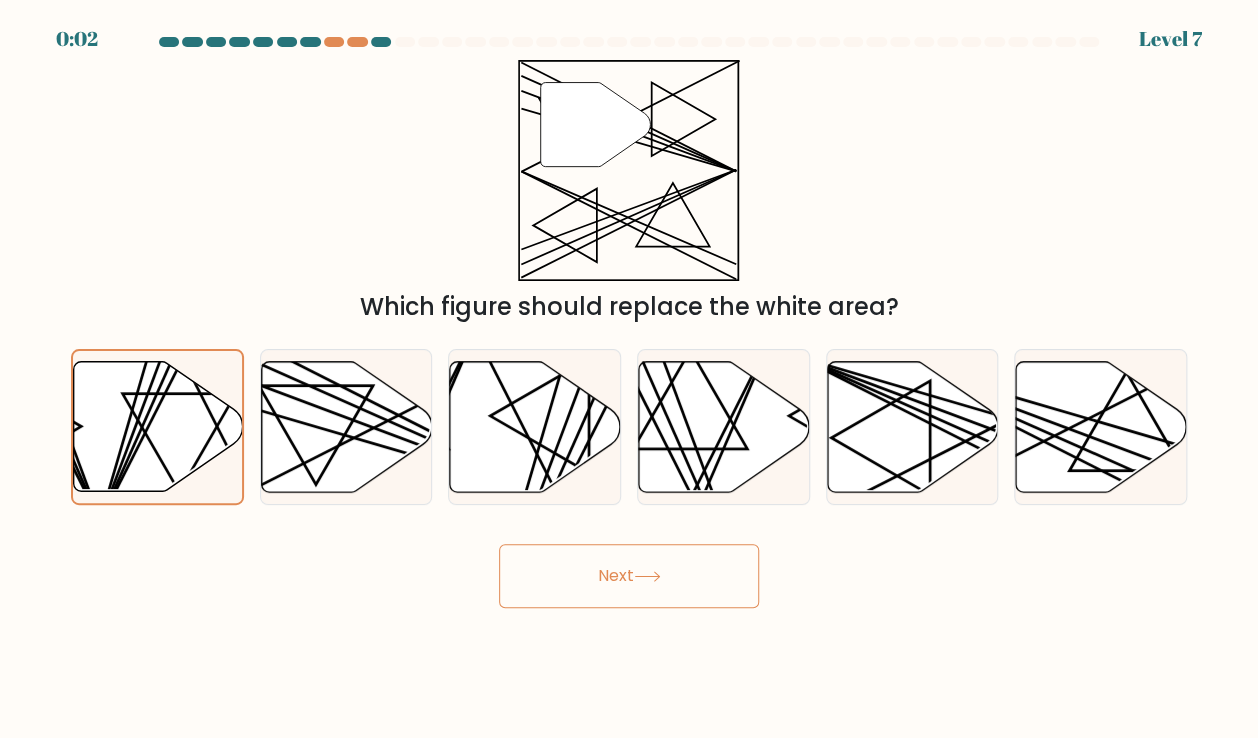 click on "Next" at bounding box center [629, 576] 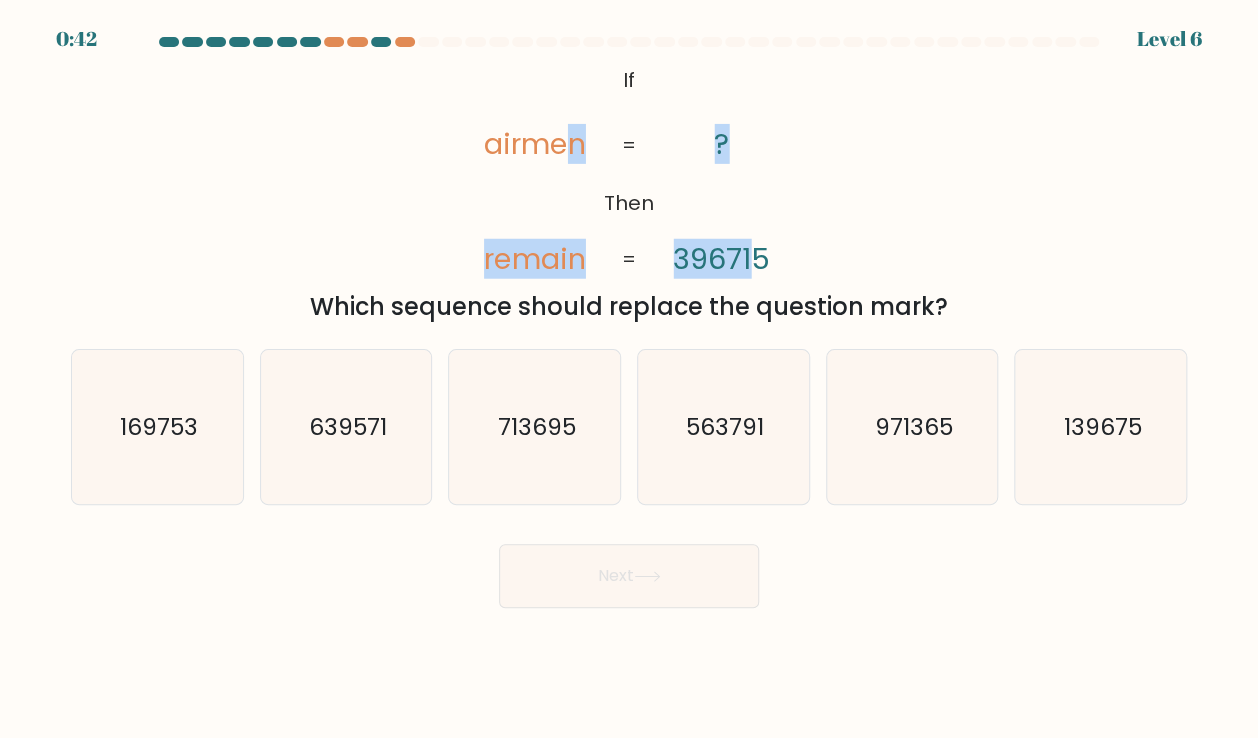 drag, startPoint x: 588, startPoint y: 106, endPoint x: 757, endPoint y: 202, distance: 194.36307 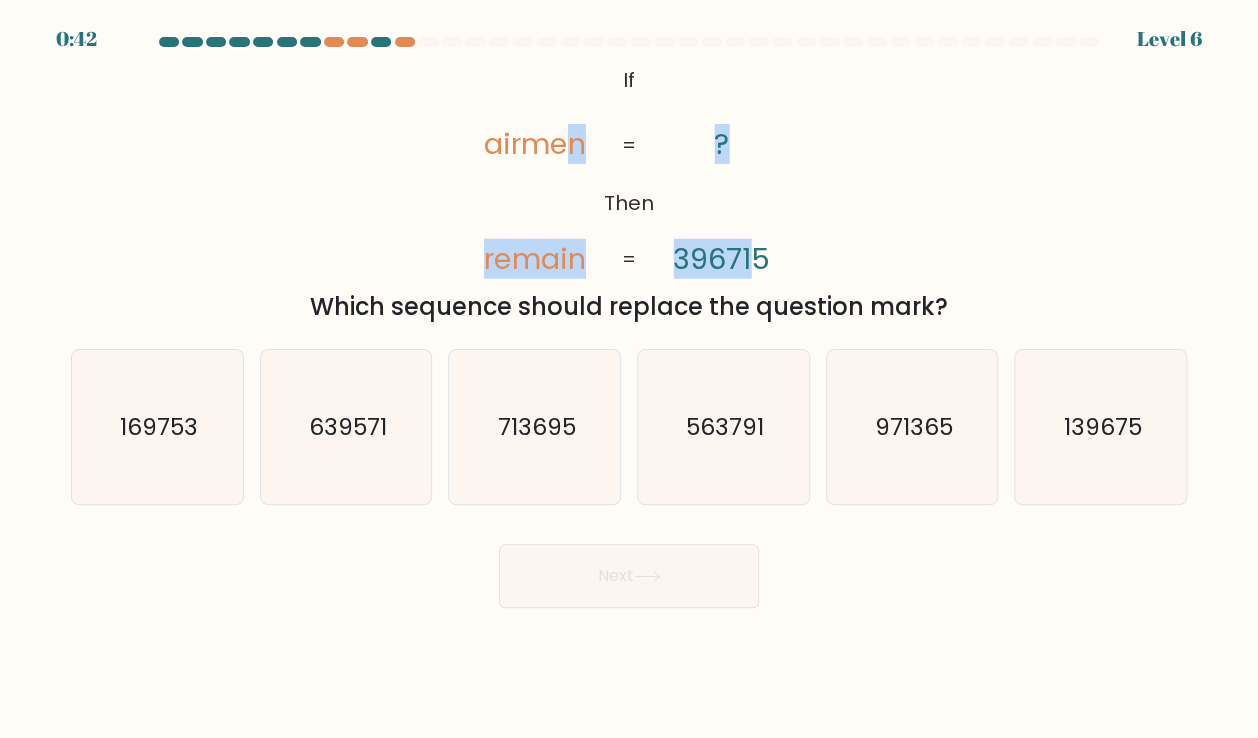 click on "airmen" 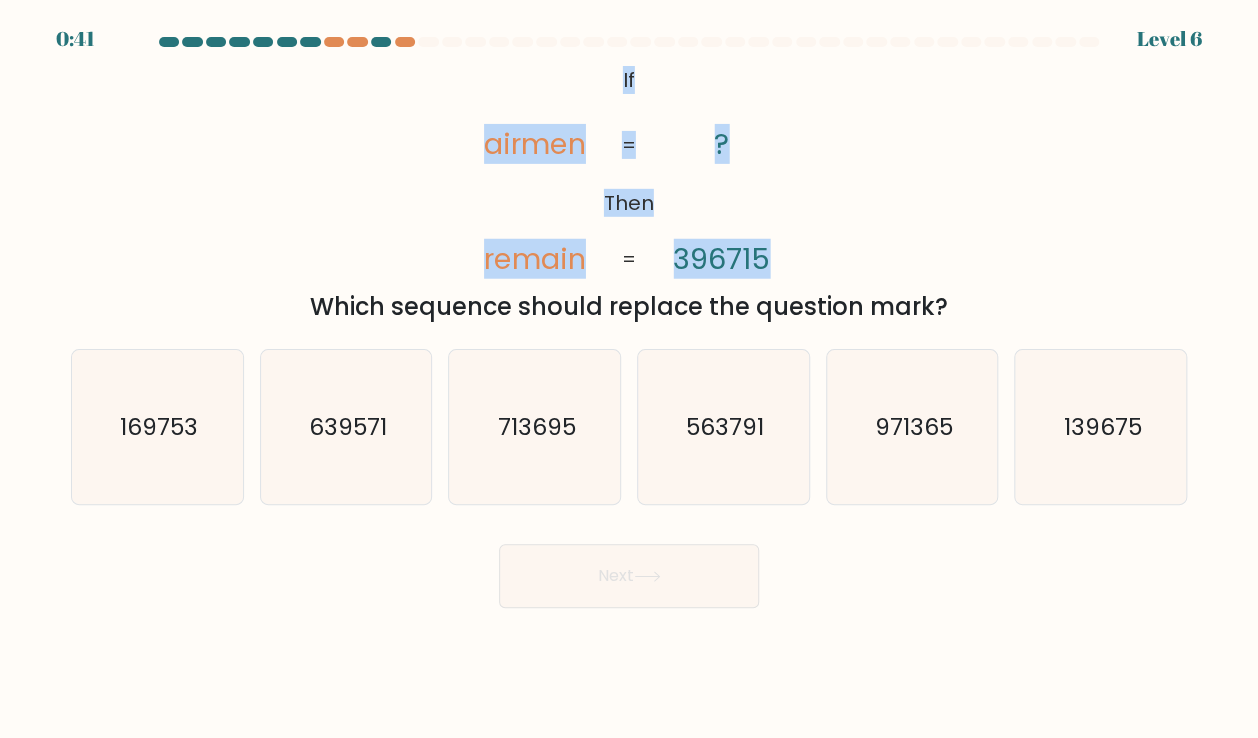 drag, startPoint x: 584, startPoint y: 85, endPoint x: 657, endPoint y: 120, distance: 80.95678 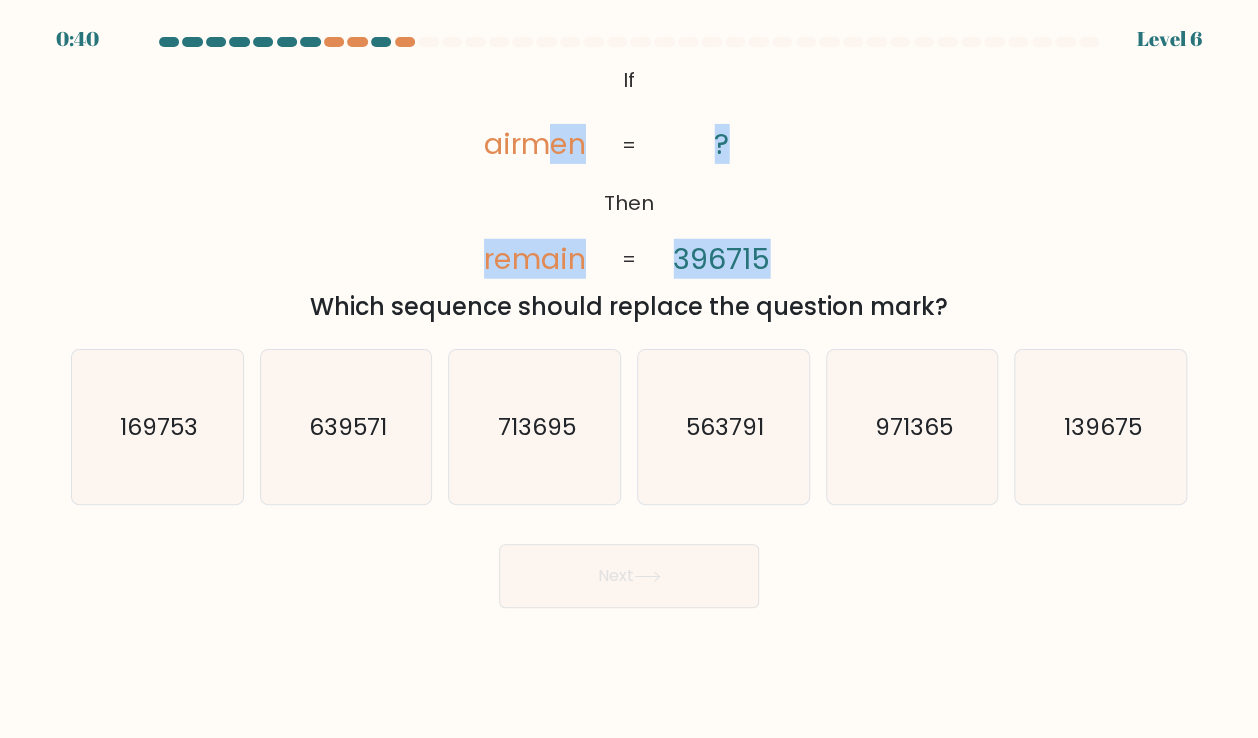 drag, startPoint x: 546, startPoint y: 62, endPoint x: 780, endPoint y: 246, distance: 297.67767 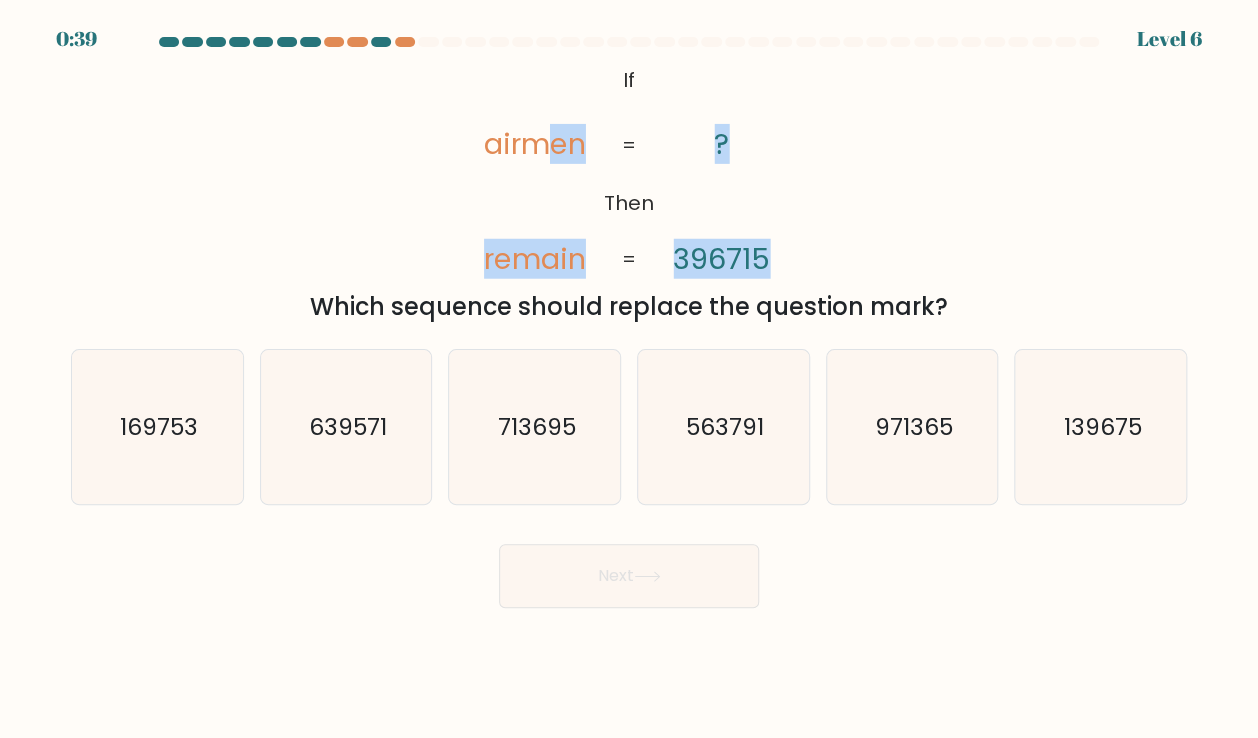 copy on "en       remain       ?       396715" 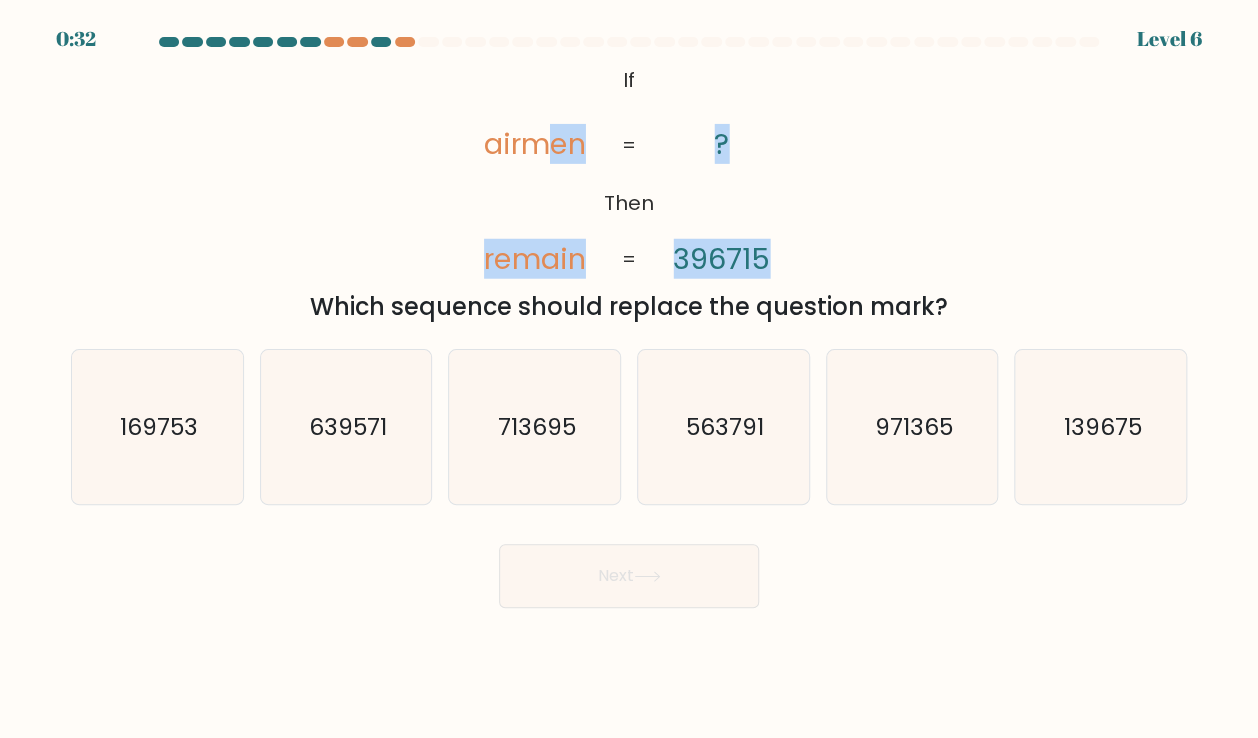 click on "airmen" 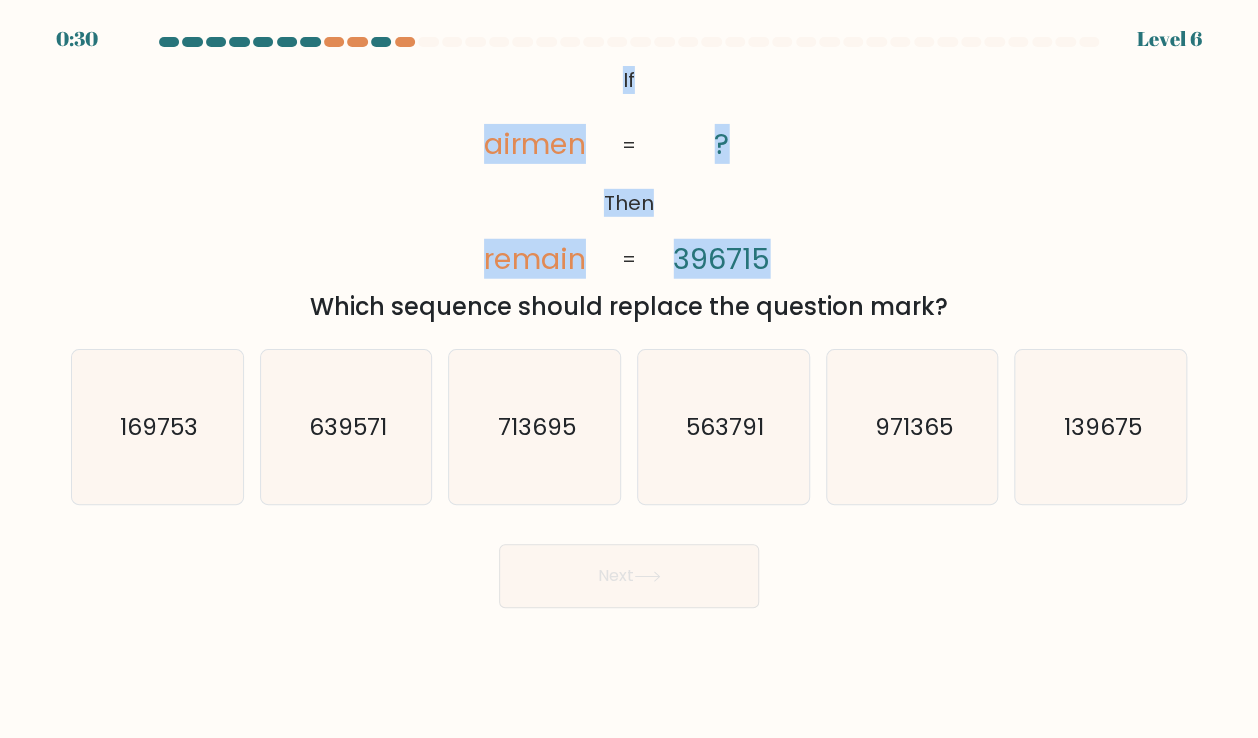 drag, startPoint x: 613, startPoint y: 68, endPoint x: 799, endPoint y: 256, distance: 264.46173 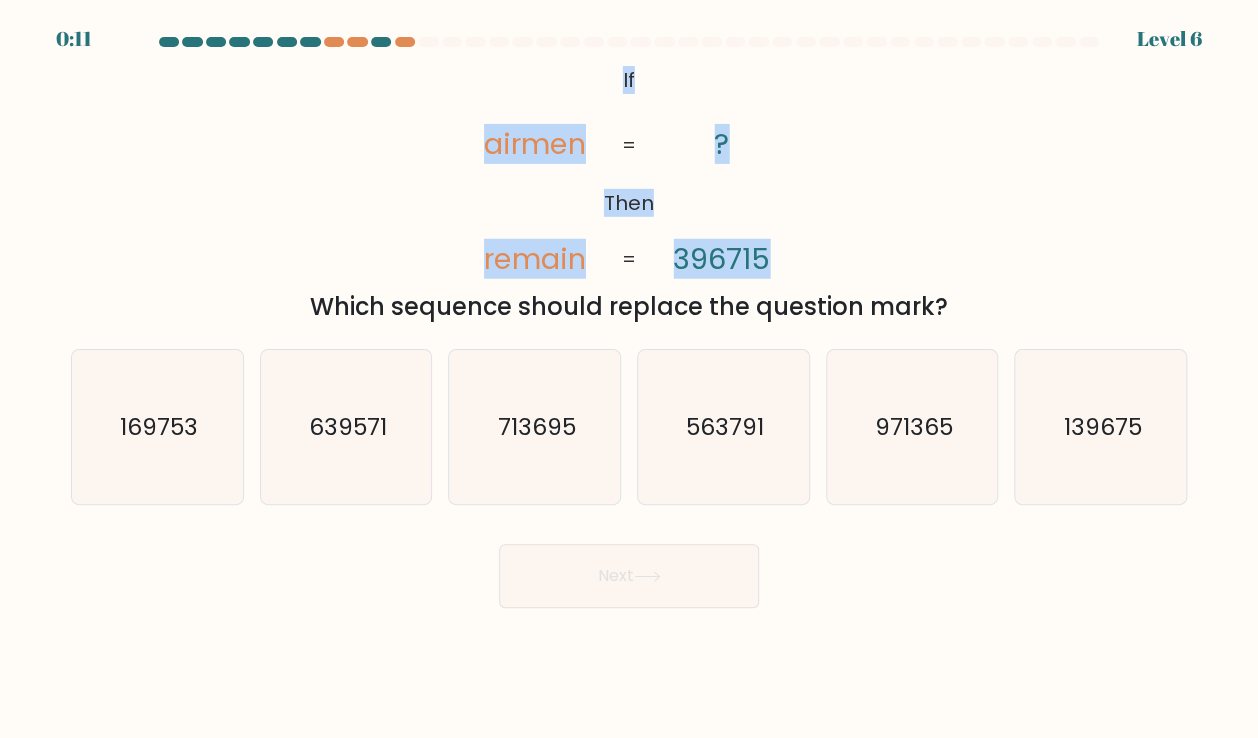 click on "@import url('https://fonts.googleapis.com/css?family=Abril+Fatface:400,100,100italic,300,300italic,400italic,500,500italic,700,700italic,900,900italic');           If       Then       airmen       remain       ?       396715       =       =
Which sequence should replace the question mark?" at bounding box center [629, 192] 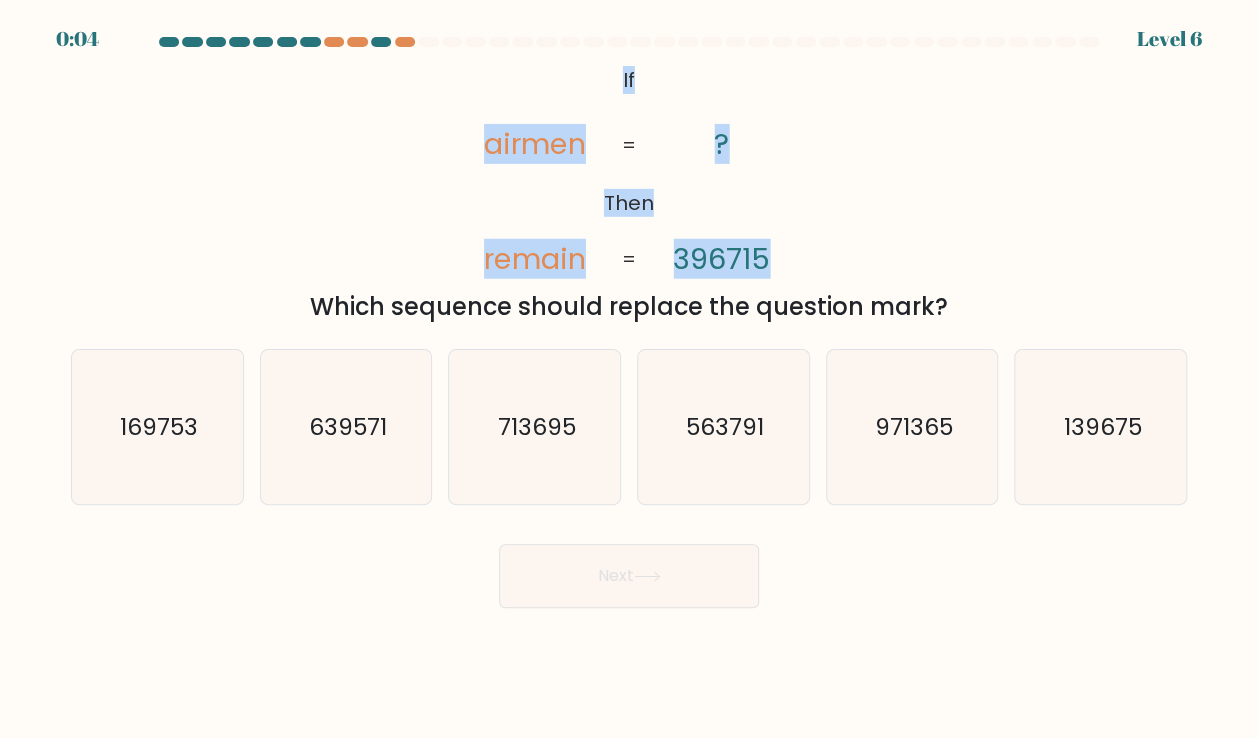 drag, startPoint x: 579, startPoint y: 63, endPoint x: 852, endPoint y: 254, distance: 333.18164 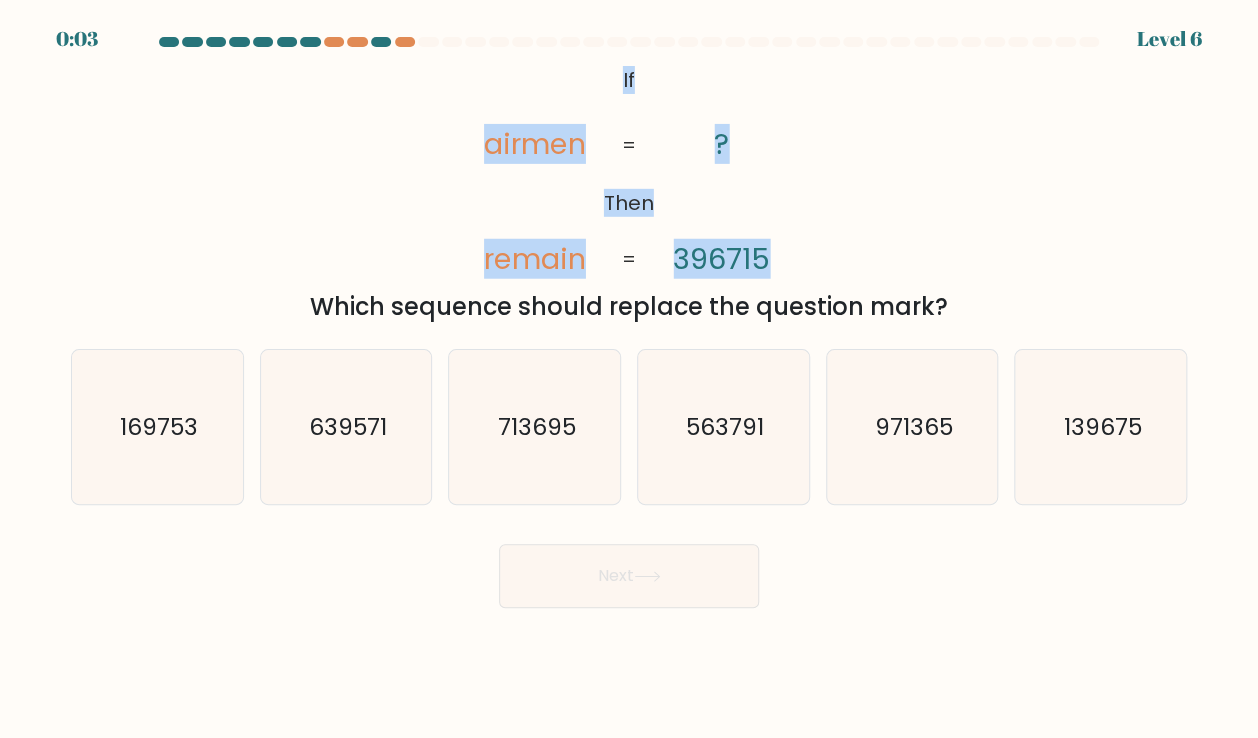 copy on "If       Then       airmen       remain       ?       396715" 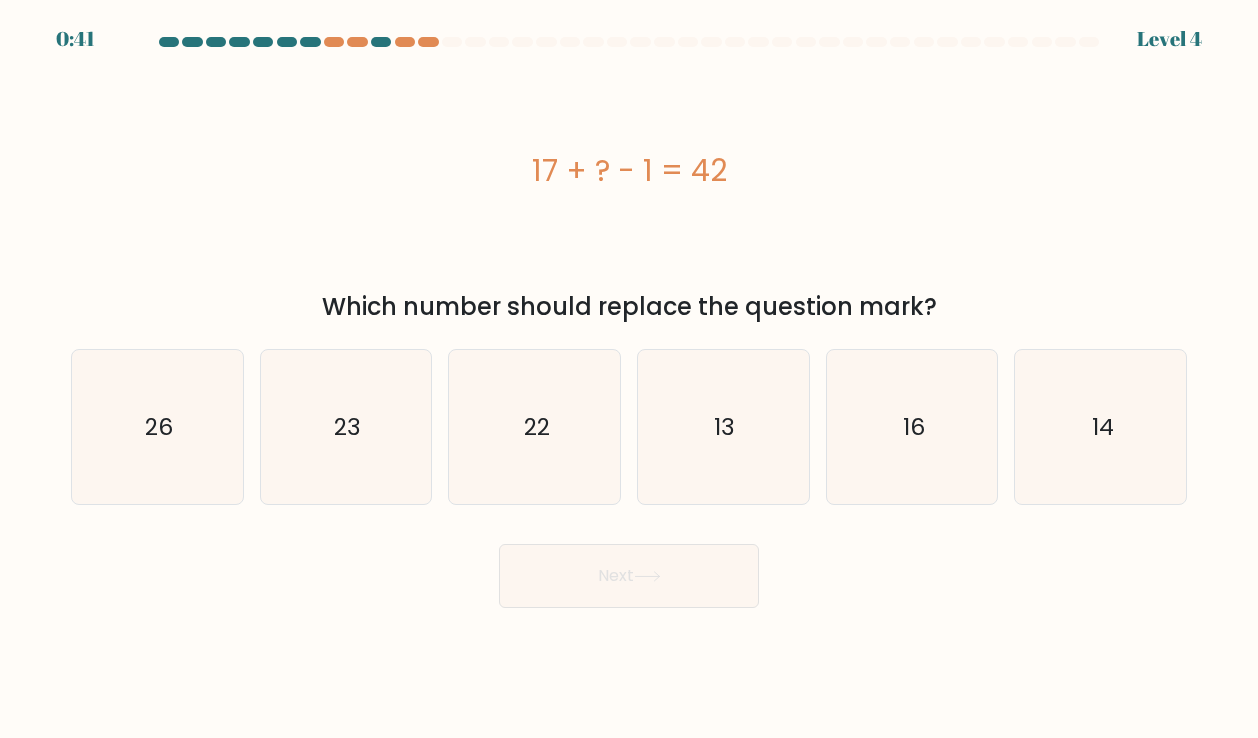scroll, scrollTop: 0, scrollLeft: 0, axis: both 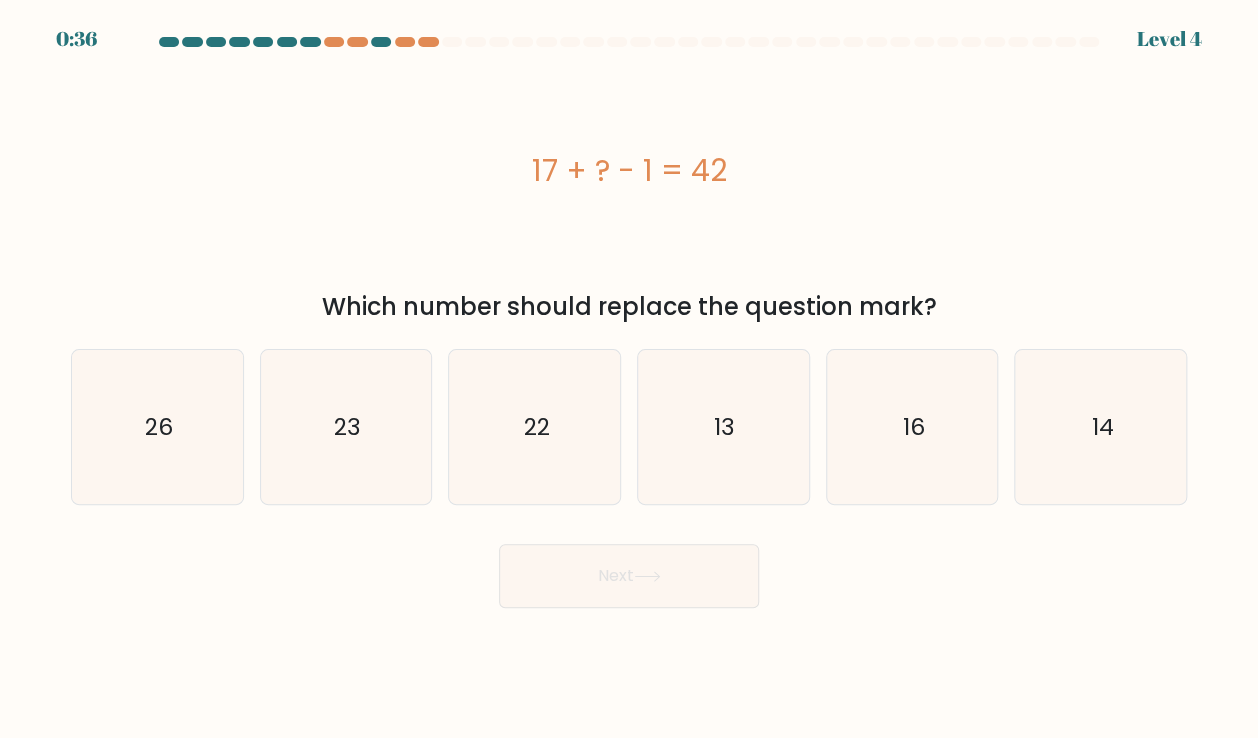 drag, startPoint x: 531, startPoint y: 123, endPoint x: 852, endPoint y: 199, distance: 329.8742 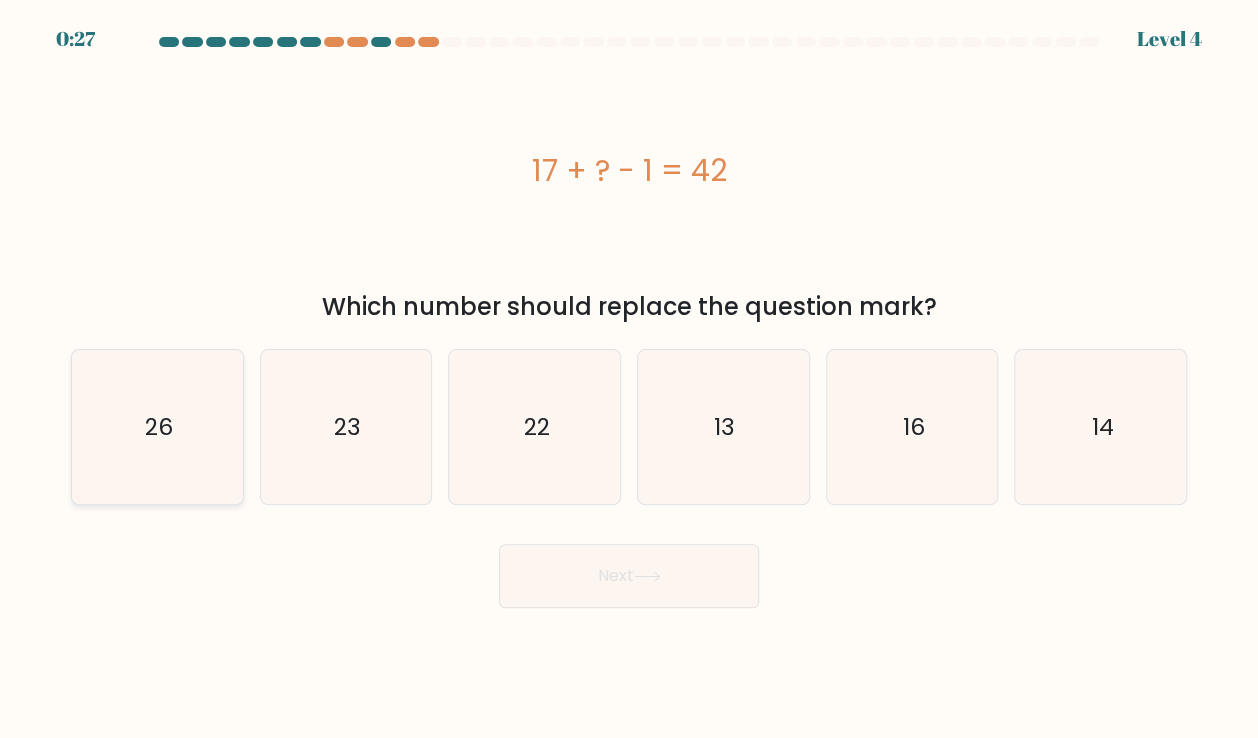 click on "26" 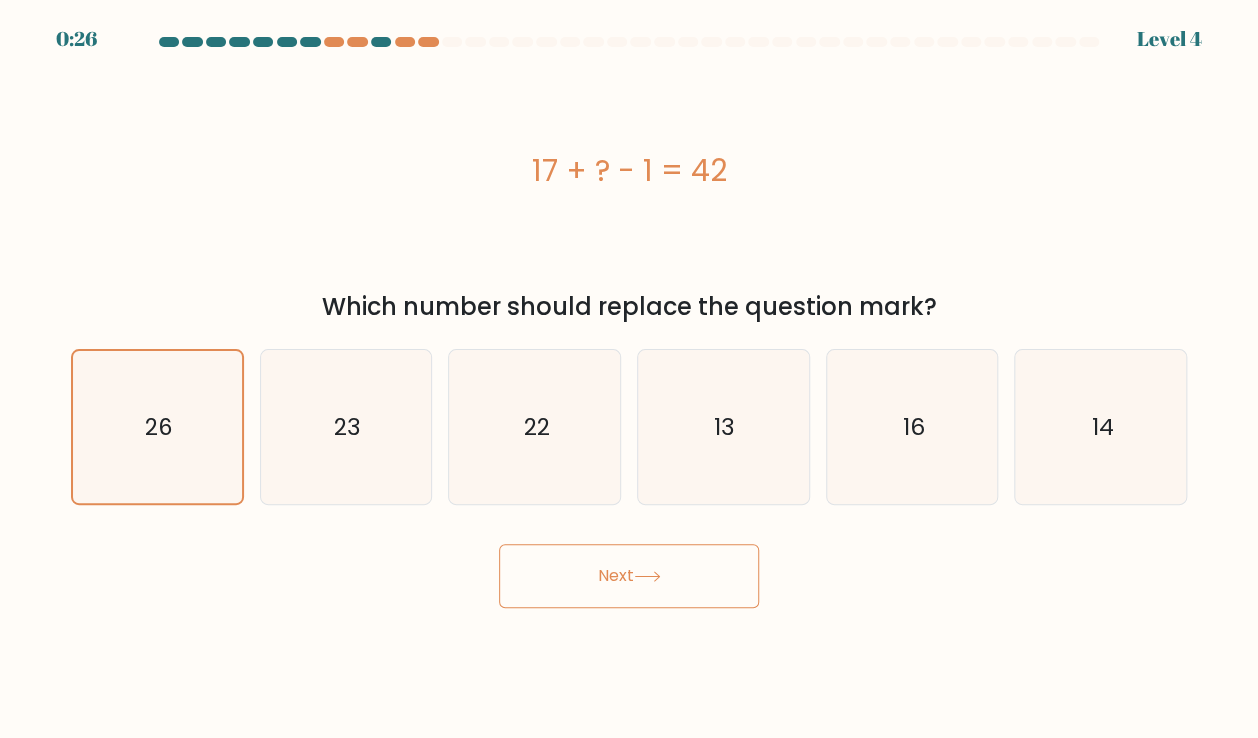click on "Next" at bounding box center [629, 576] 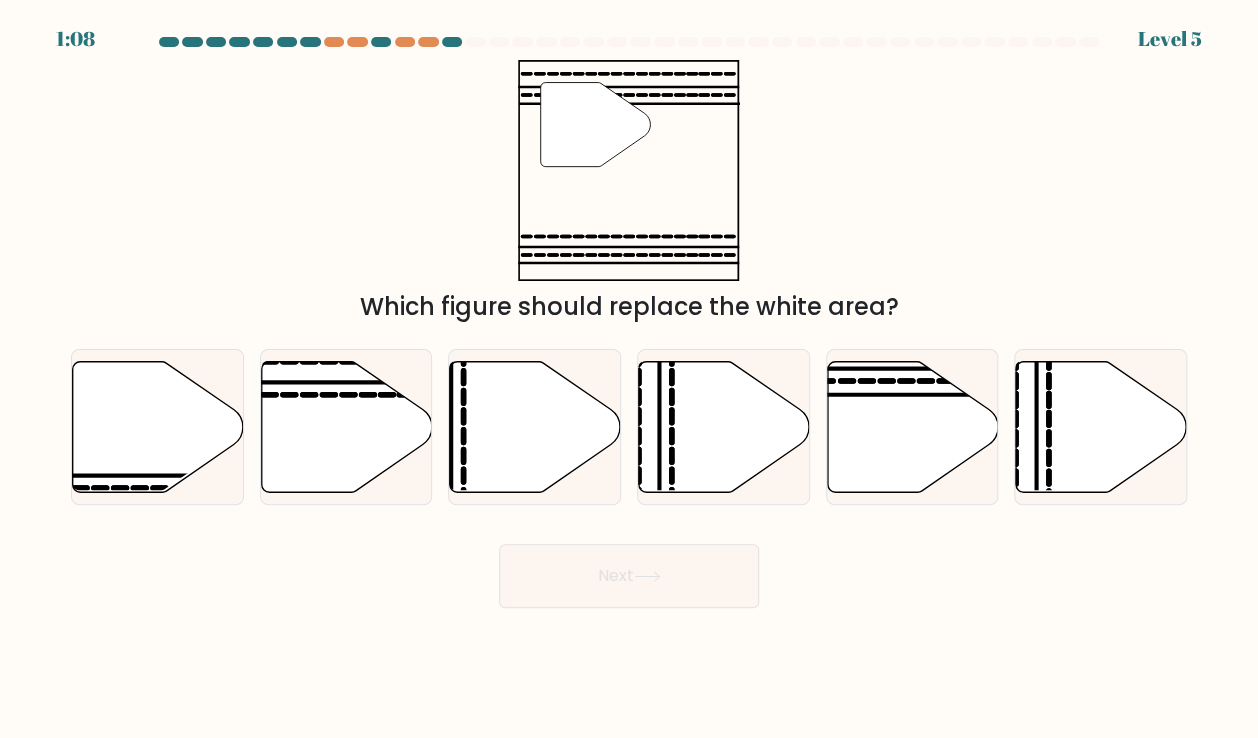 type 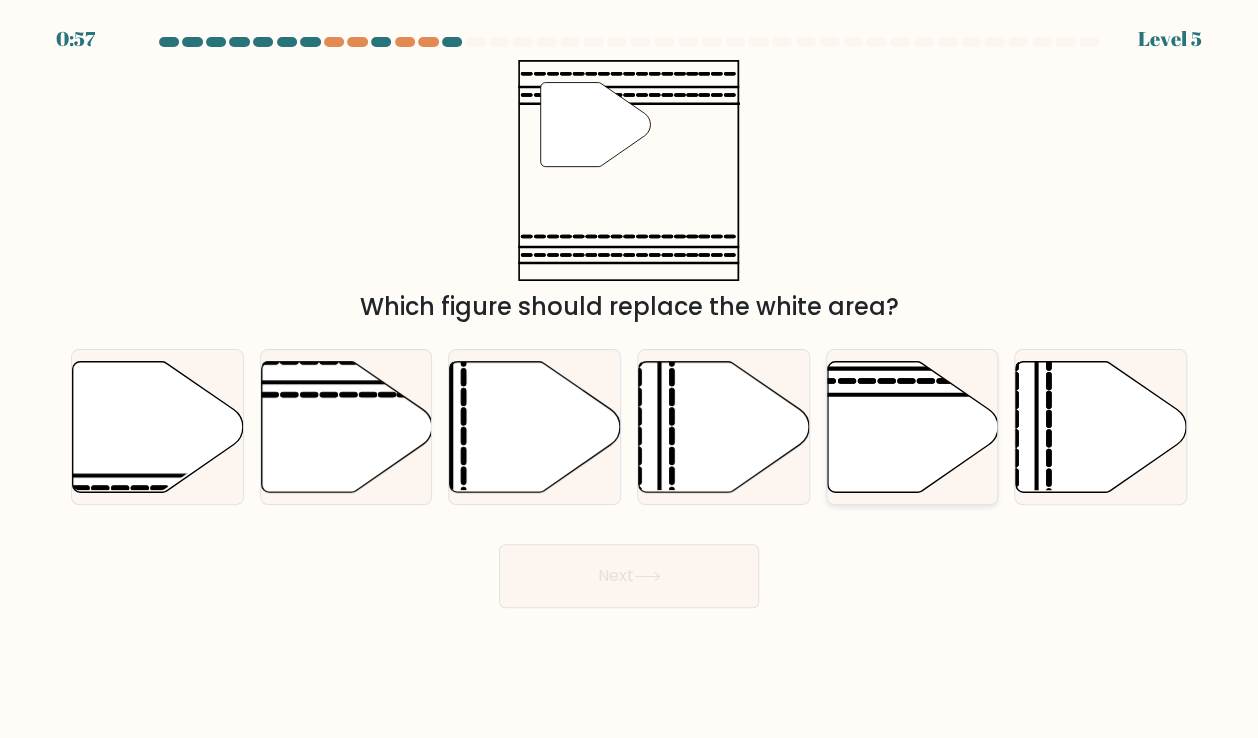 click 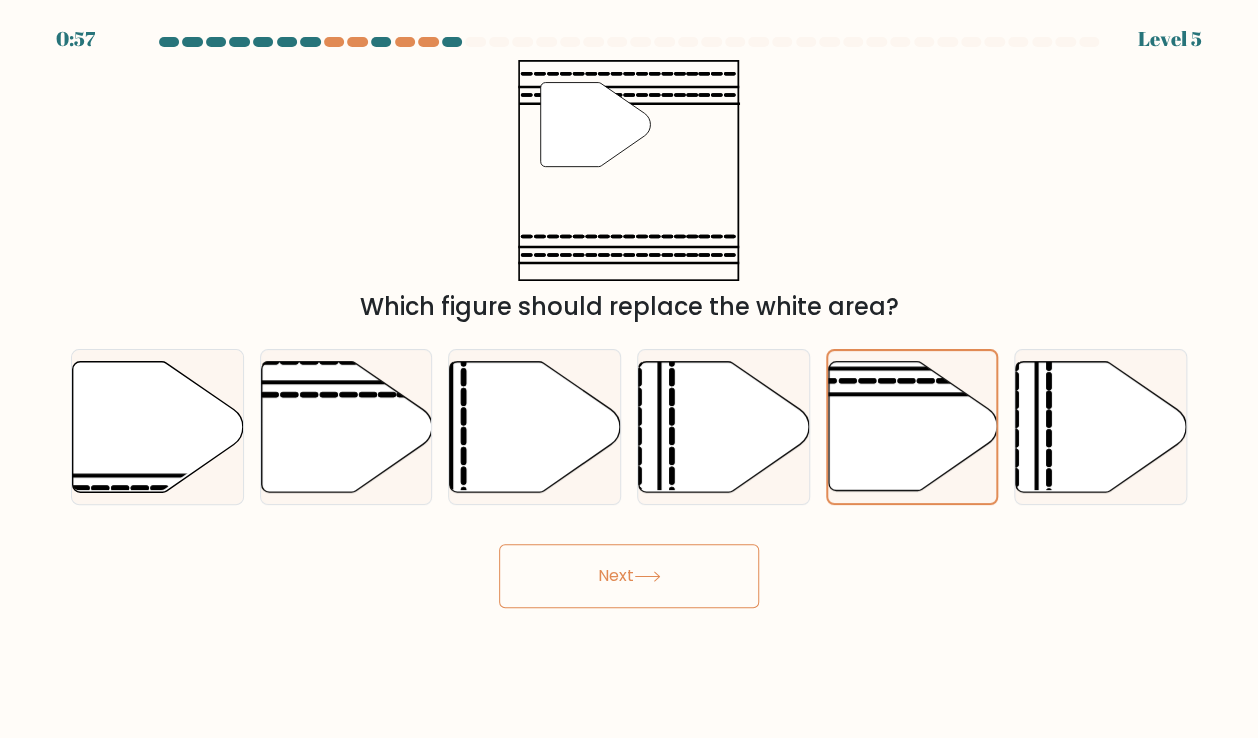 click on "Next" at bounding box center (629, 576) 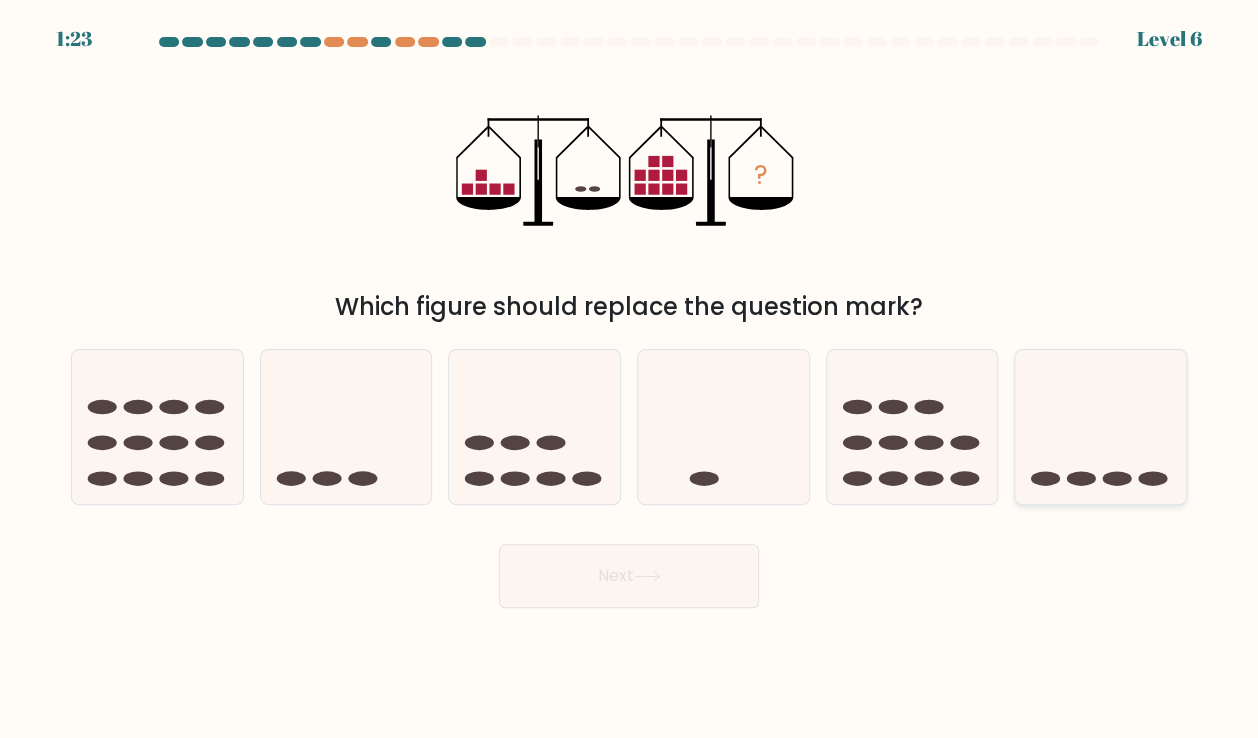 click 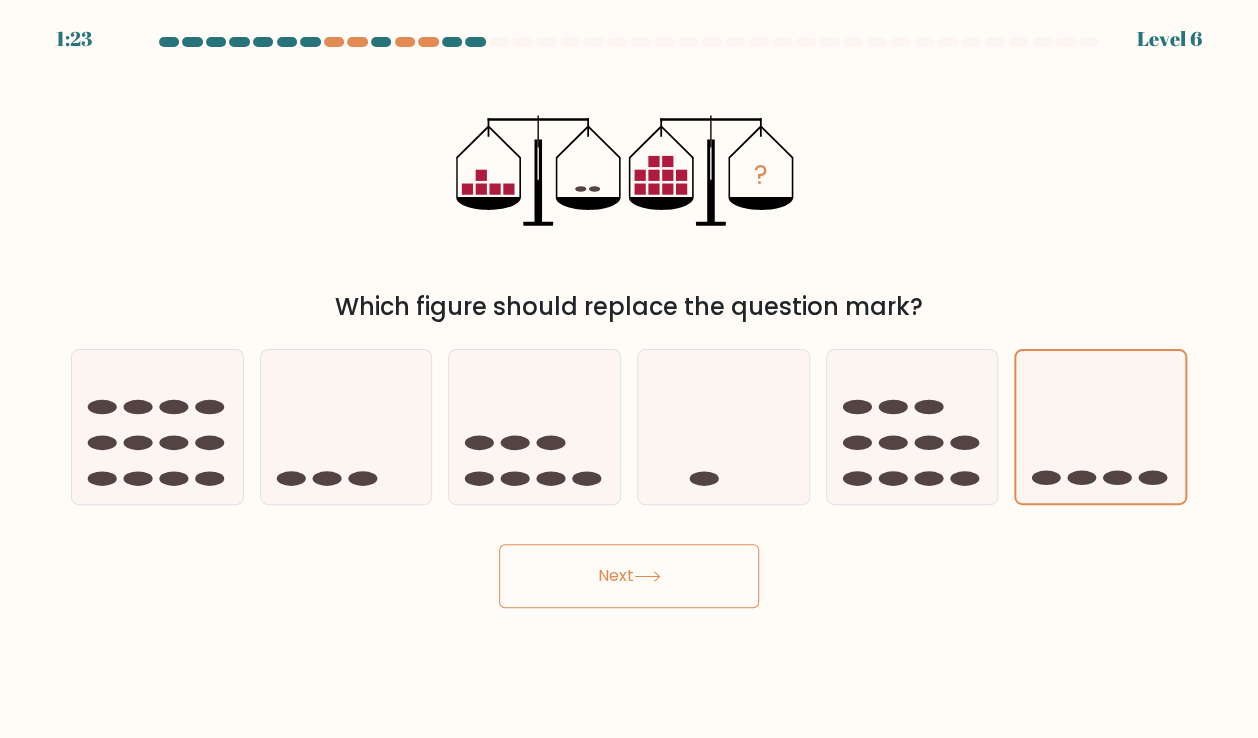 click on "Next" at bounding box center (629, 576) 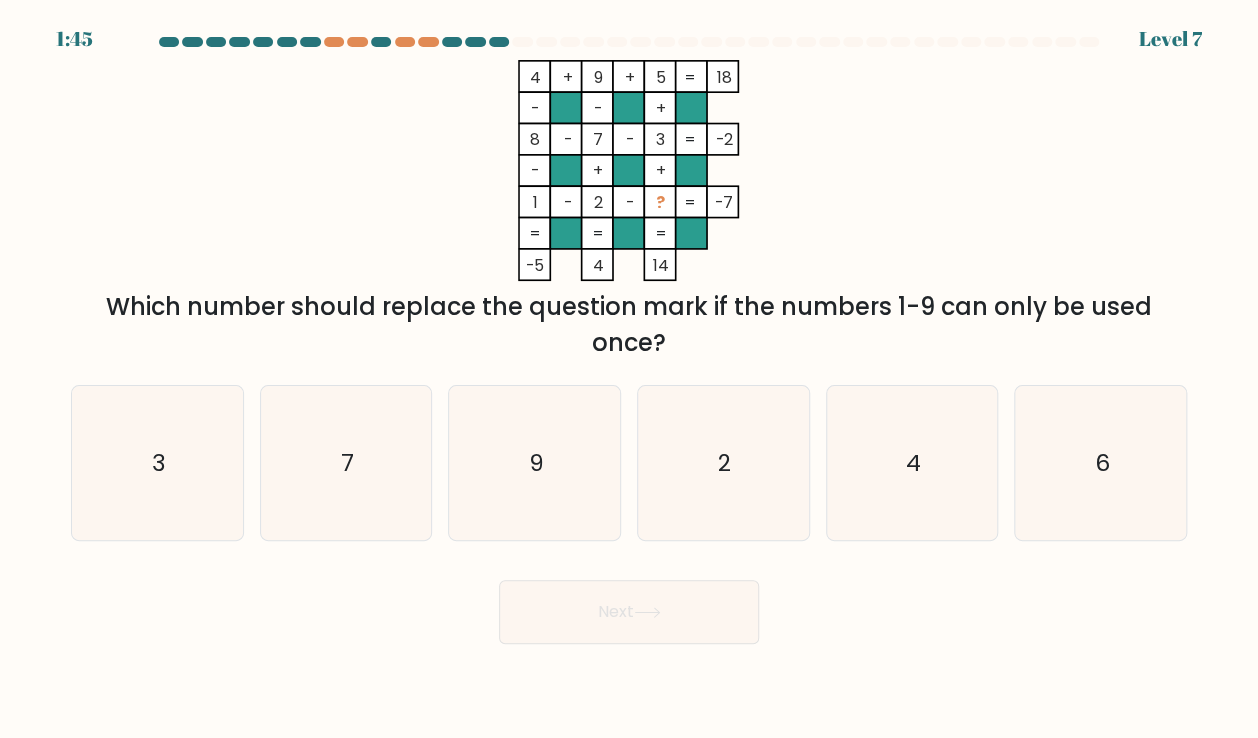 drag, startPoint x: 435, startPoint y: 316, endPoint x: 536, endPoint y: 330, distance: 101.96568 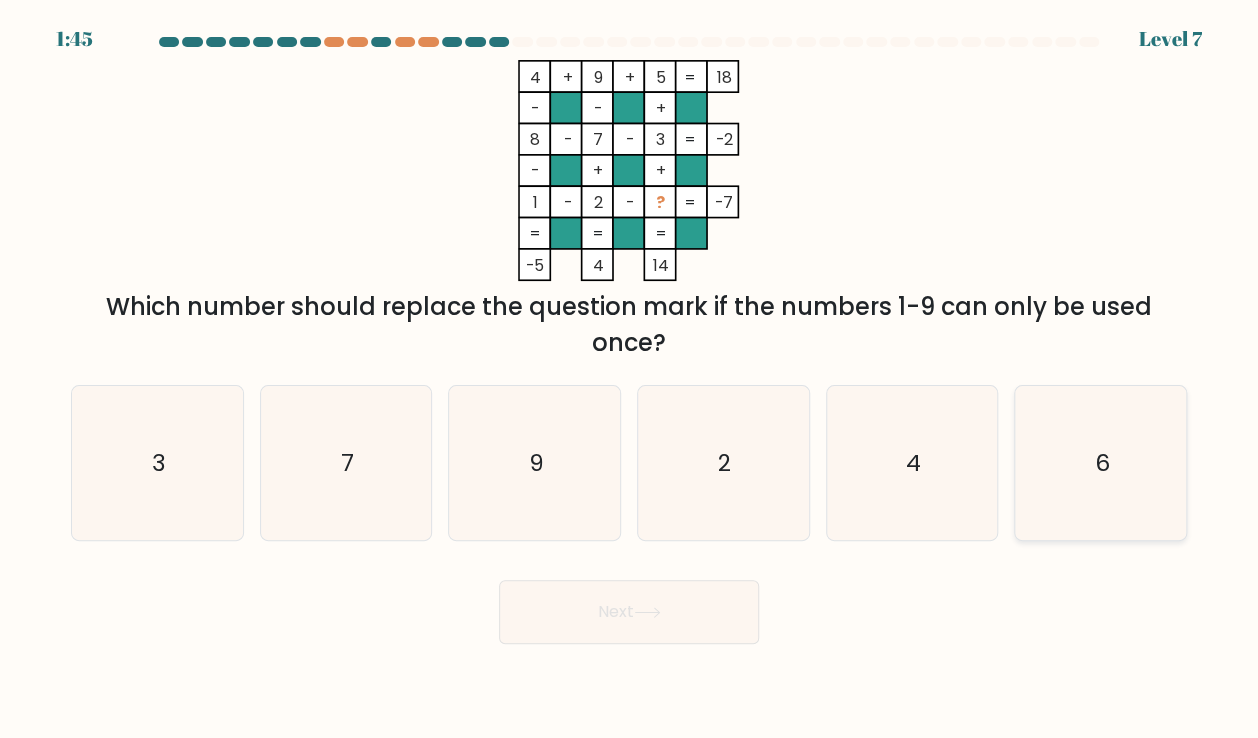 click on "6" 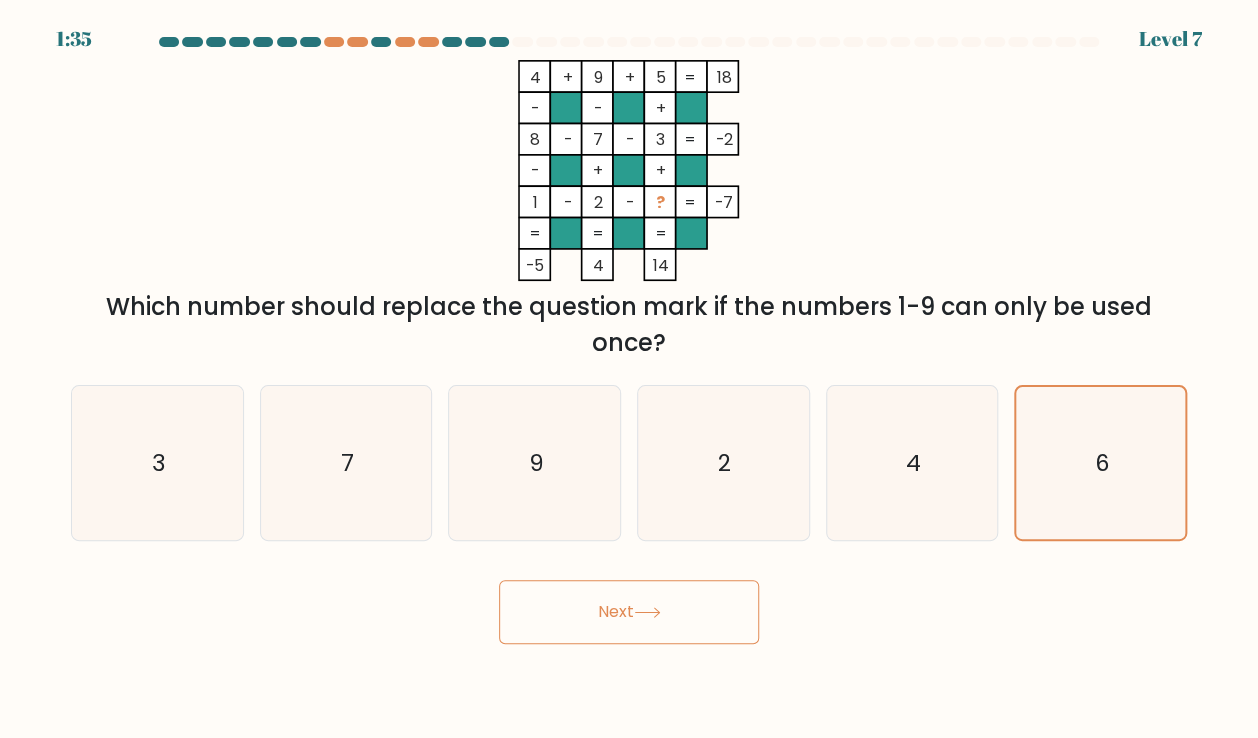 click on "Next" at bounding box center [629, 612] 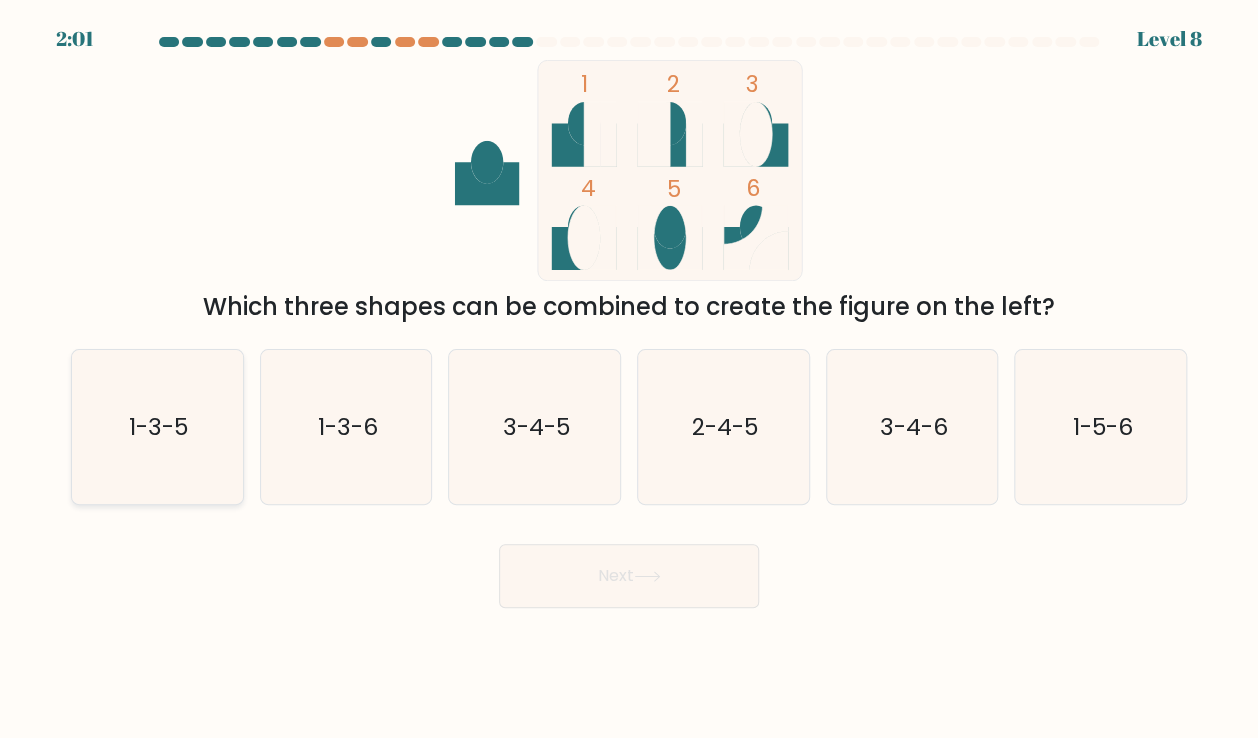 click on "1-3-5" 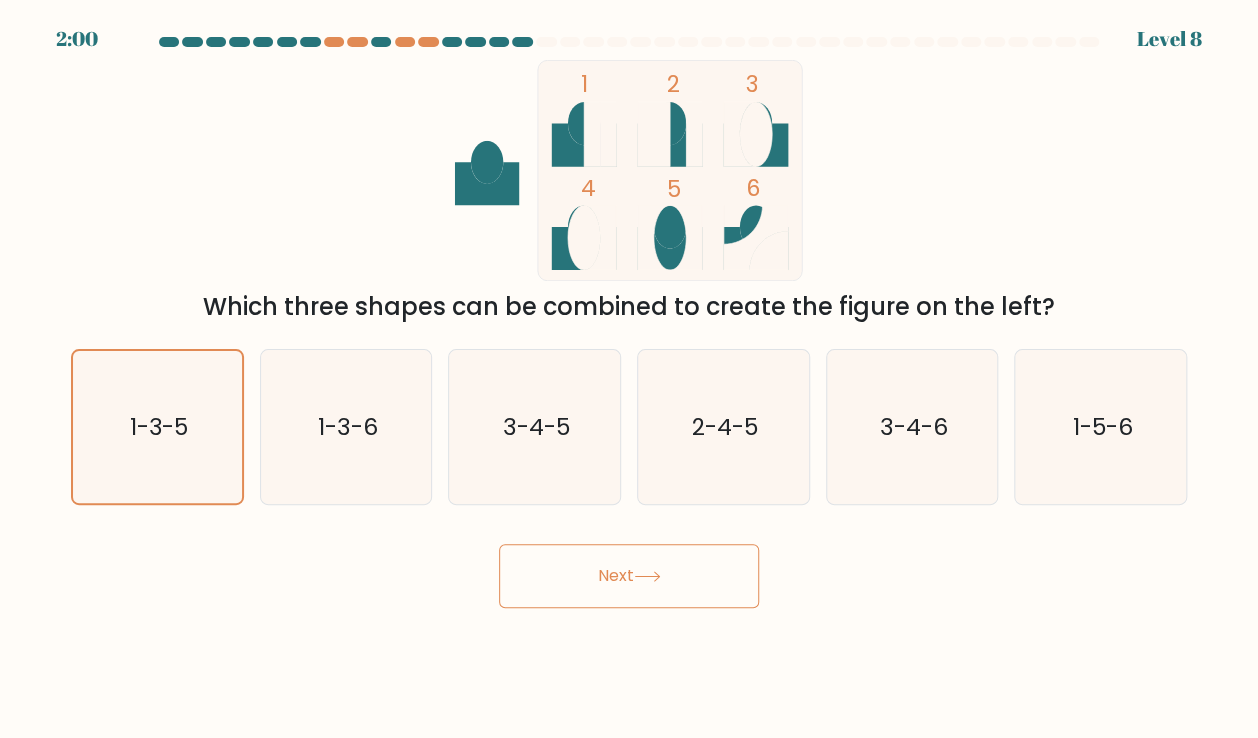 click on "Next" at bounding box center [629, 576] 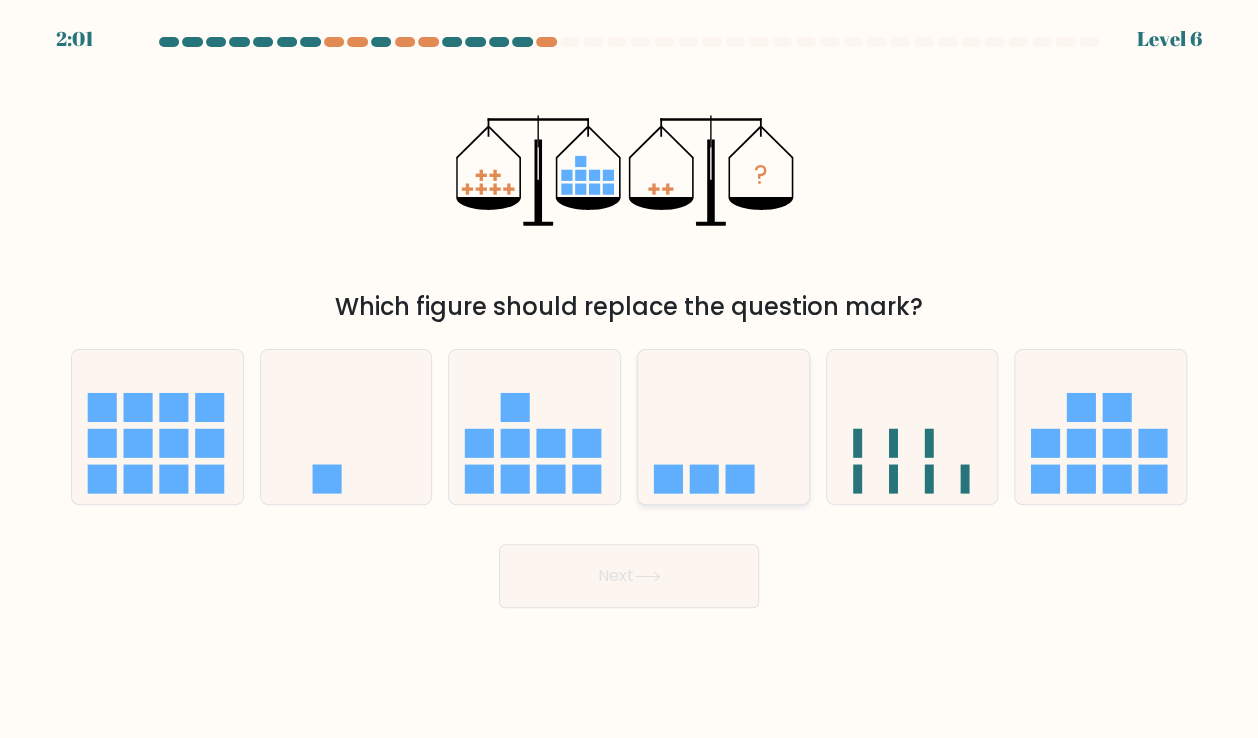 click 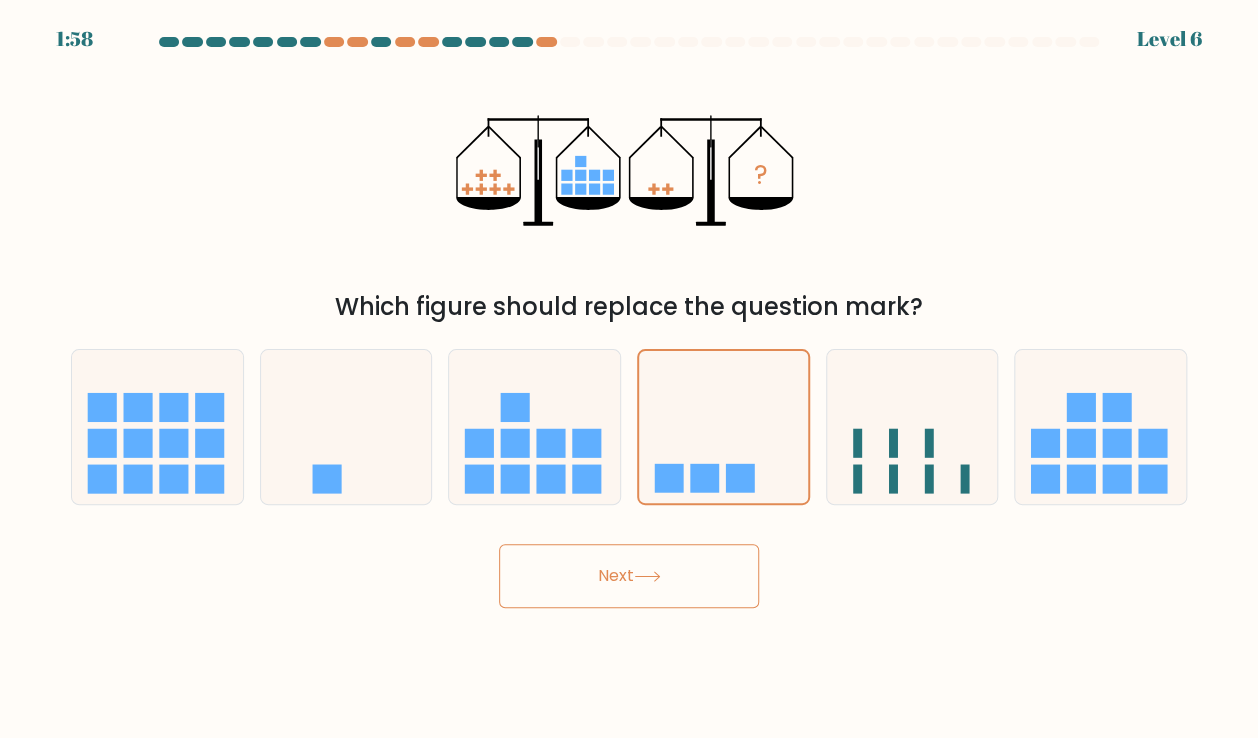 click on "Next" at bounding box center (629, 576) 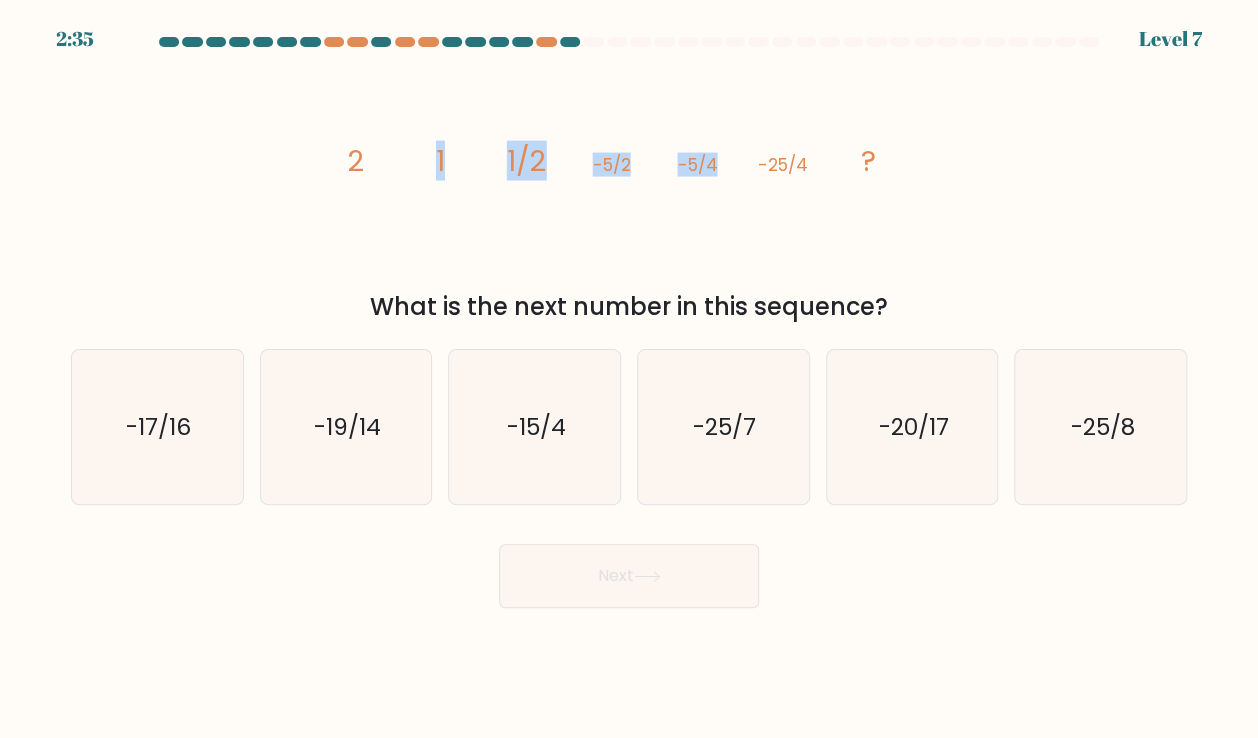 drag, startPoint x: 327, startPoint y: 120, endPoint x: 751, endPoint y: 232, distance: 438.54303 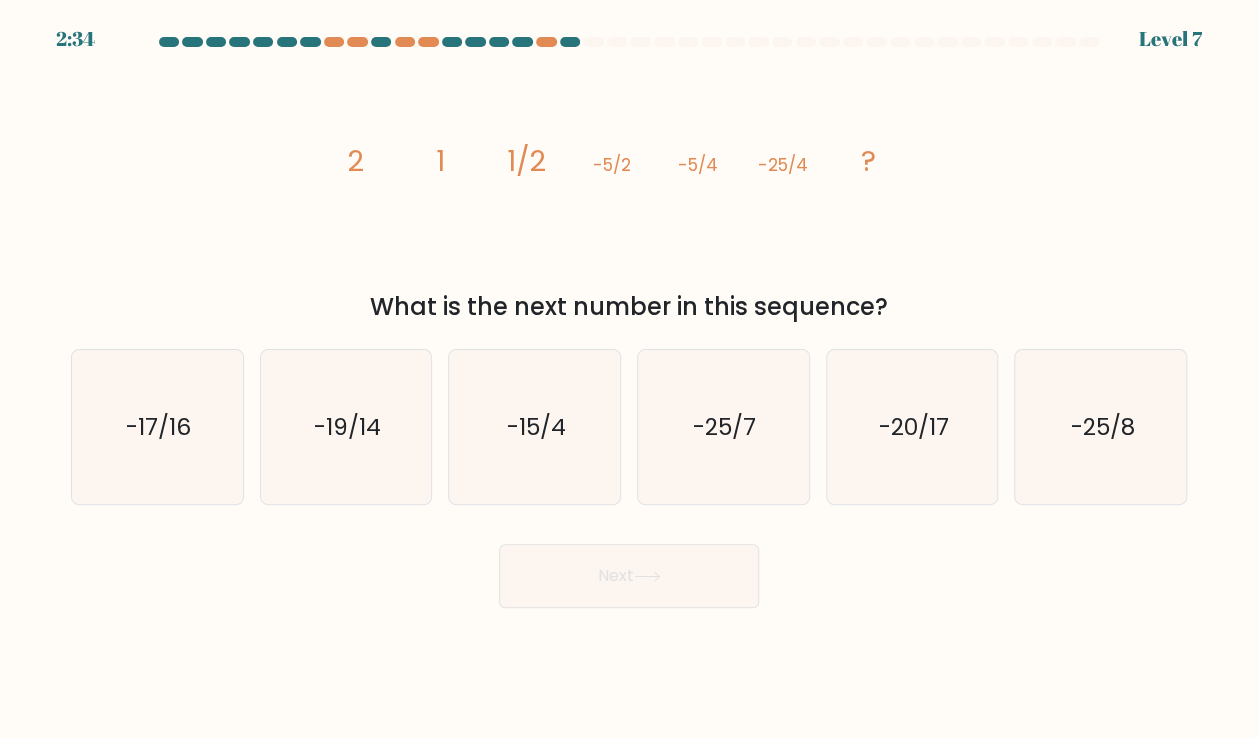 drag, startPoint x: 462, startPoint y: 174, endPoint x: 892, endPoint y: 300, distance: 448.08035 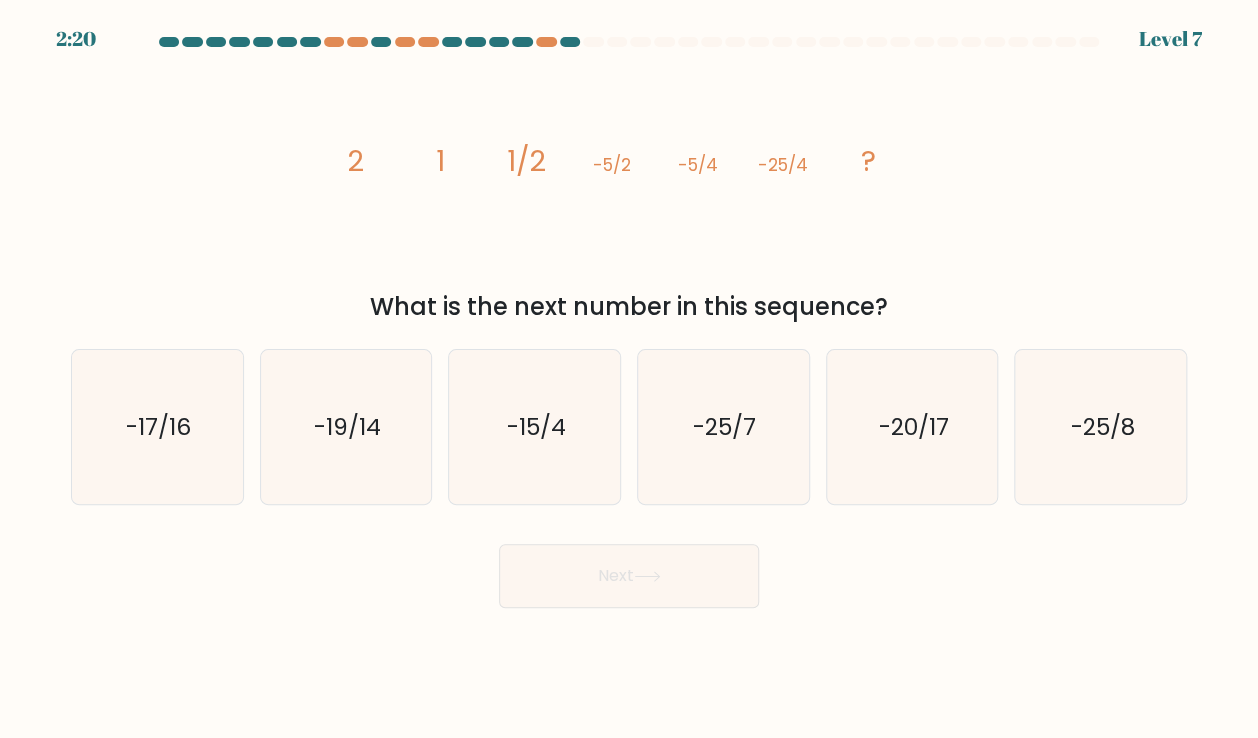 click on "image/svg+xml
2
1
1/2
-5/2
-5/4
-25/4
?" 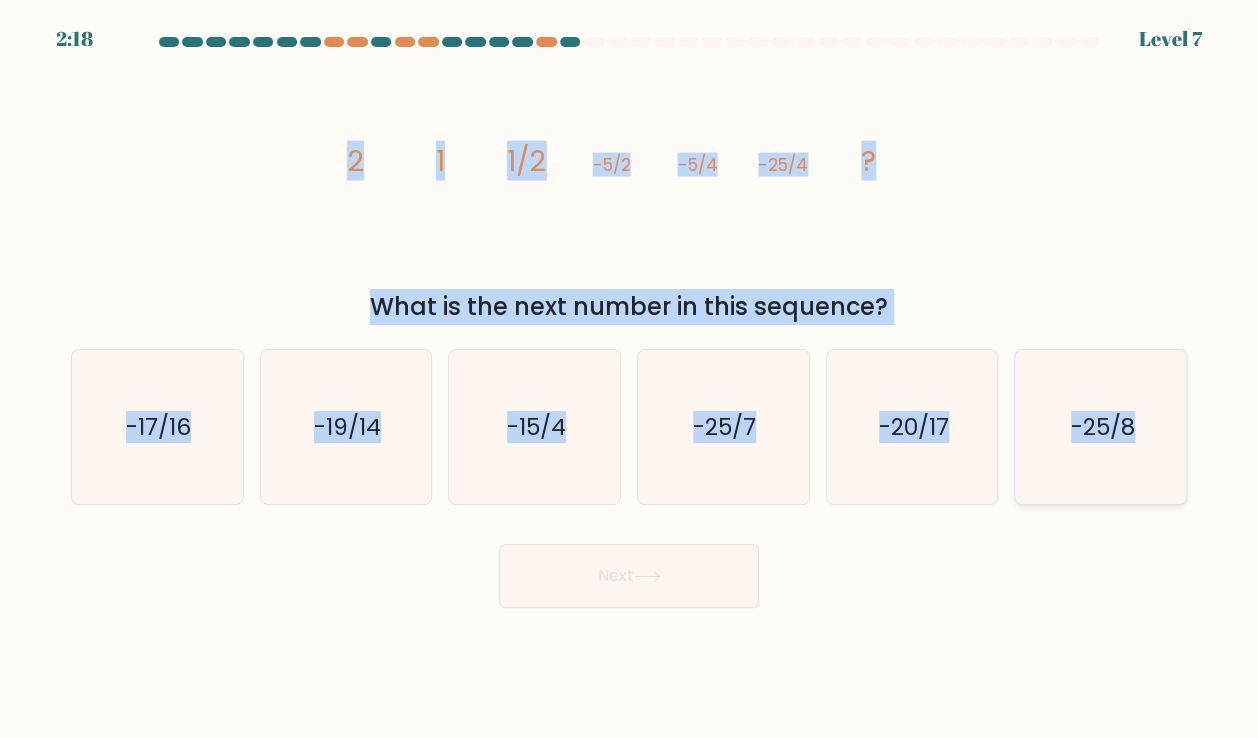 drag, startPoint x: 335, startPoint y: 141, endPoint x: 1142, endPoint y: 462, distance: 868.4987 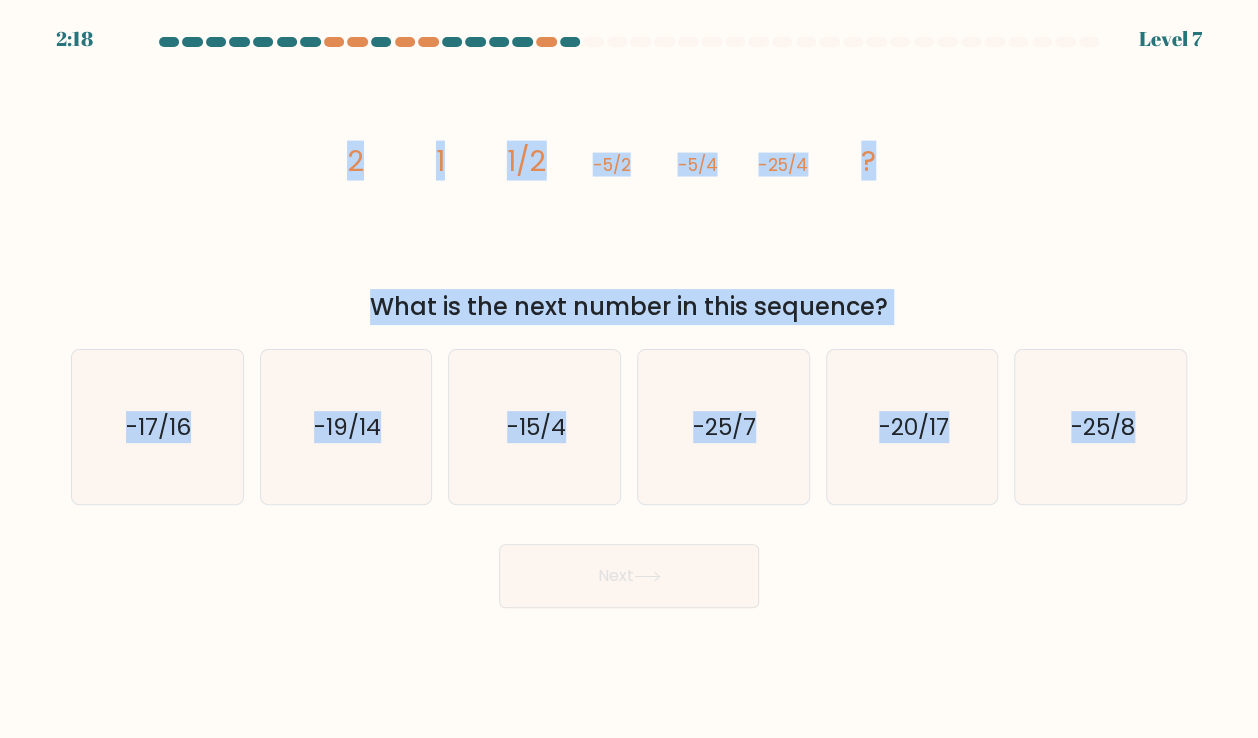 copy on "2
1
1/2
-5/2
-5/4
-25/4
?
What is the next number in this sequence?
a.
-17/16
b.
-19/14
c.
-15/4
d.
-25/7
e.
-20/17
f.
-25/8" 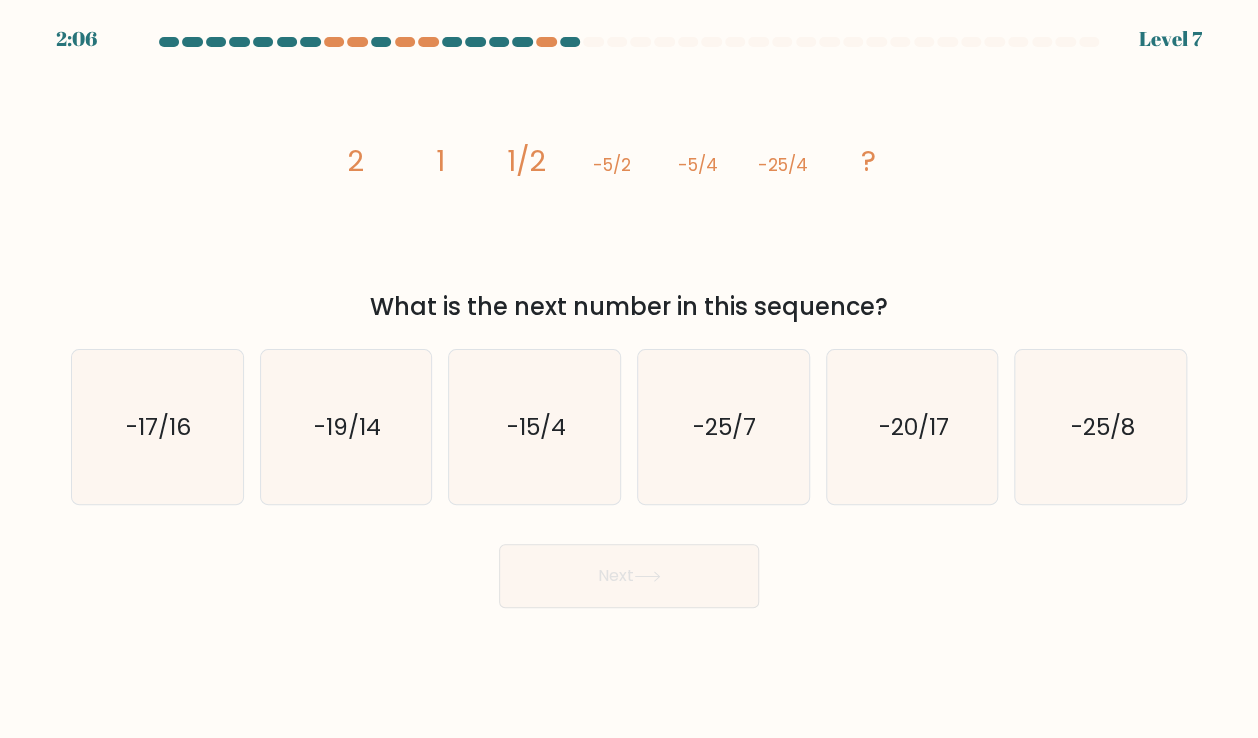 click on "Next" at bounding box center [629, 568] 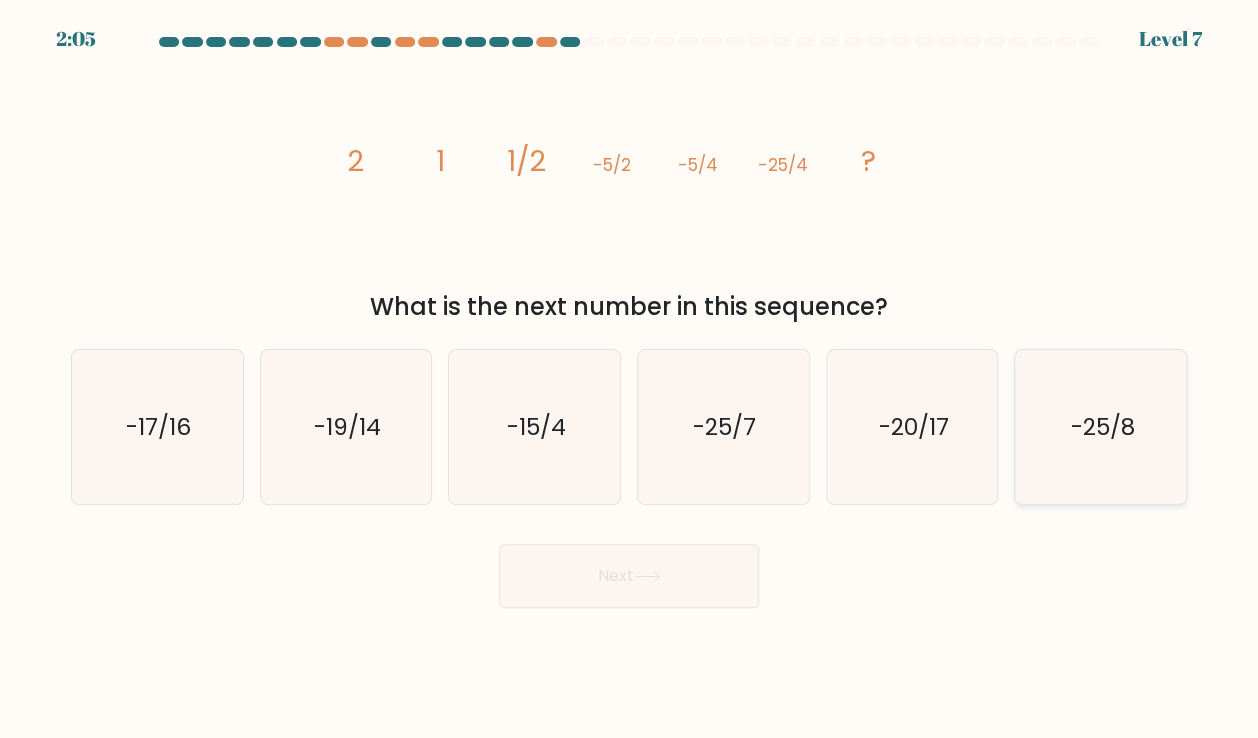 click on "-25/8" 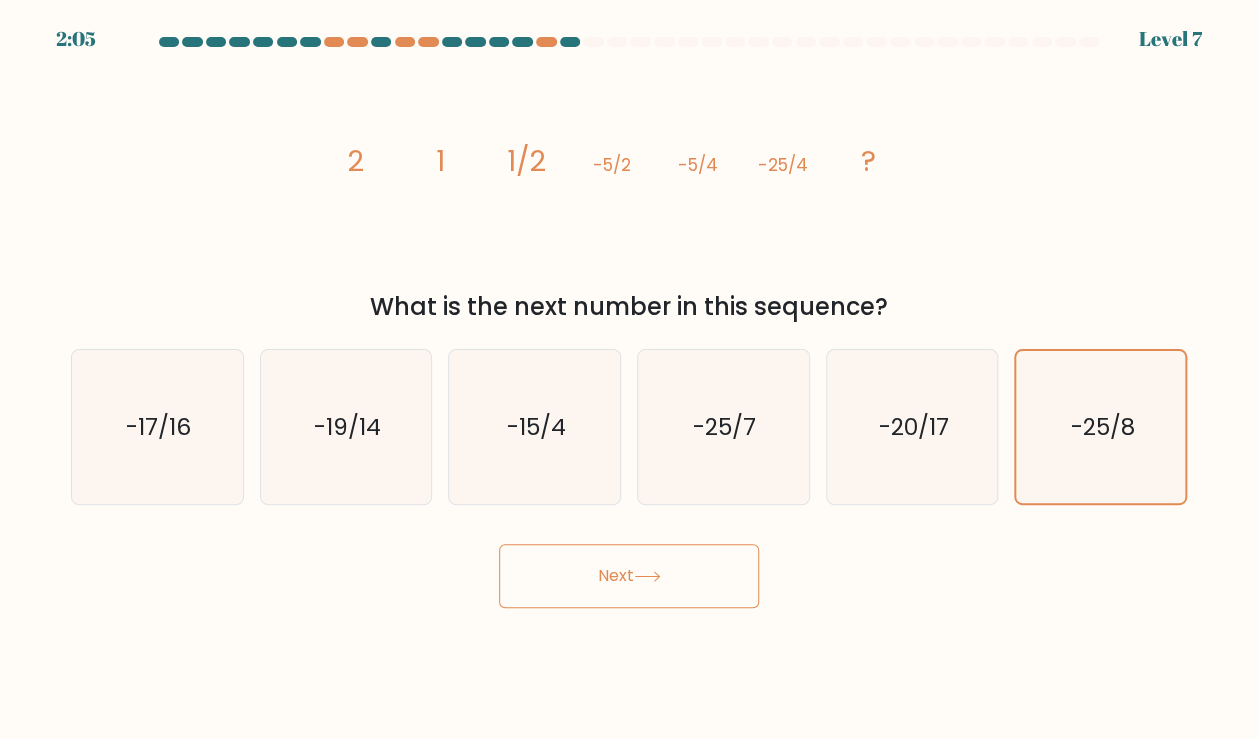 click on "Next" at bounding box center [629, 576] 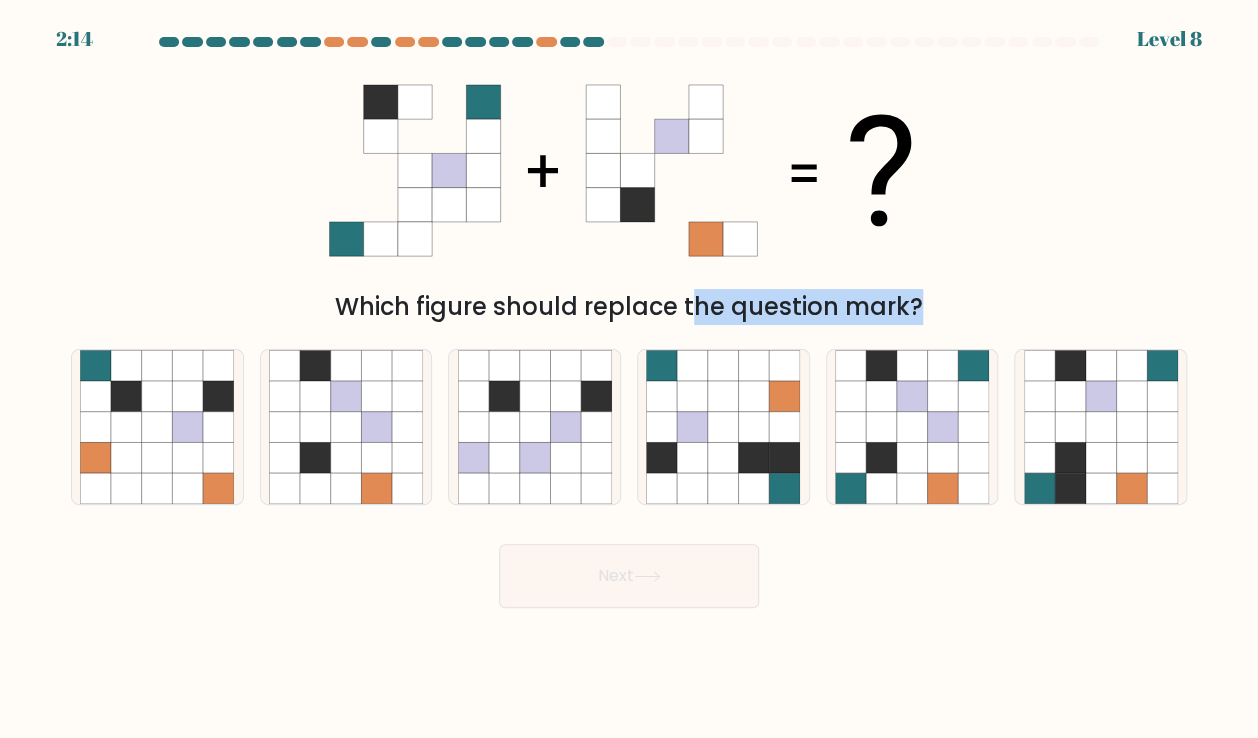 drag, startPoint x: 556, startPoint y: 327, endPoint x: 732, endPoint y: 321, distance: 176.10225 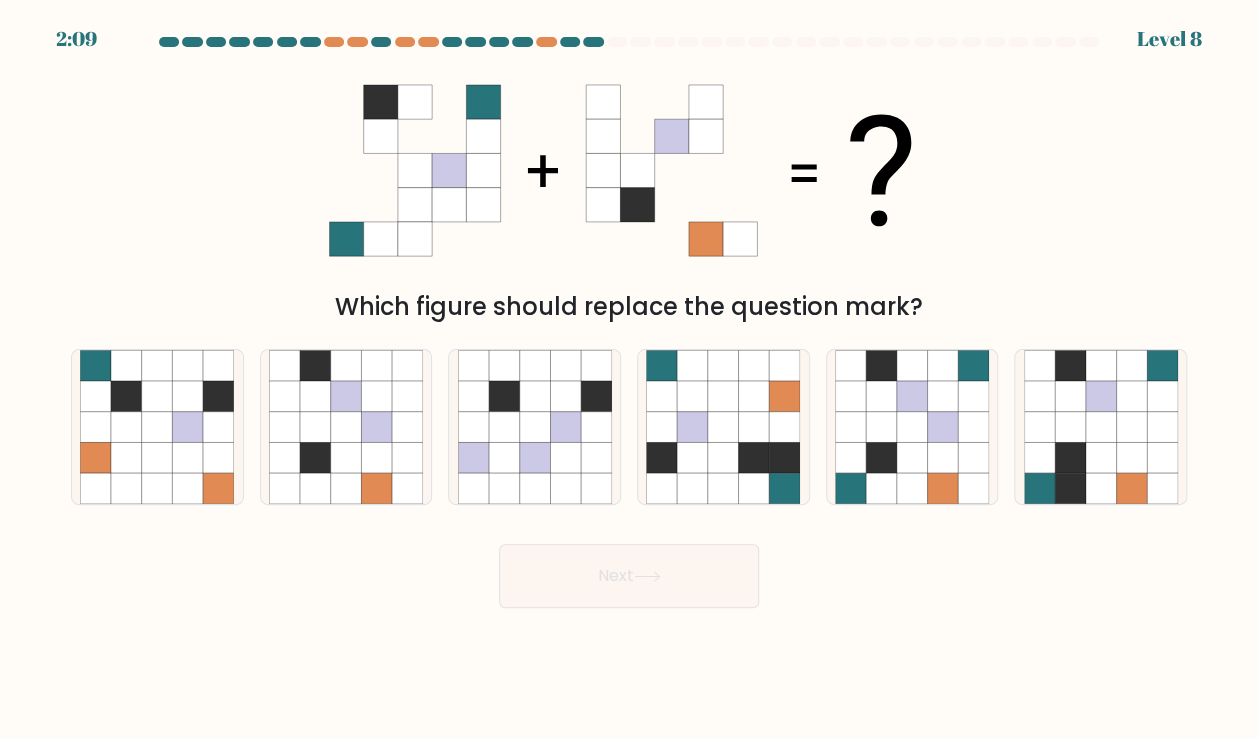 click 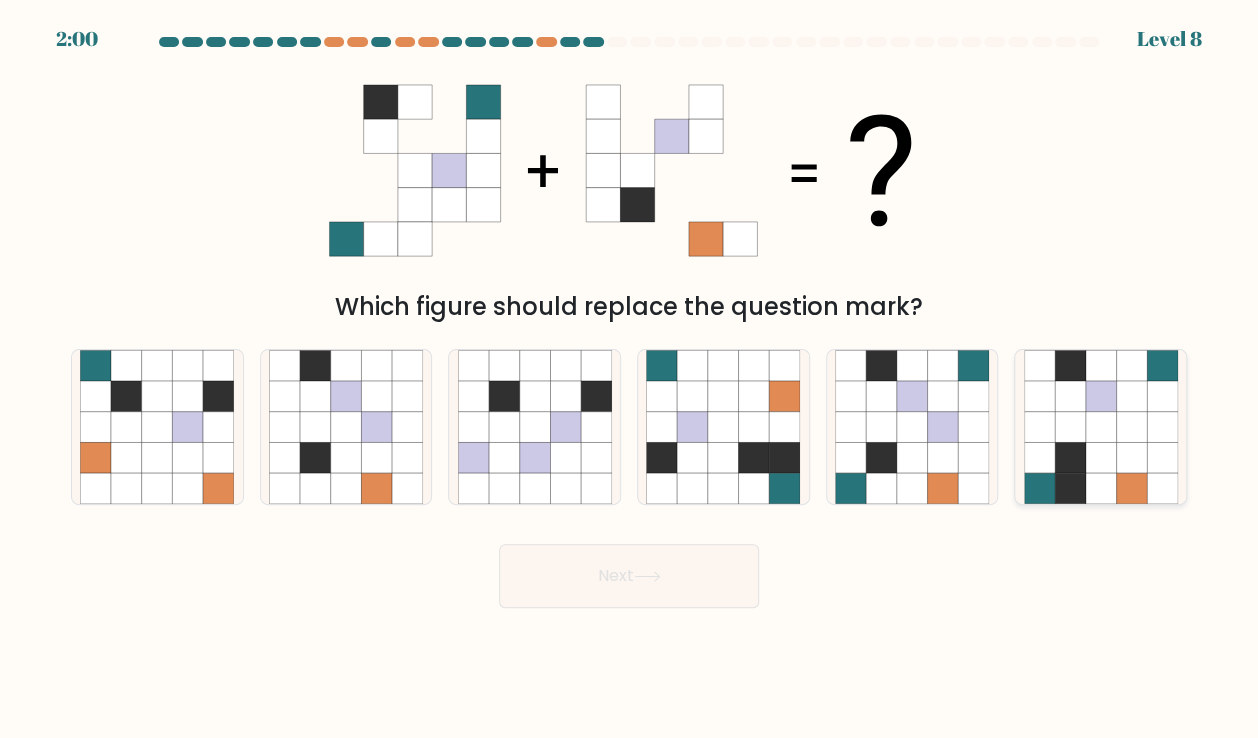 click 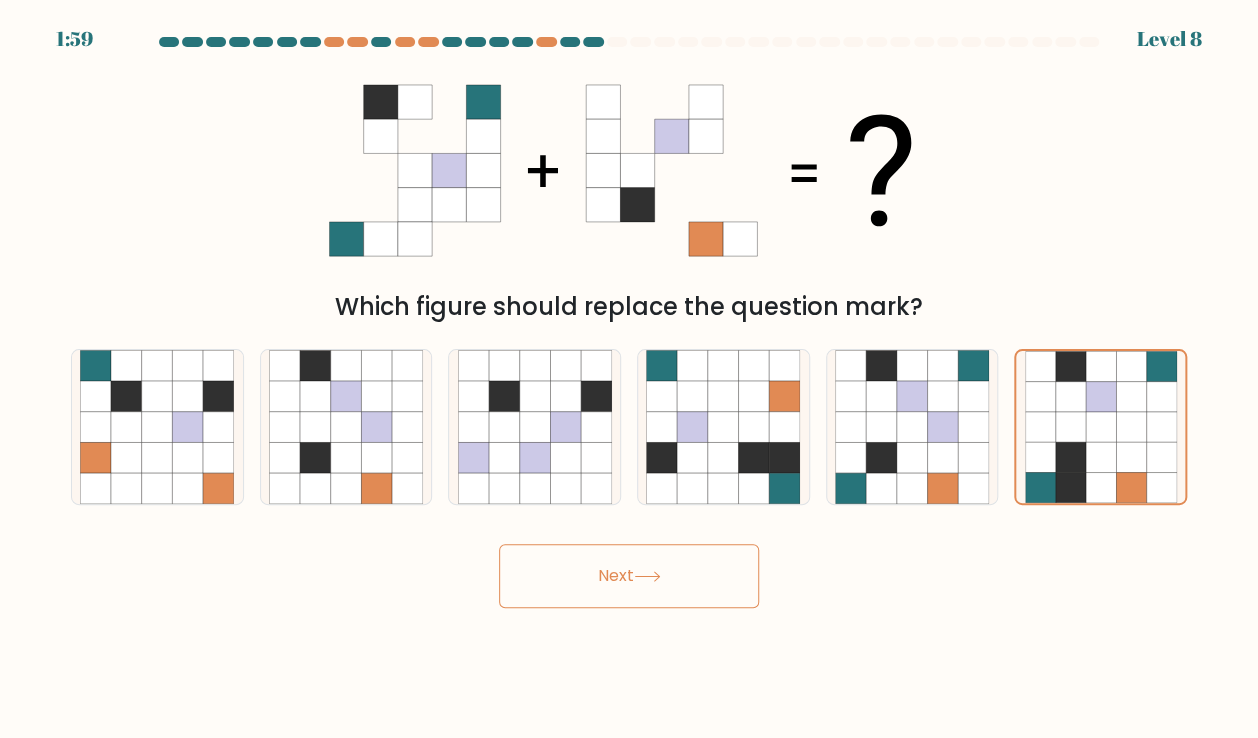click on "Next" at bounding box center (629, 576) 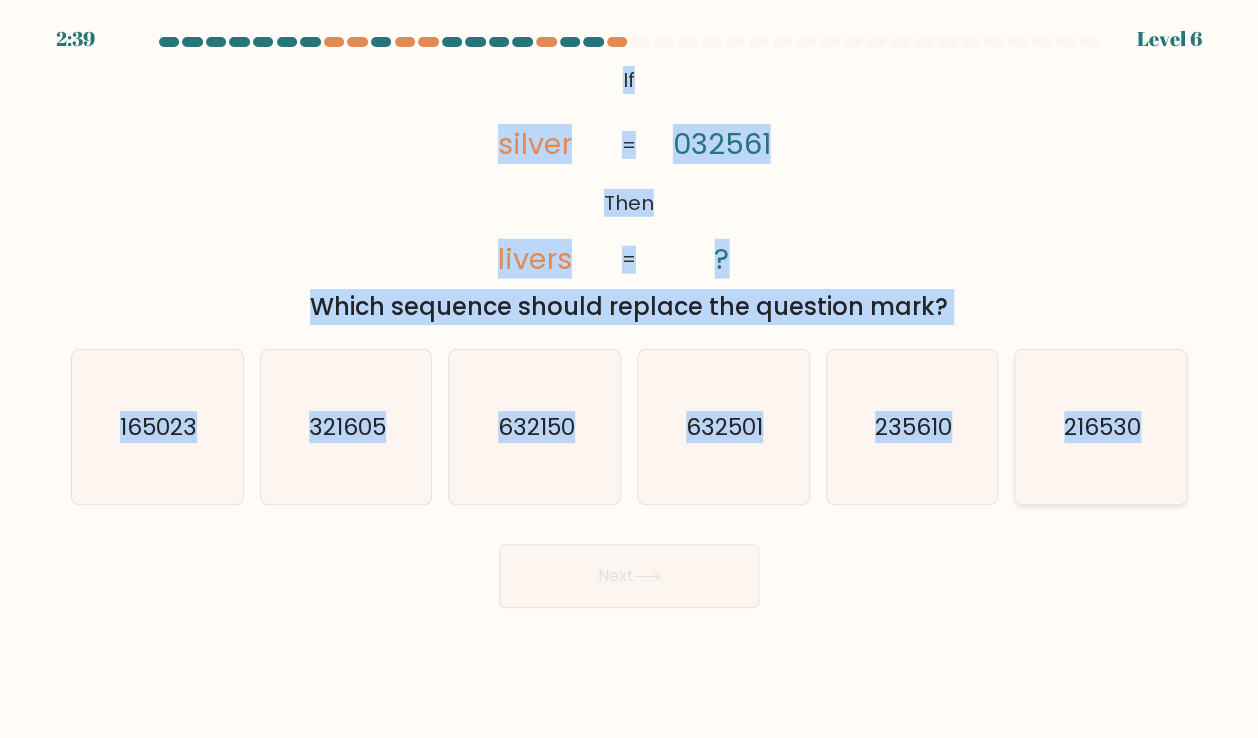 drag, startPoint x: 596, startPoint y: 77, endPoint x: 1176, endPoint y: 444, distance: 686.35925 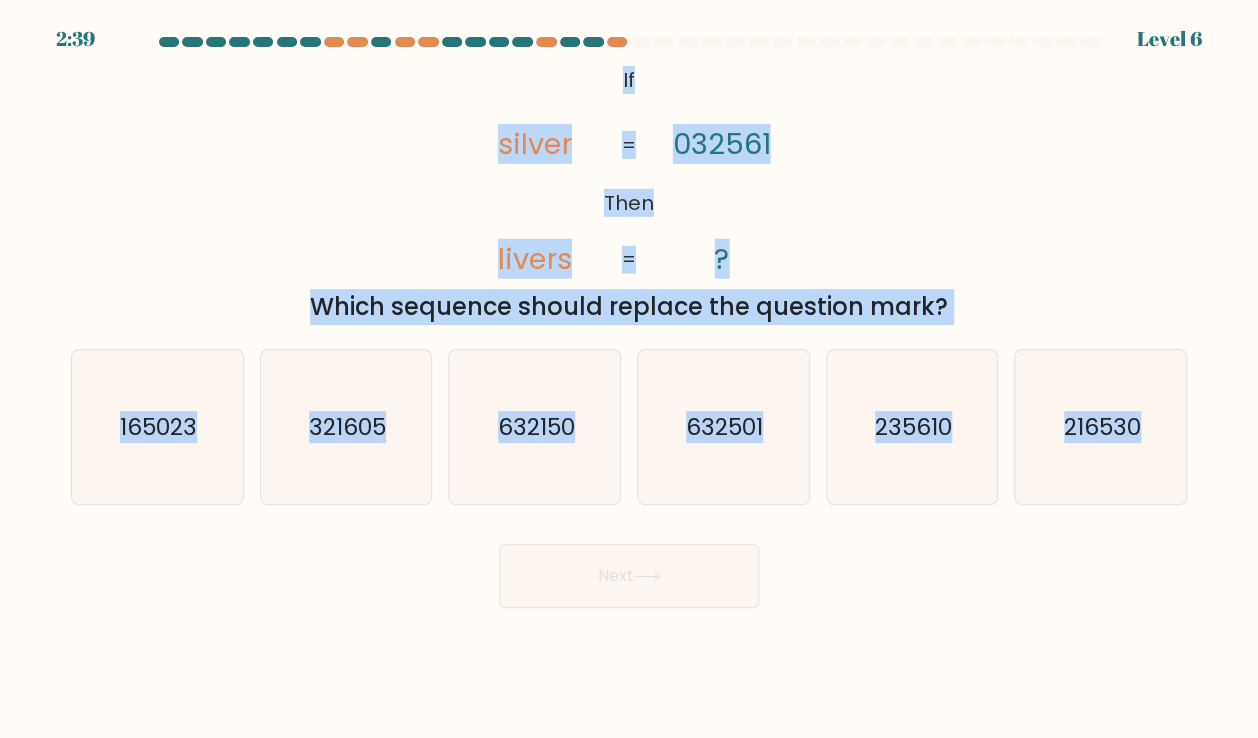 copy on "If       Then       silver       livers       [NUMBER]       ?       =       =
Which sequence should replace the question mark?
a.
[NUMBER]
b.
[NUMBER]
c.
[NUMBER]
d.
[NUMBER]
e.
[NUMBER]
f.
[NUMBER]" 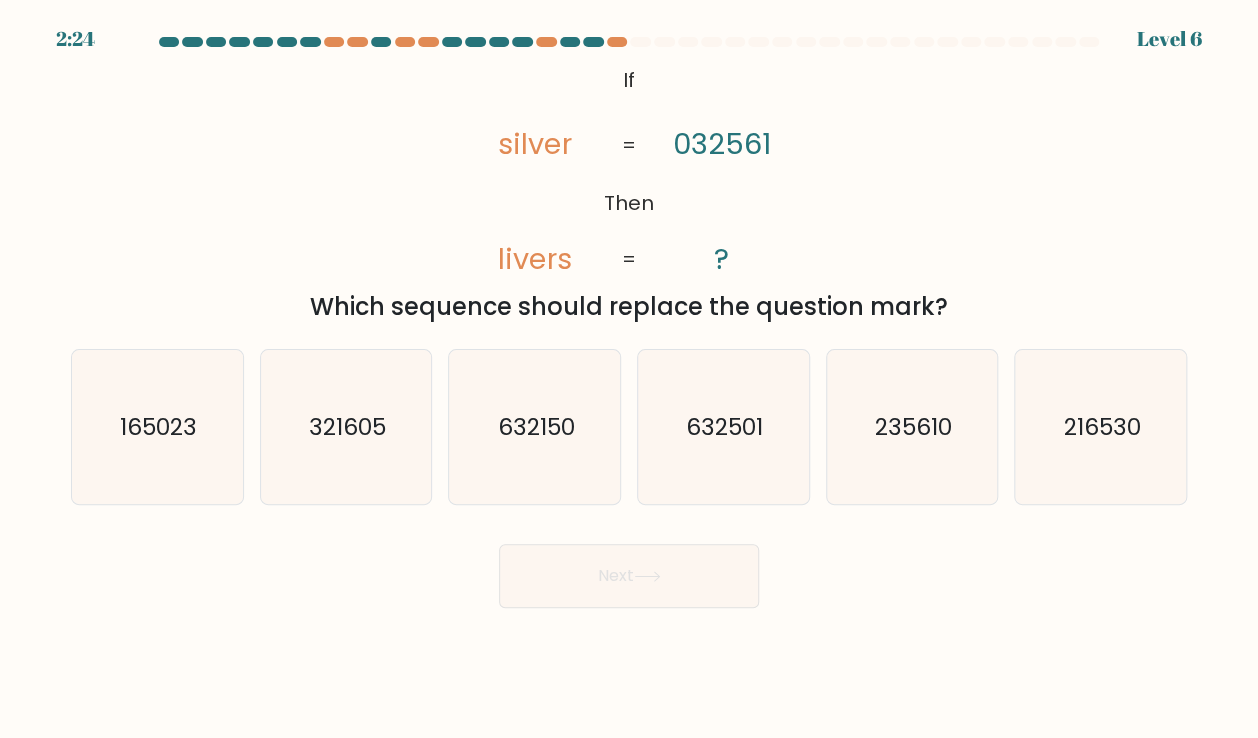 click on "If ?" at bounding box center (629, 322) 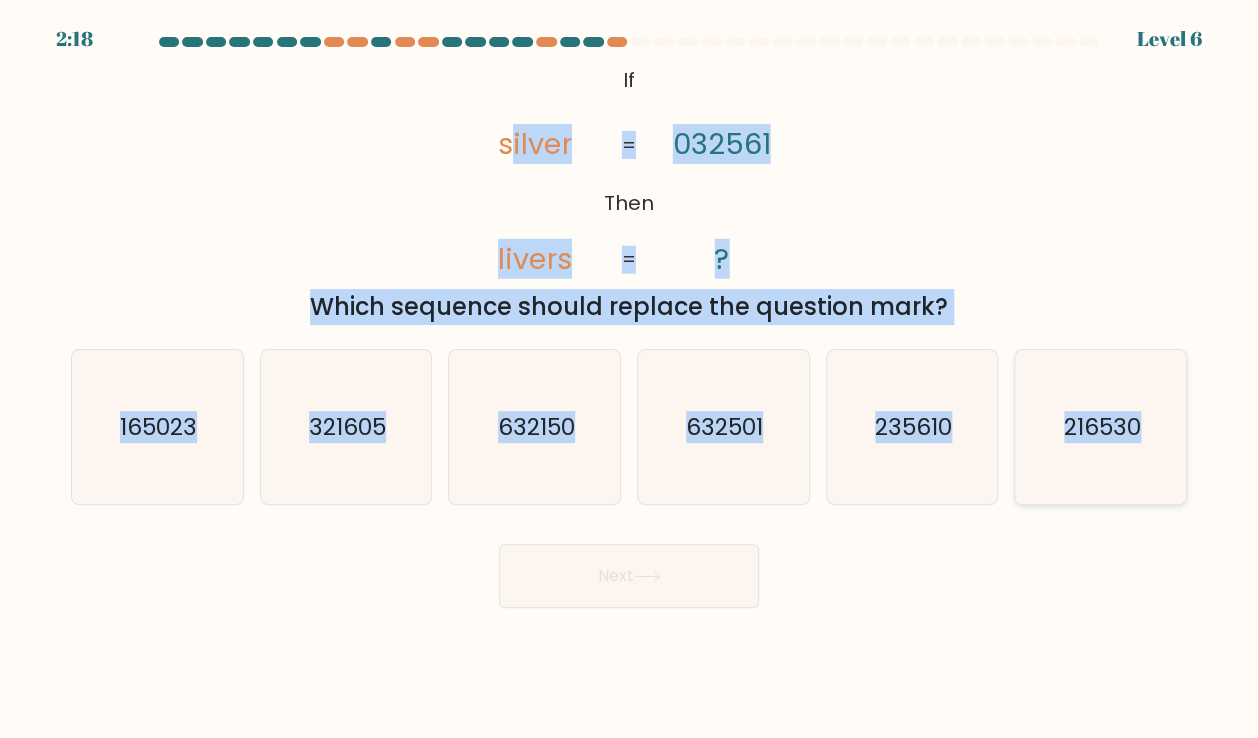 drag, startPoint x: 520, startPoint y: 66, endPoint x: 1164, endPoint y: 431, distance: 740.2439 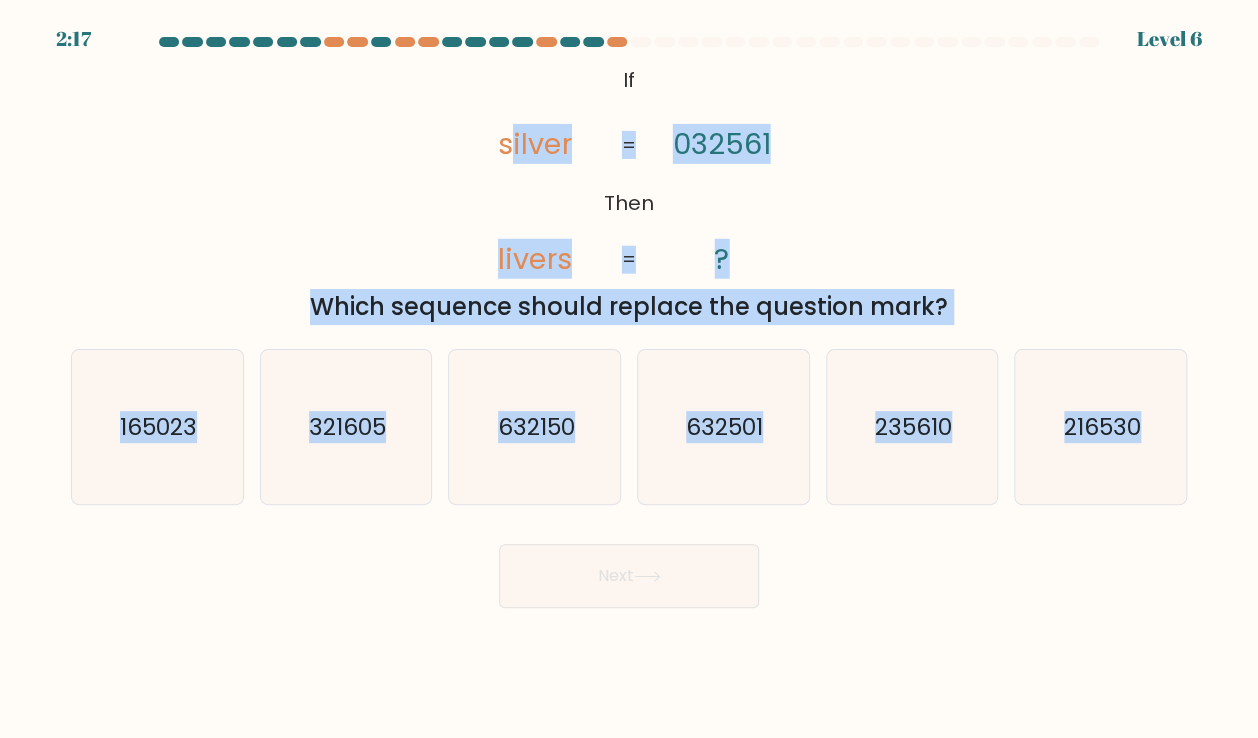 copy on "ilver       livers       [NUMBER]       ?       =       =
Which sequence should replace the question mark?
a.
[NUMBER]
b.
[NUMBER]
c.
[NUMBER]
d.
[NUMBER]
e.
[NUMBER]
f.
[NUMBER]" 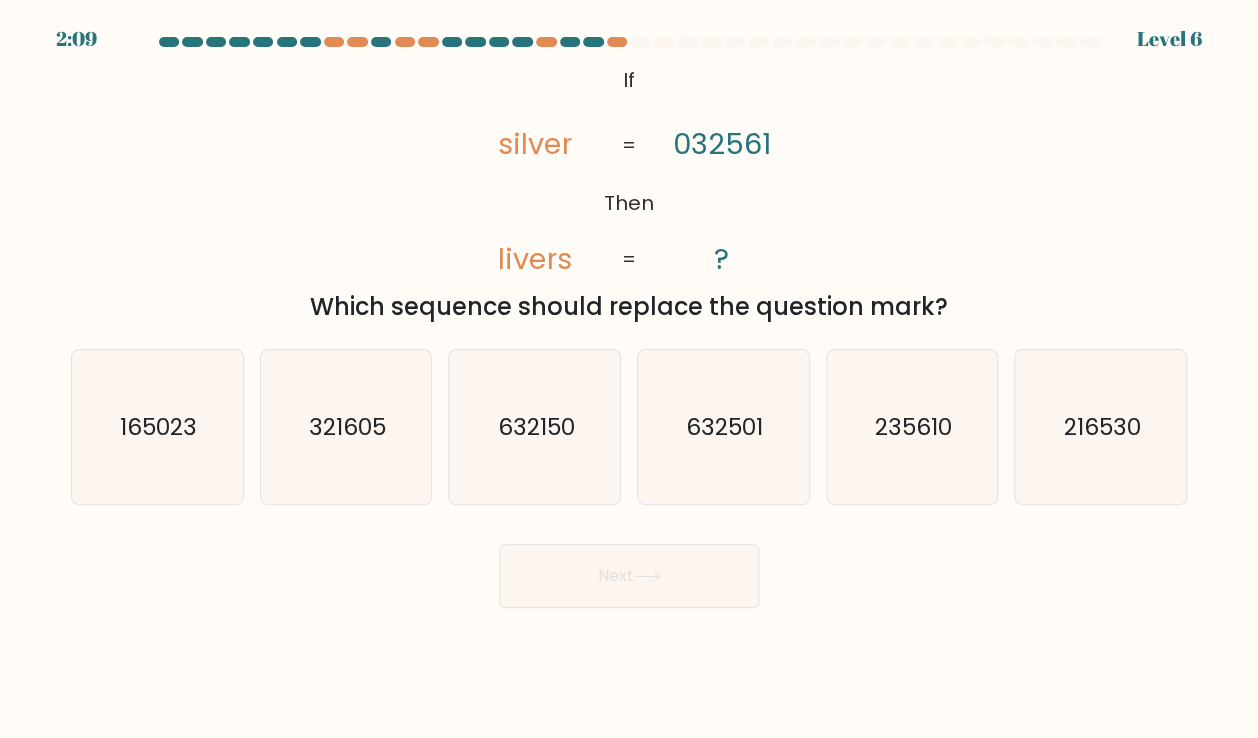 click on "Next" at bounding box center [629, 568] 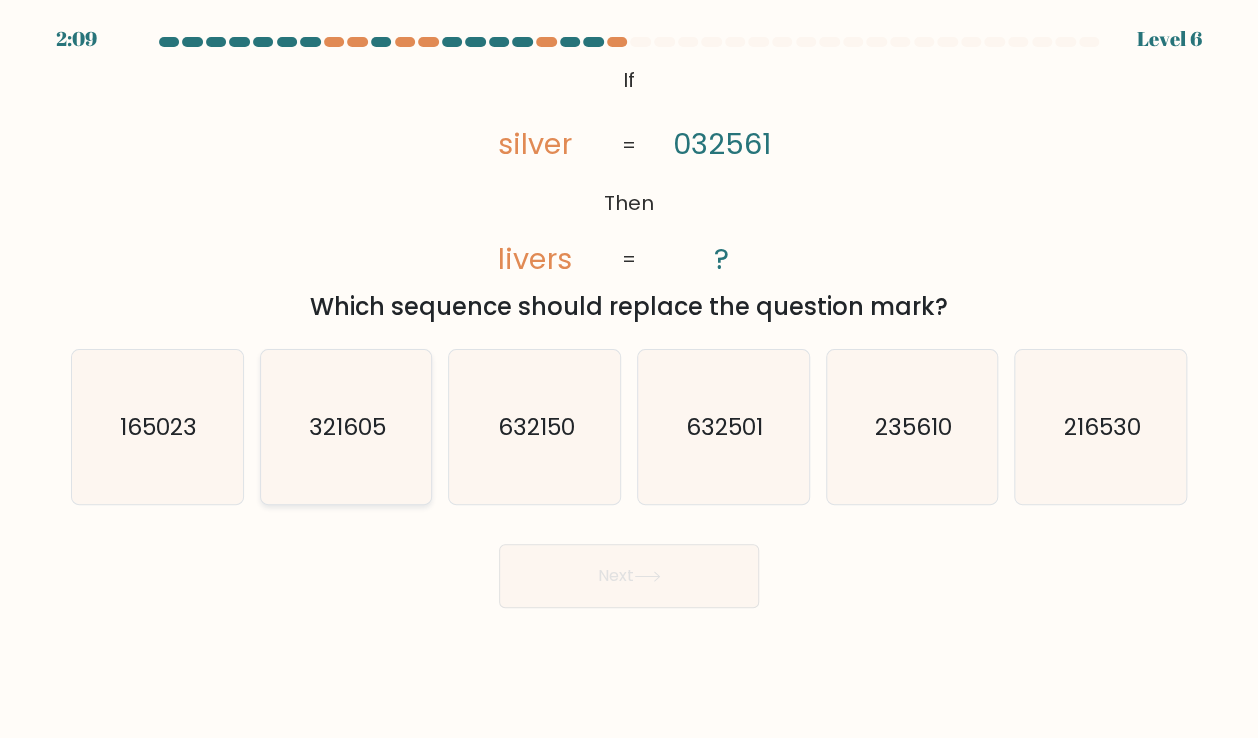 click on "321605" 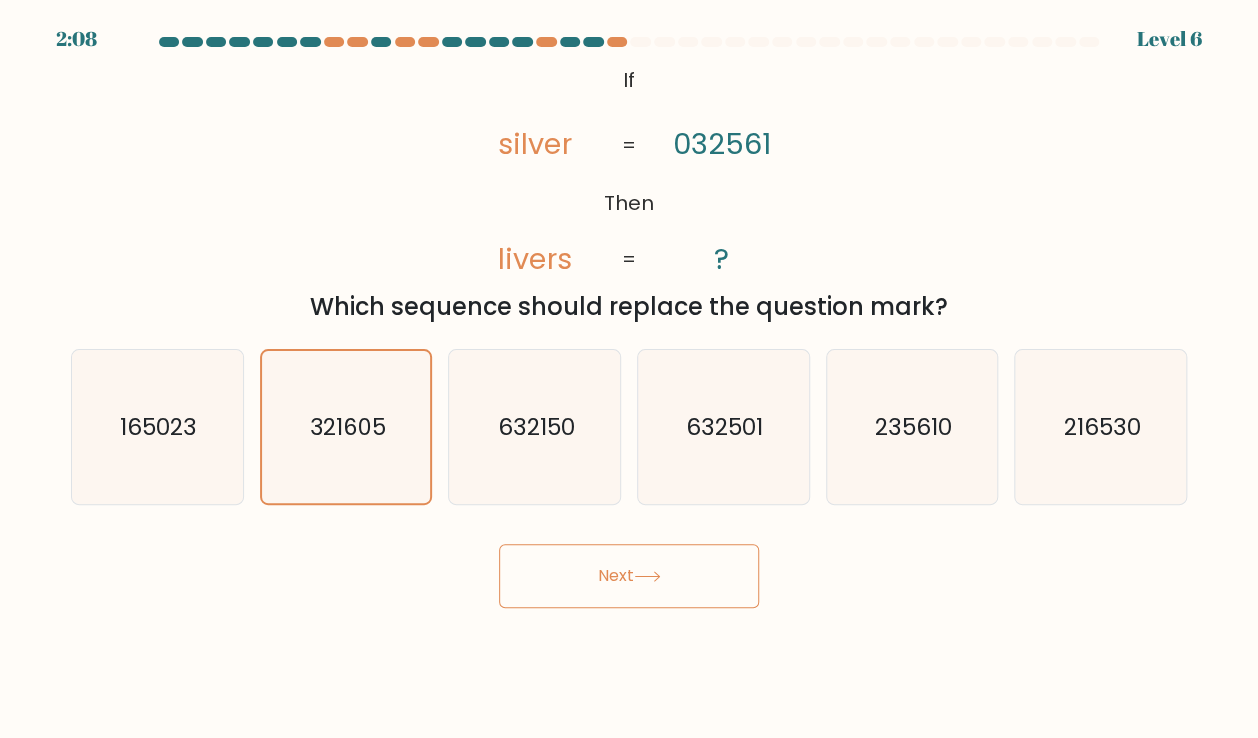 click on "2:08
Level 6
If" at bounding box center (629, 369) 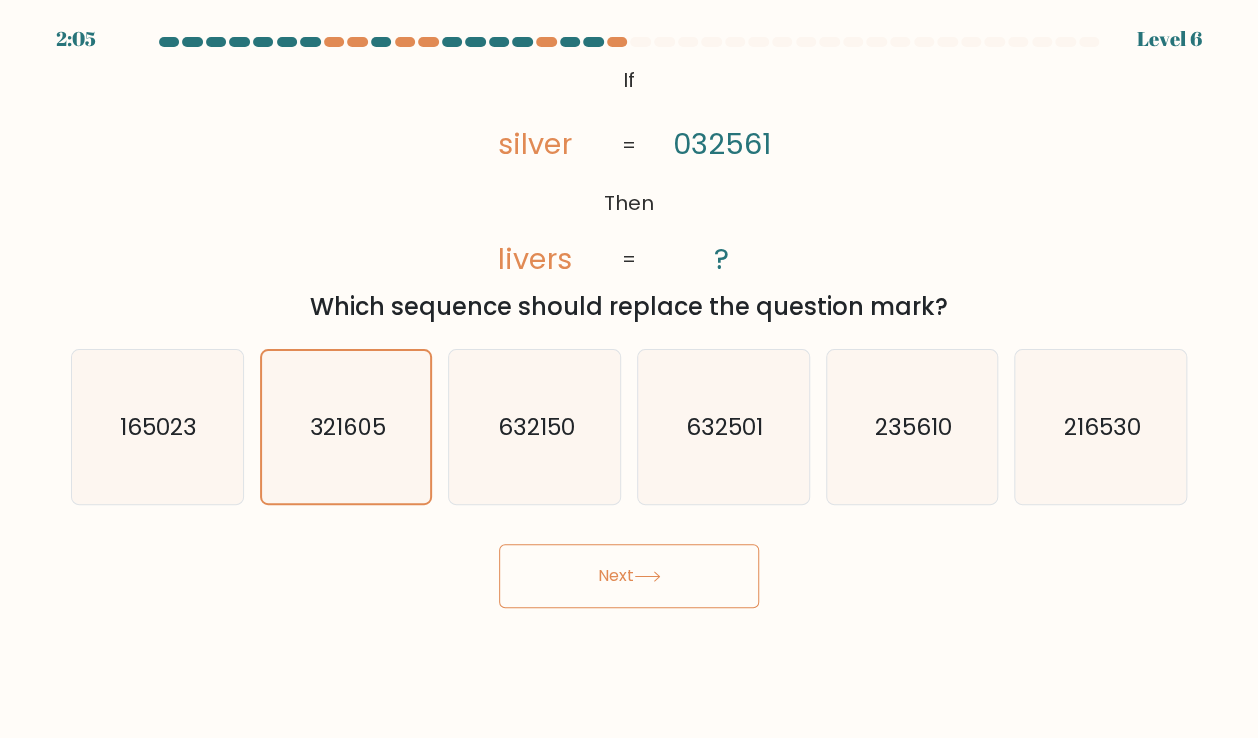 click on "Next" at bounding box center [629, 576] 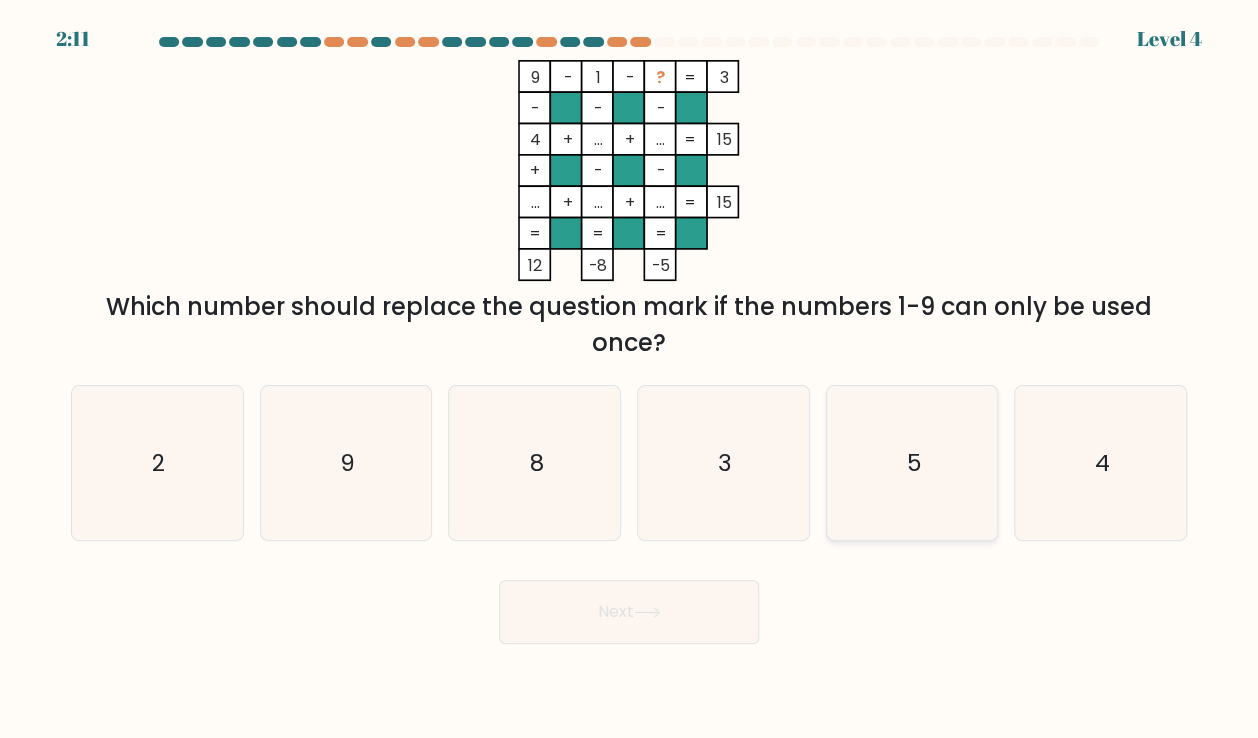 click on "5" 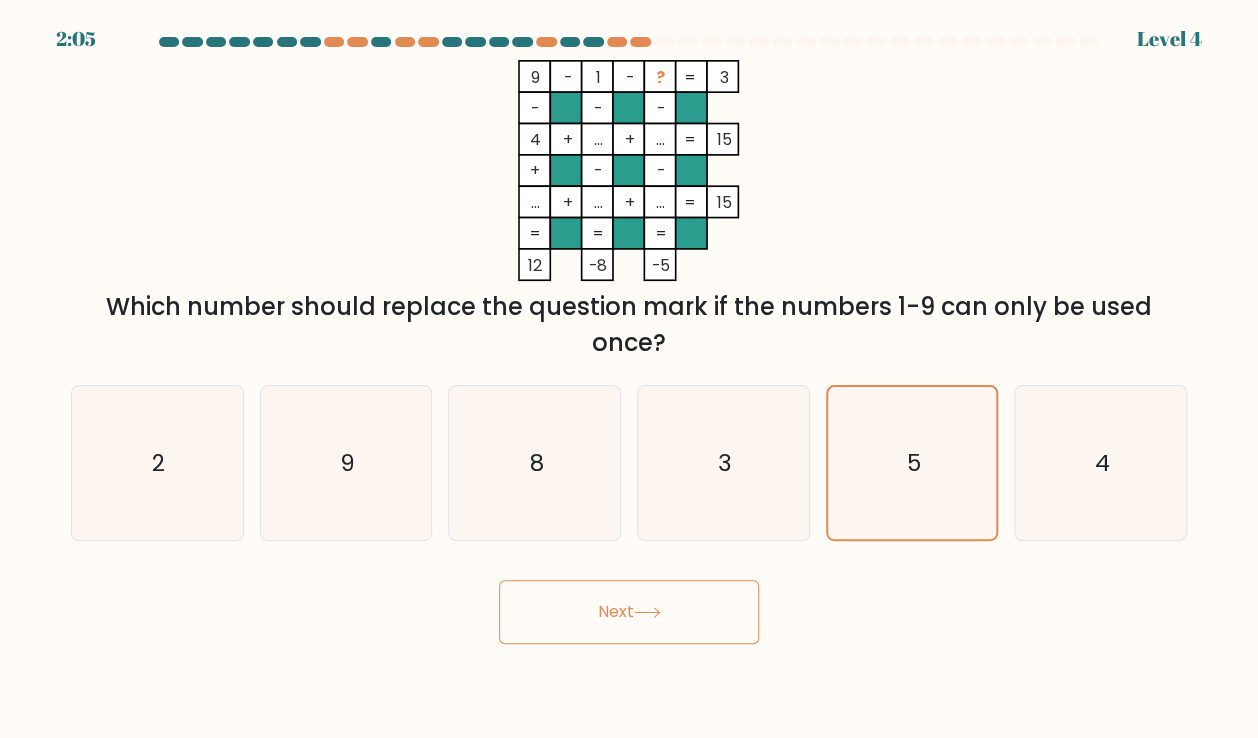click on "Next" at bounding box center (629, 612) 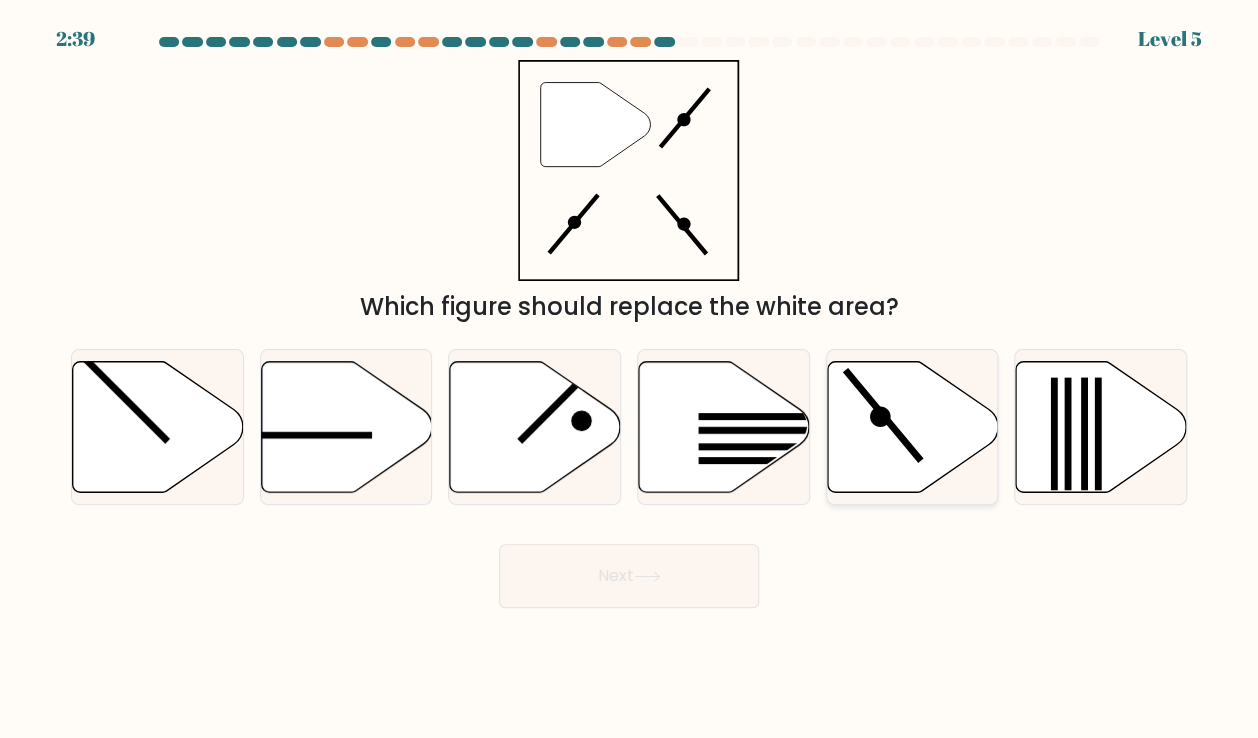 click 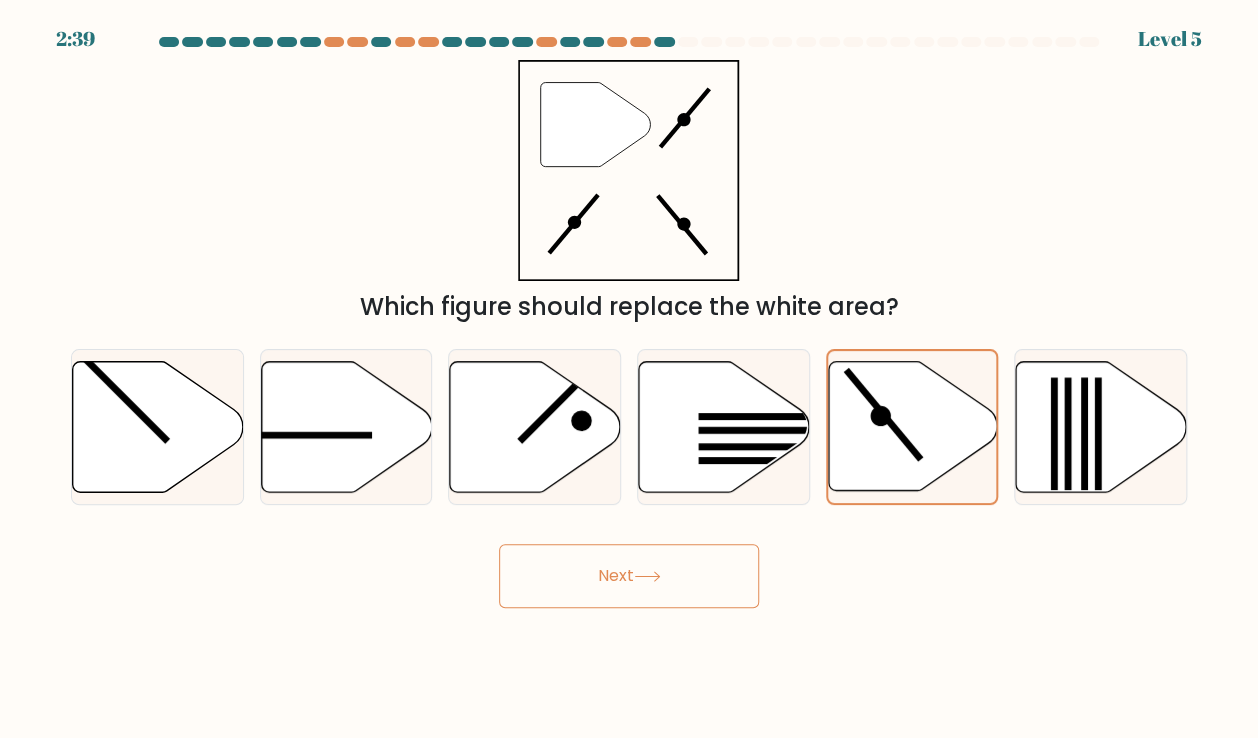 click 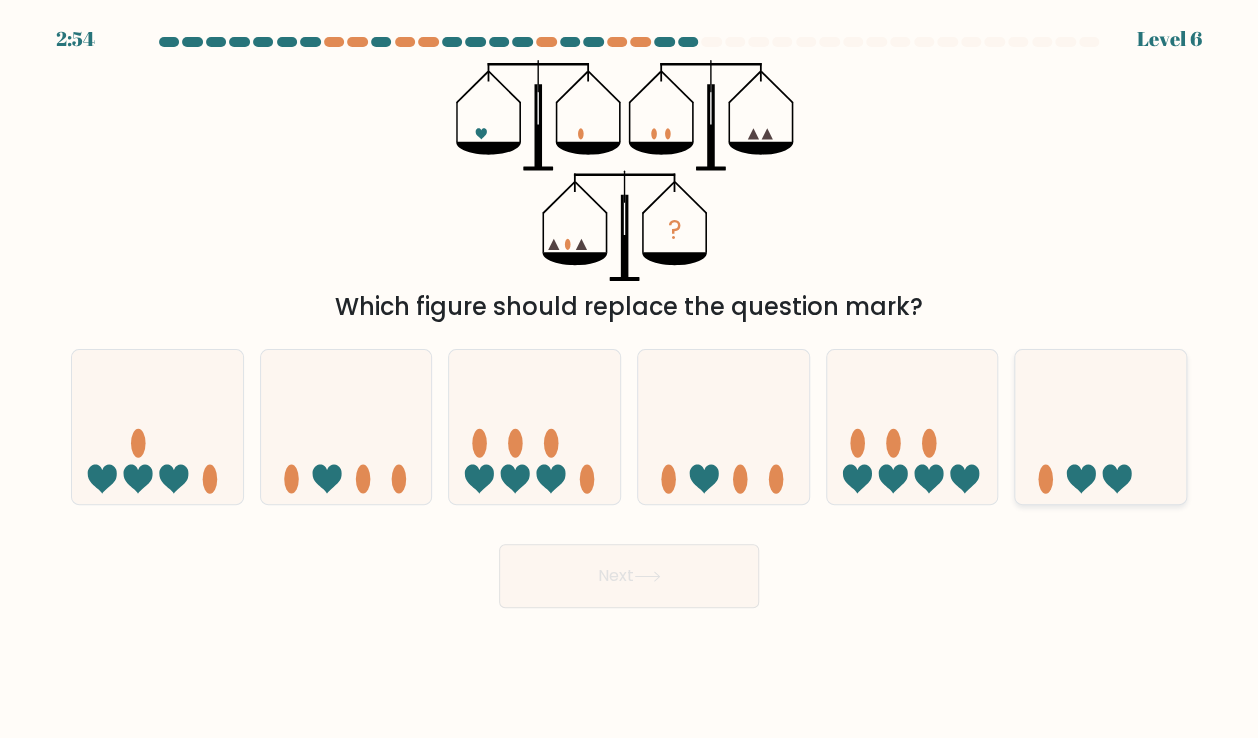 click 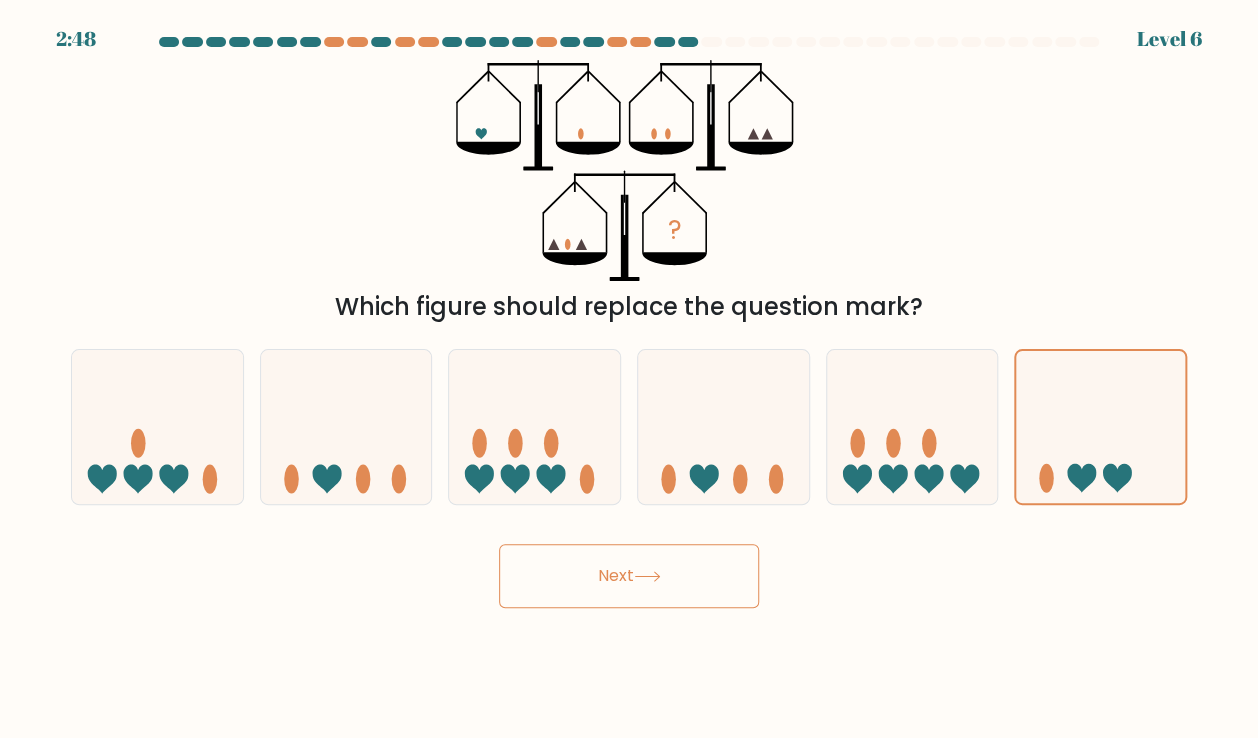 click on "Next" at bounding box center [629, 576] 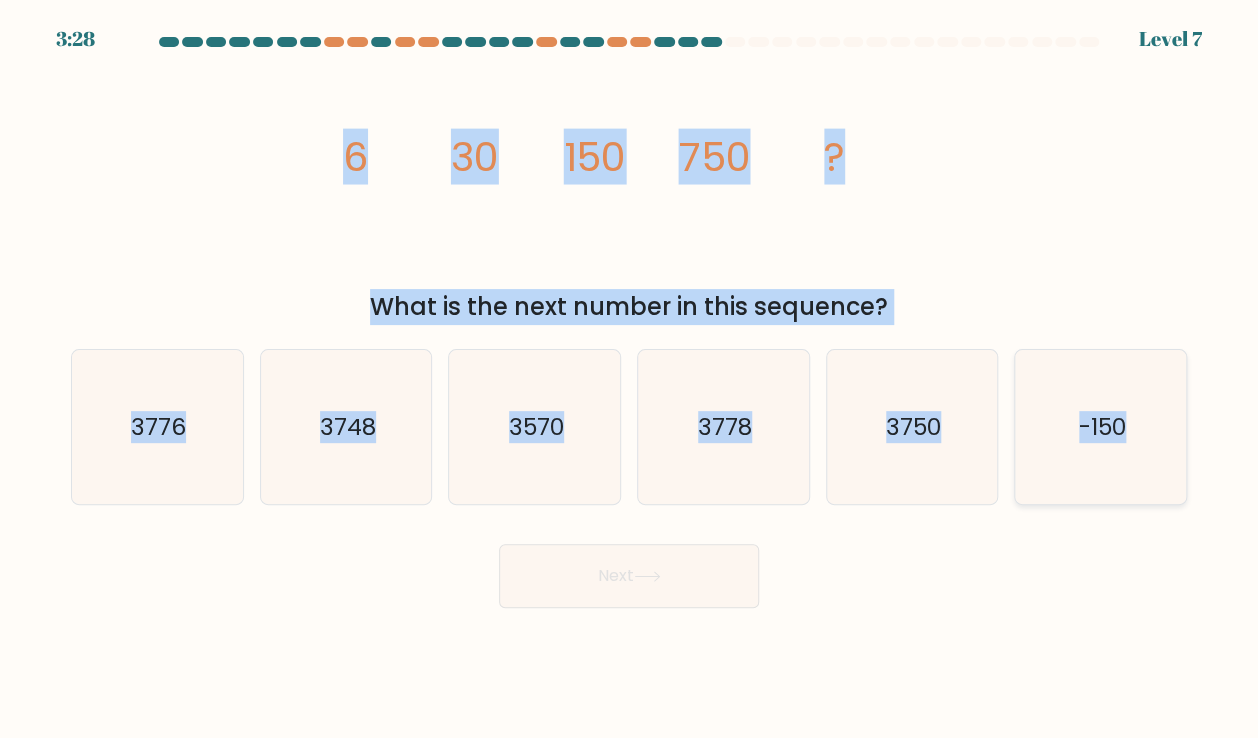 drag, startPoint x: 332, startPoint y: 145, endPoint x: 1162, endPoint y: 433, distance: 878.5465 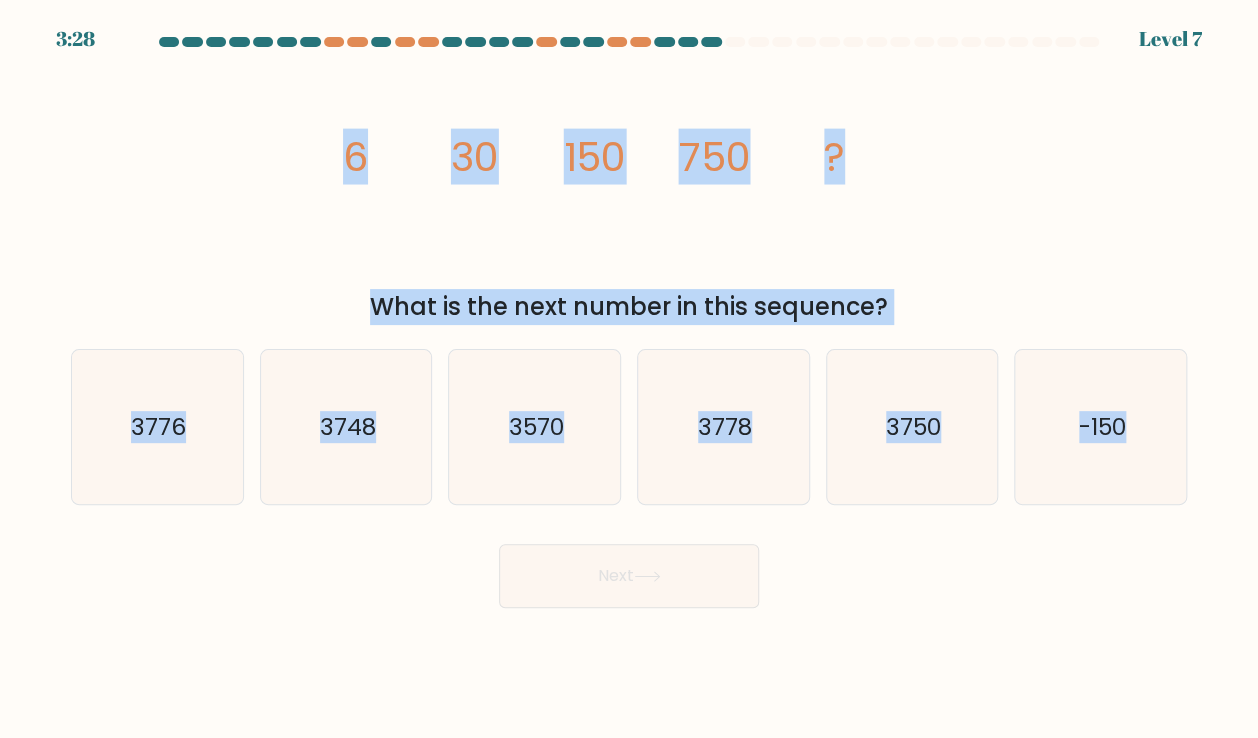 copy on "6
30
150
750
?
What is the next number in this sequence?
a.
3776
b.
3748
c.
3570
d.
3778
e.
3750
f.
-150" 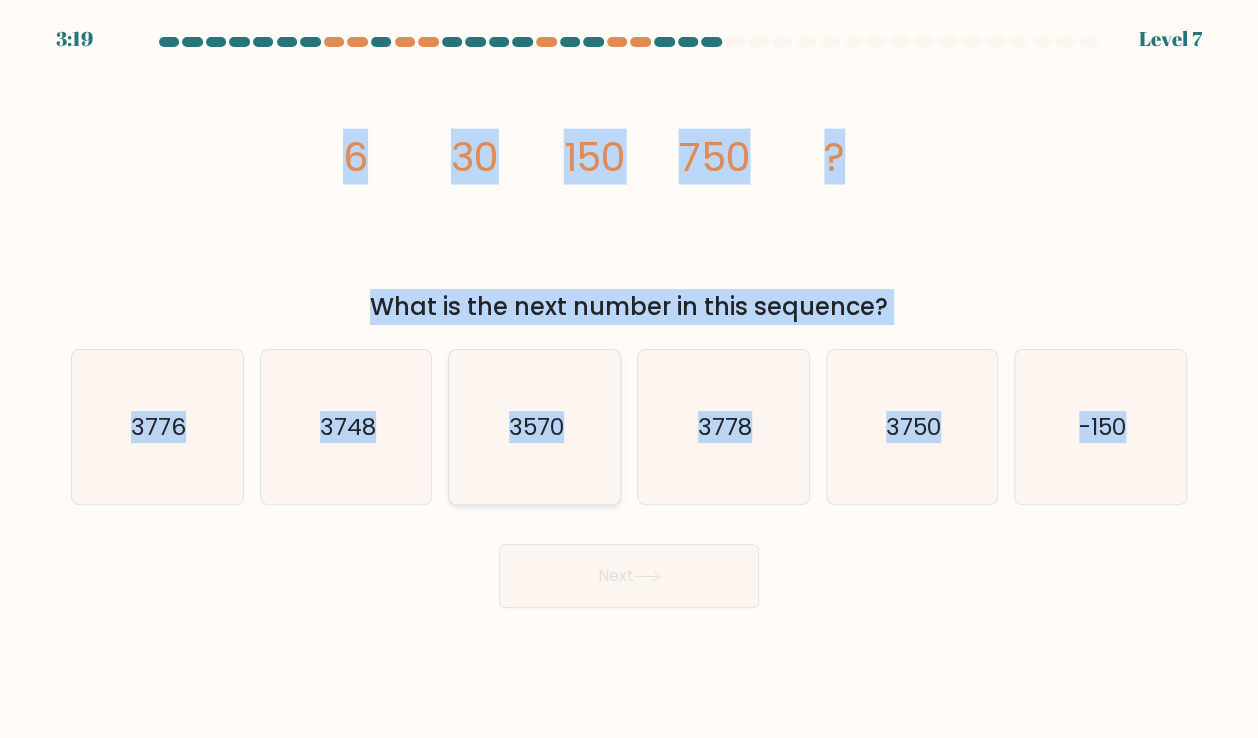 click on "3570" 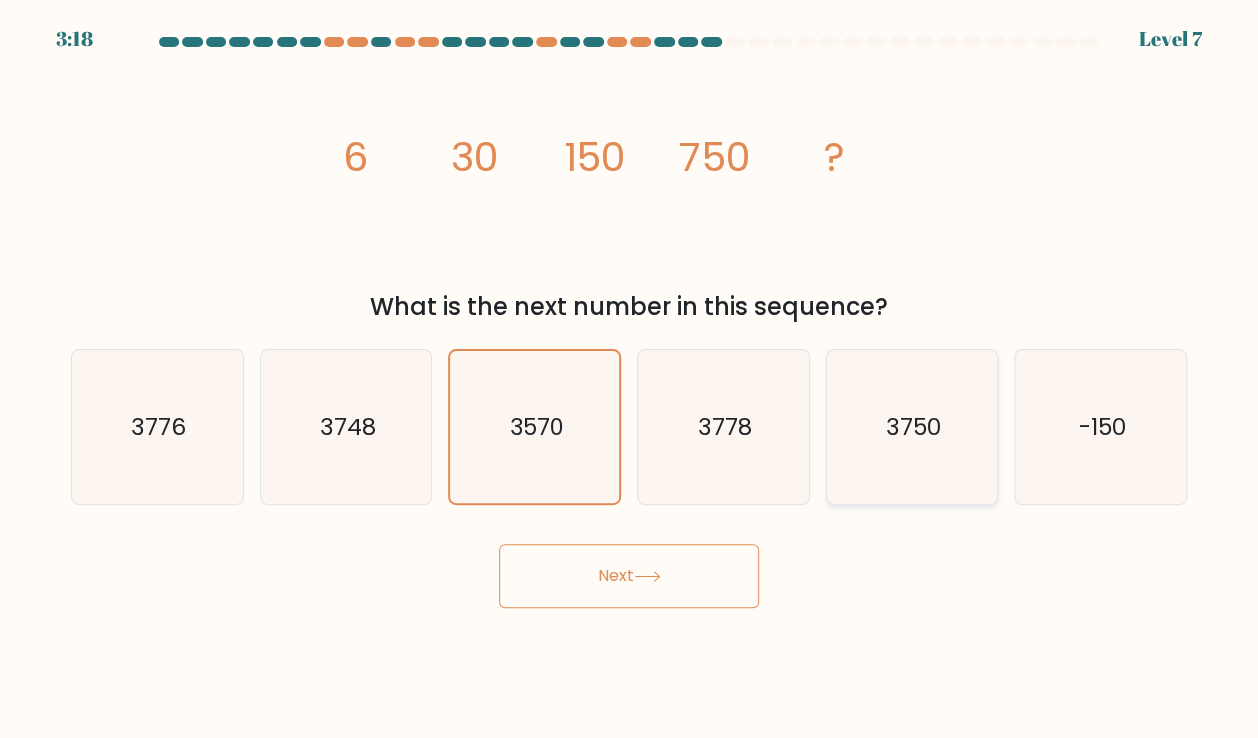 click on "3750" 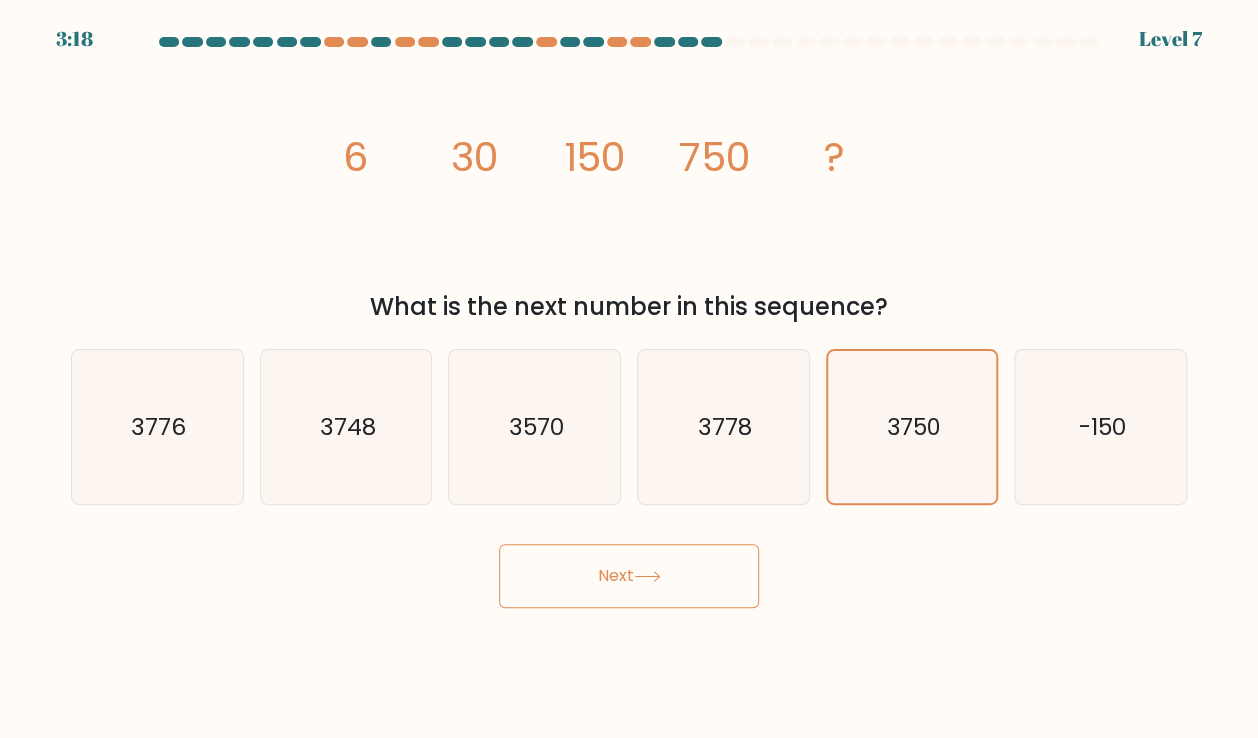 click on "Next" at bounding box center (629, 576) 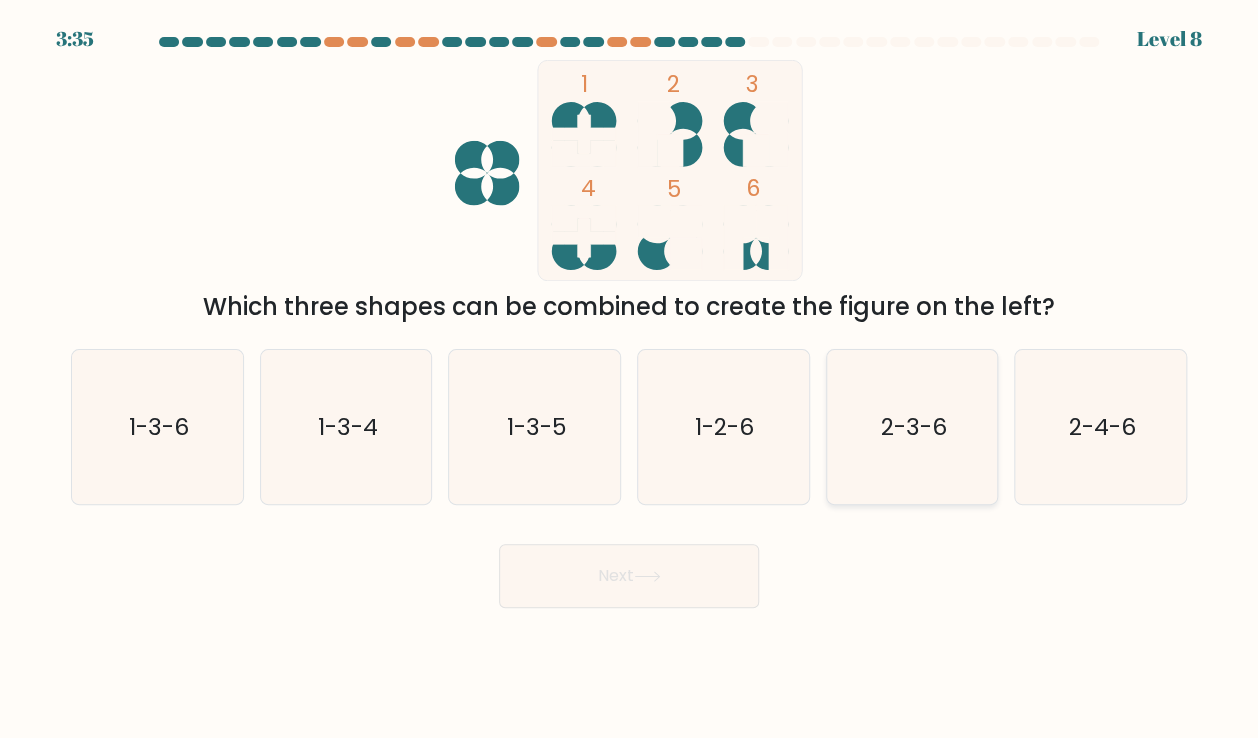 click on "2-3-6" 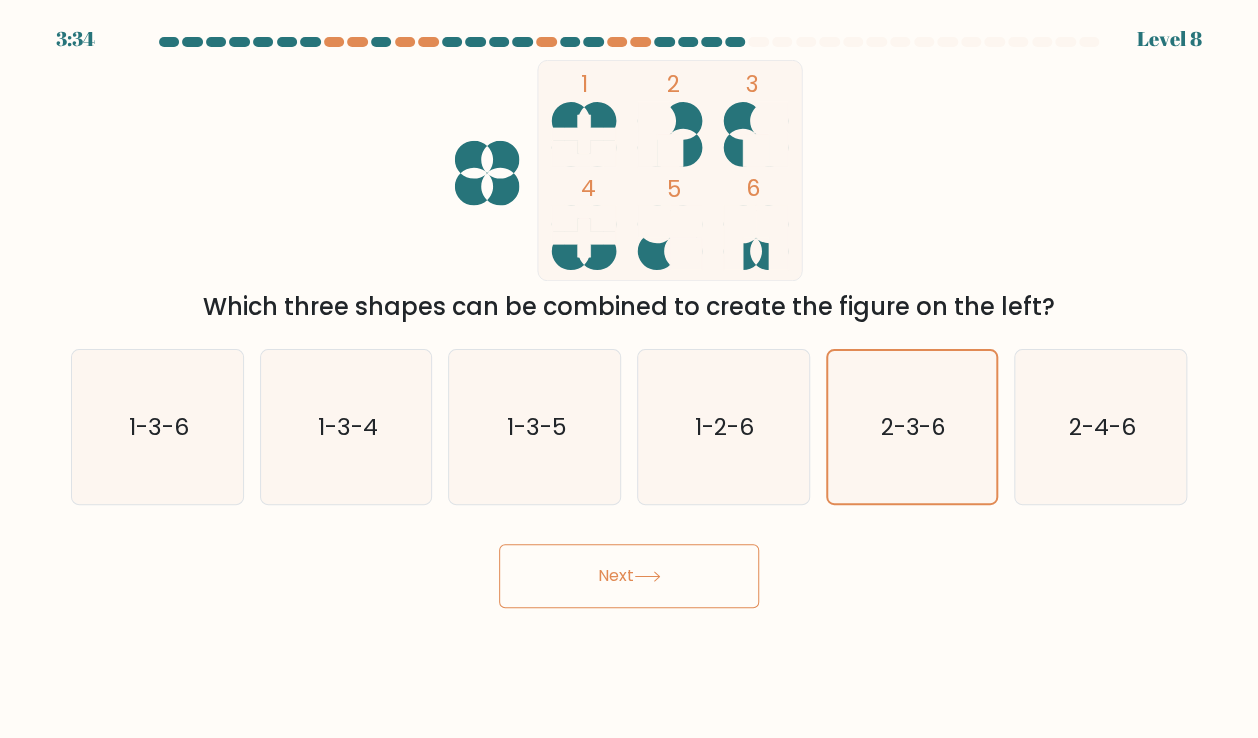 click on "Next" at bounding box center [629, 576] 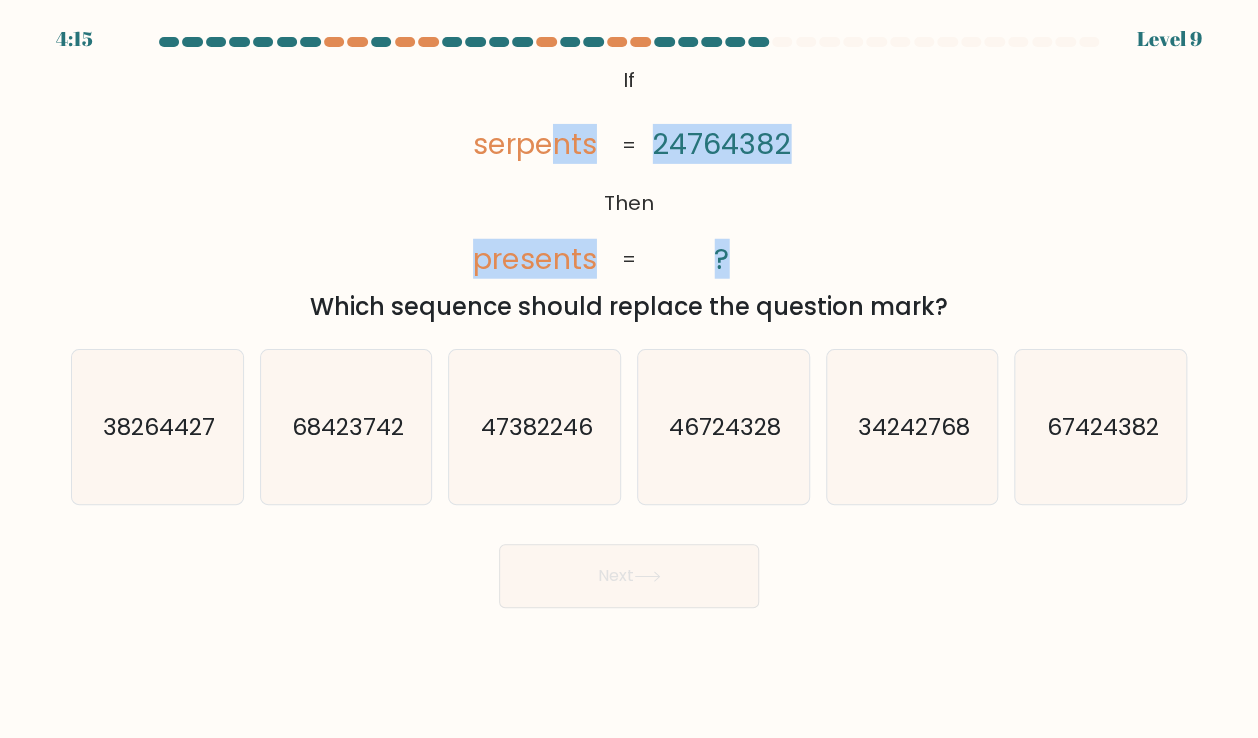 drag, startPoint x: 558, startPoint y: 69, endPoint x: 729, endPoint y: 219, distance: 227.46648 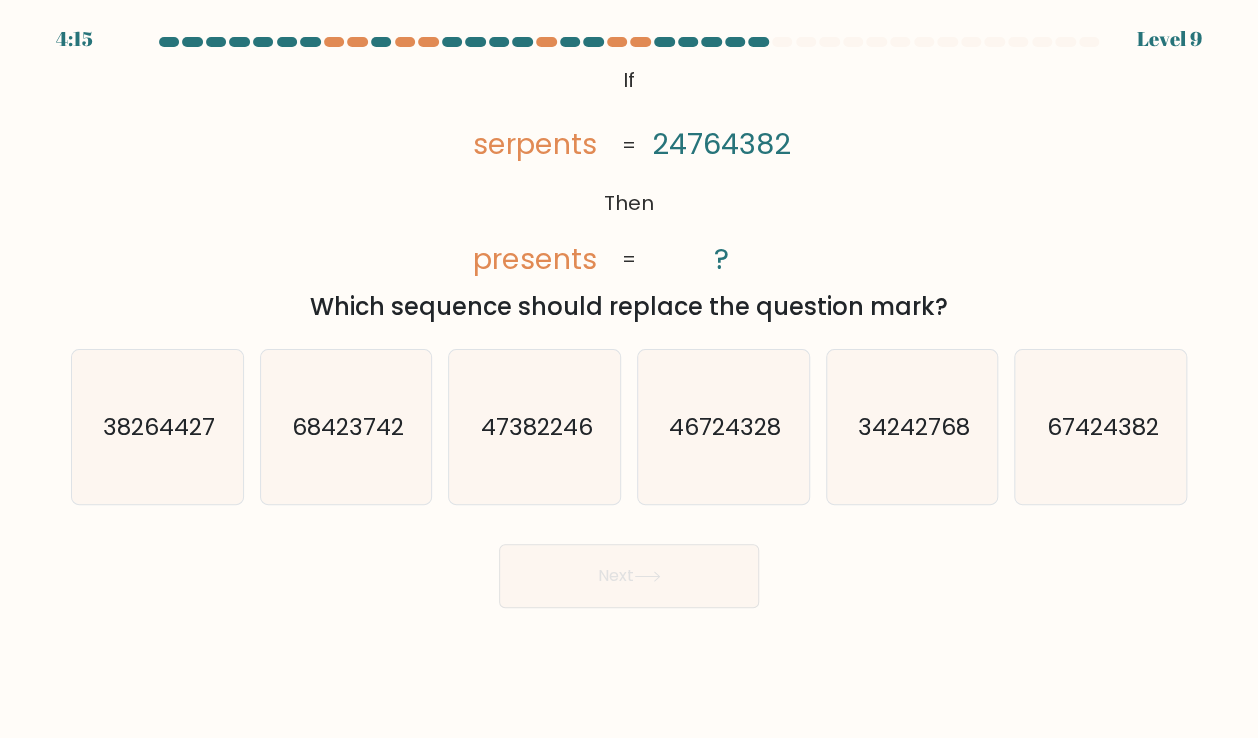 click on "@import url('https://fonts.googleapis.com/css?family=Abril+Fatface:400,100,100italic,300,300italic,400italic,500,500italic,700,700italic,900,900italic');           If       Then       serpents       presents       24764382       ?       =       =" 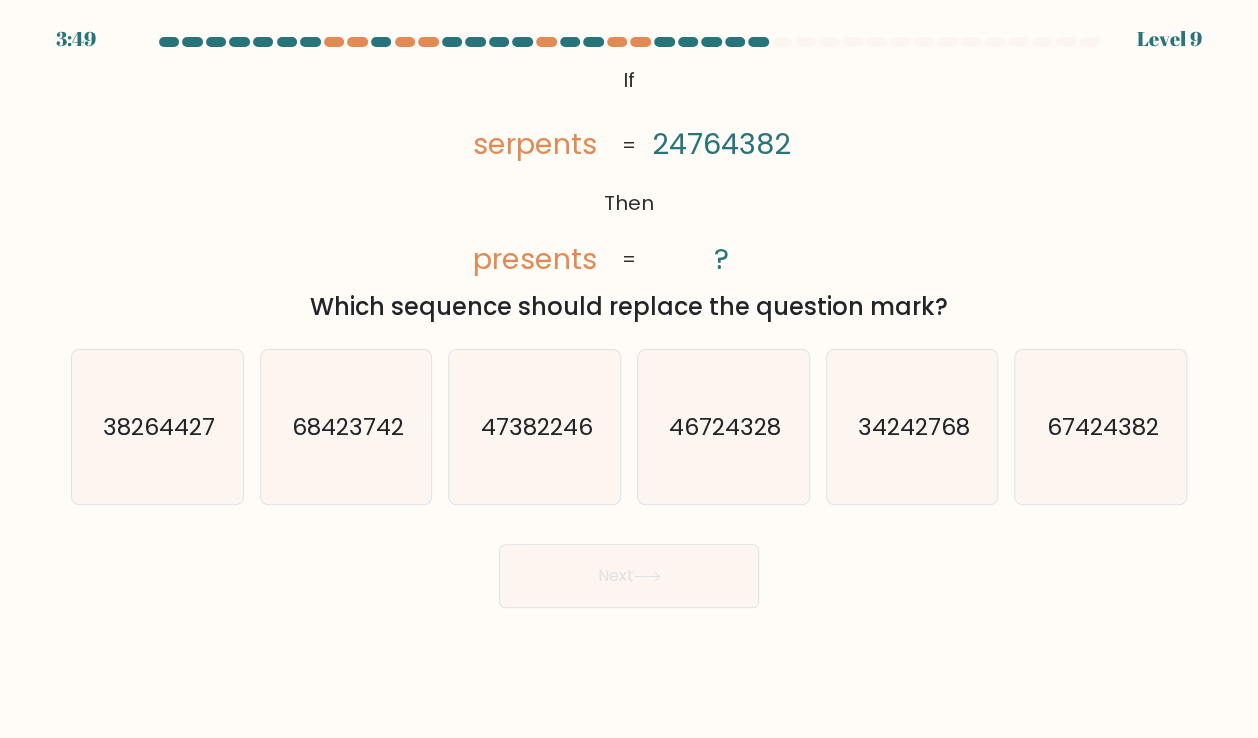 click on "24764382" 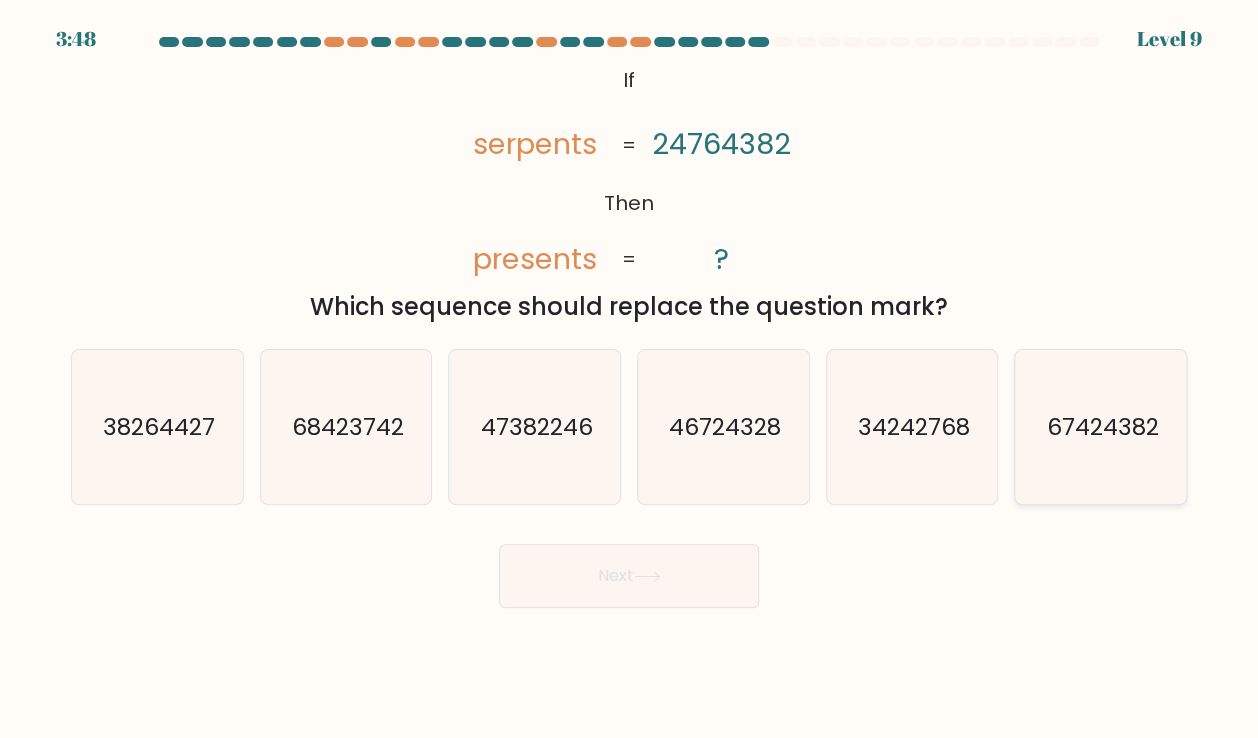 click on "67424382" 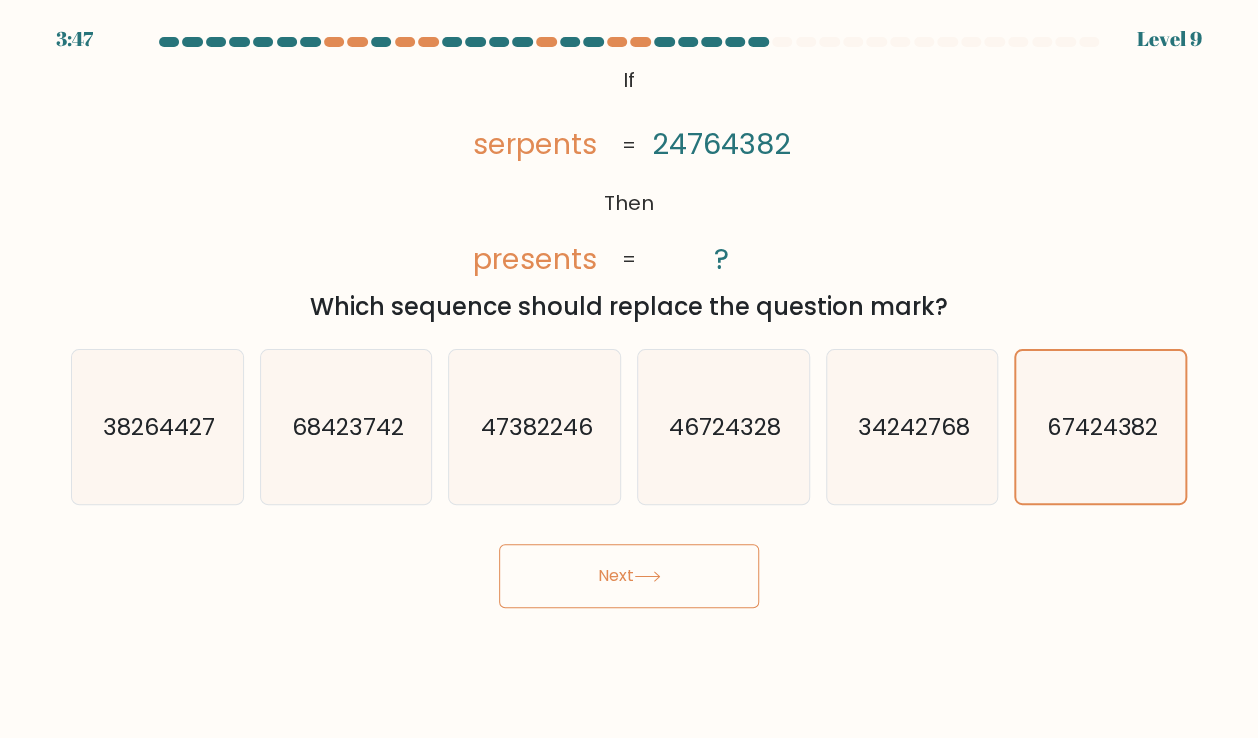 click on "Next" at bounding box center (629, 576) 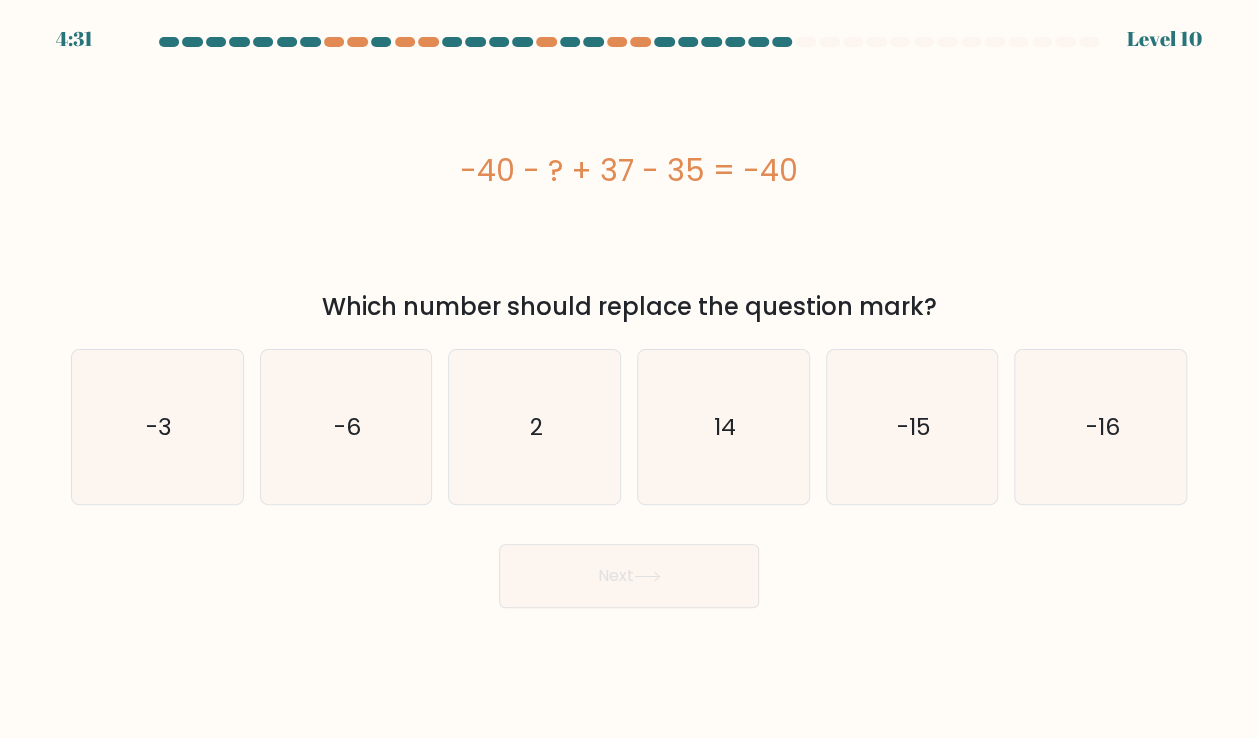 click on "Next" at bounding box center [629, 568] 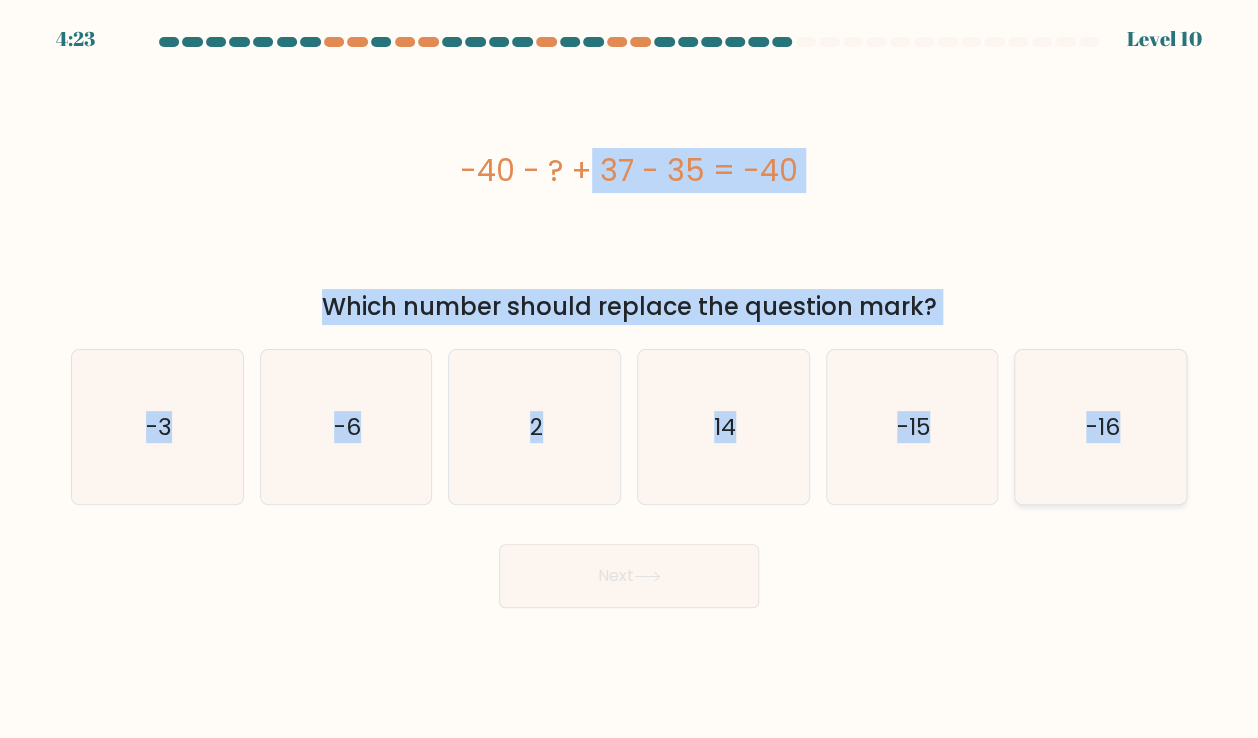 drag, startPoint x: 455, startPoint y: 154, endPoint x: 1151, endPoint y: 447, distance: 755.15894 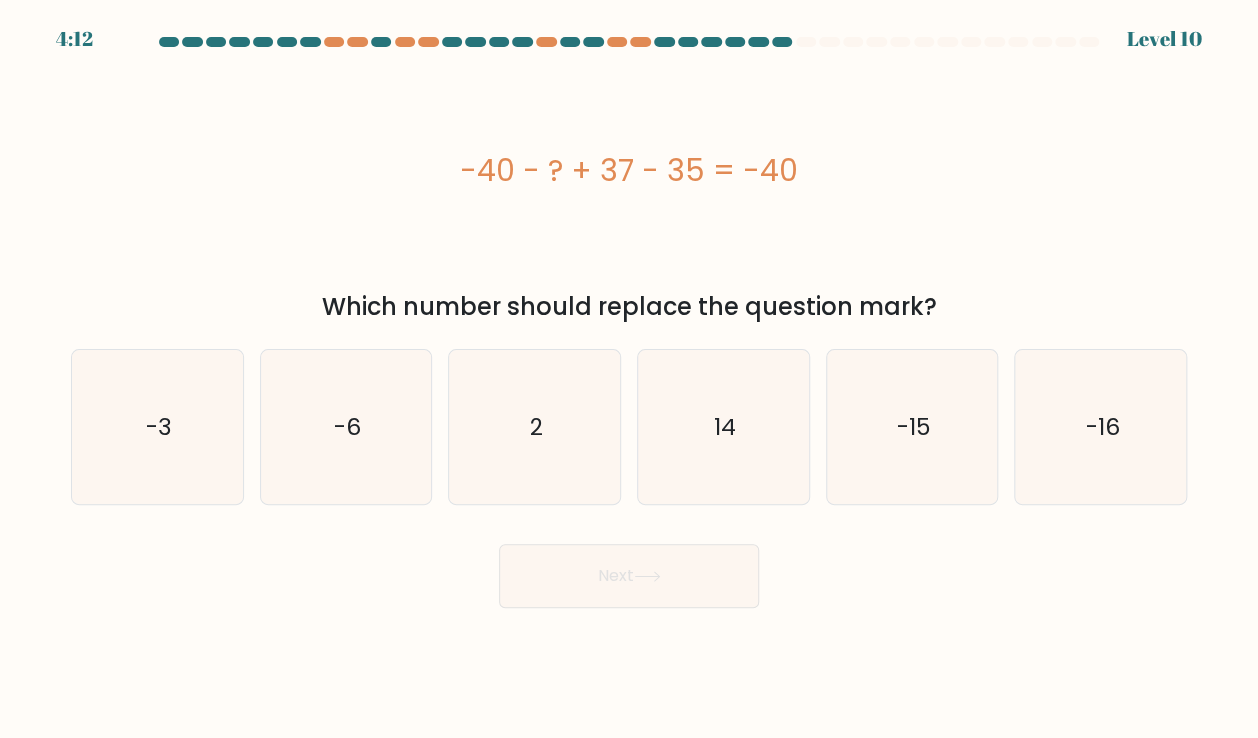click on "Next" at bounding box center [629, 568] 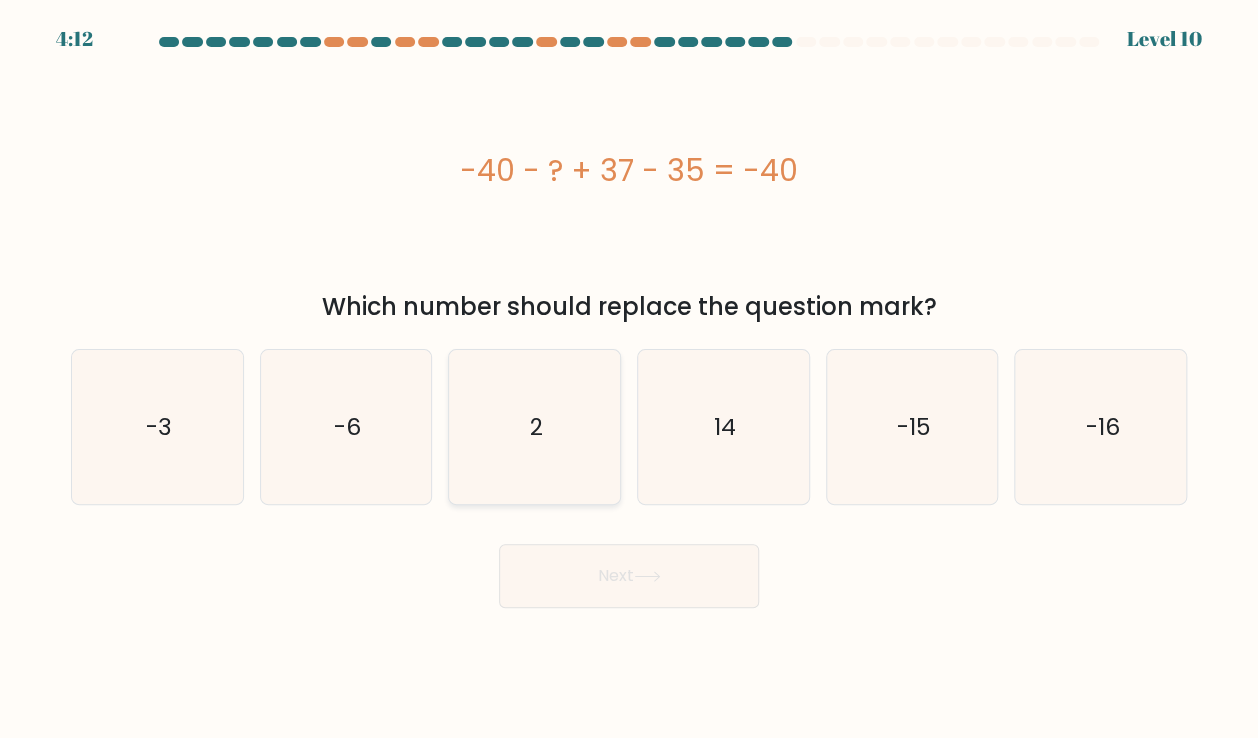 click on "2" 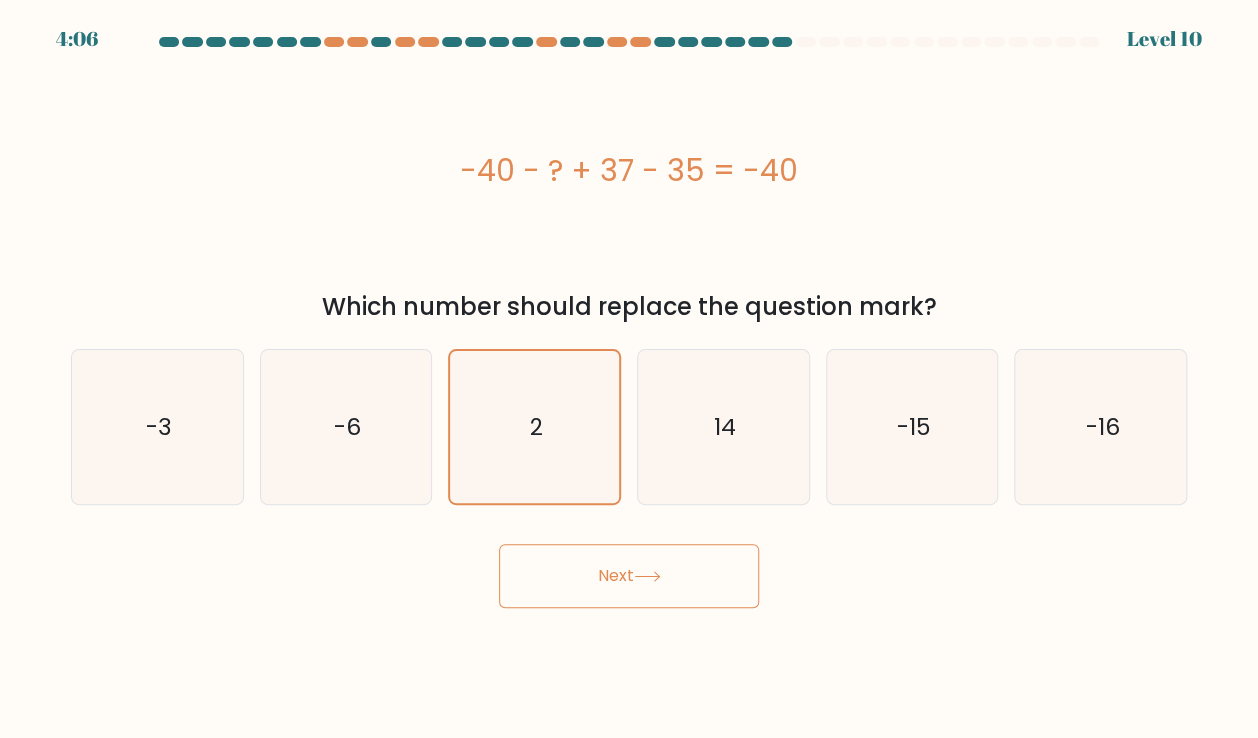 click on "Next" at bounding box center [629, 576] 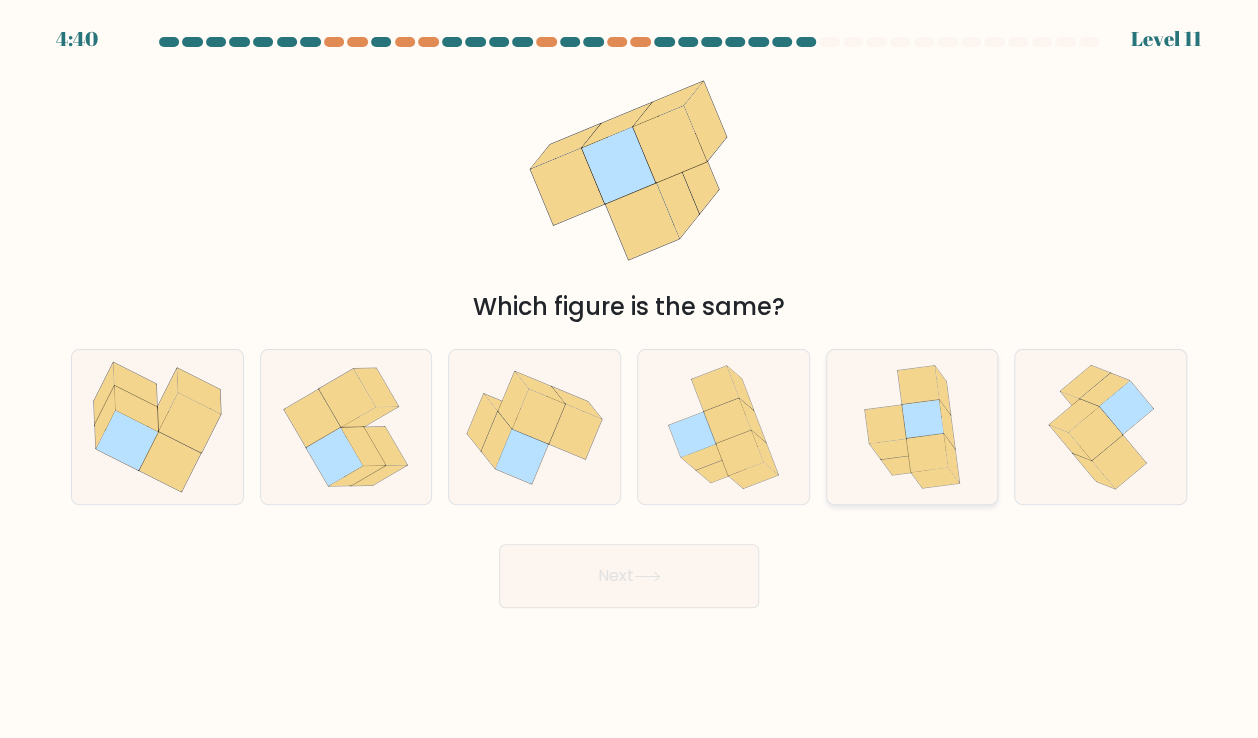 click 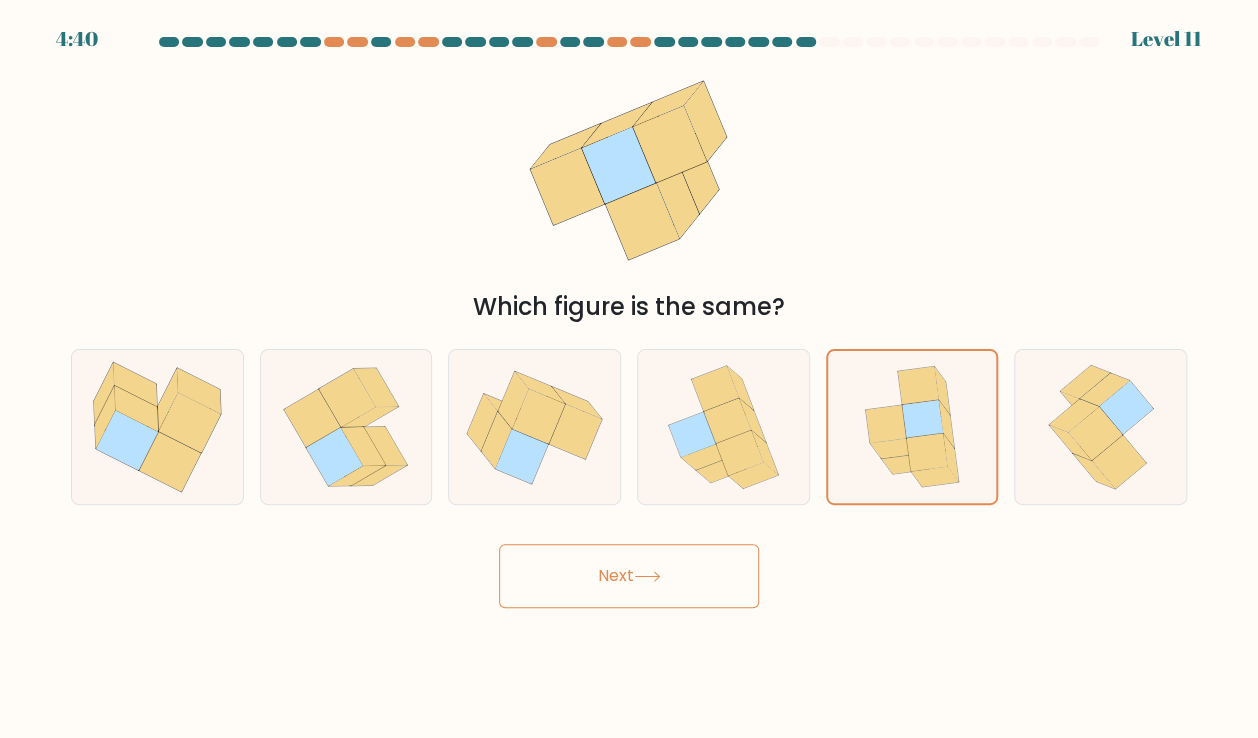 click on "Next" at bounding box center (629, 576) 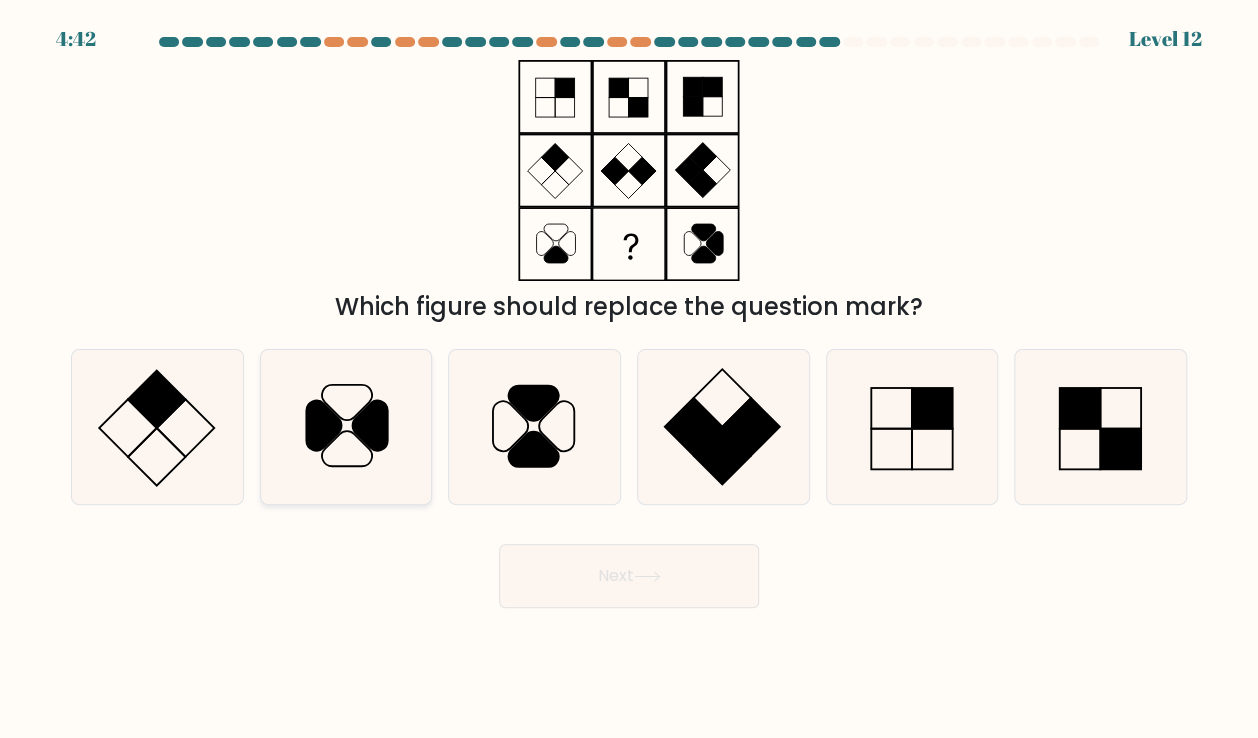 click 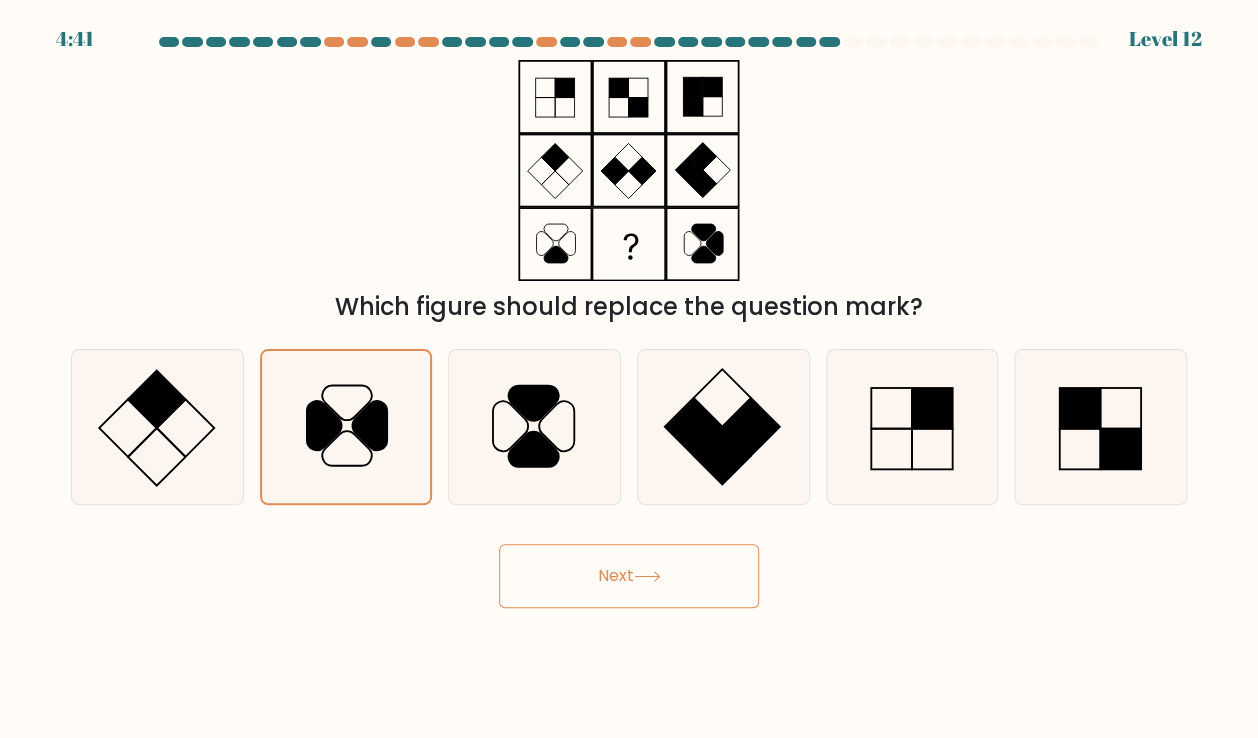 click on "Next" at bounding box center [629, 576] 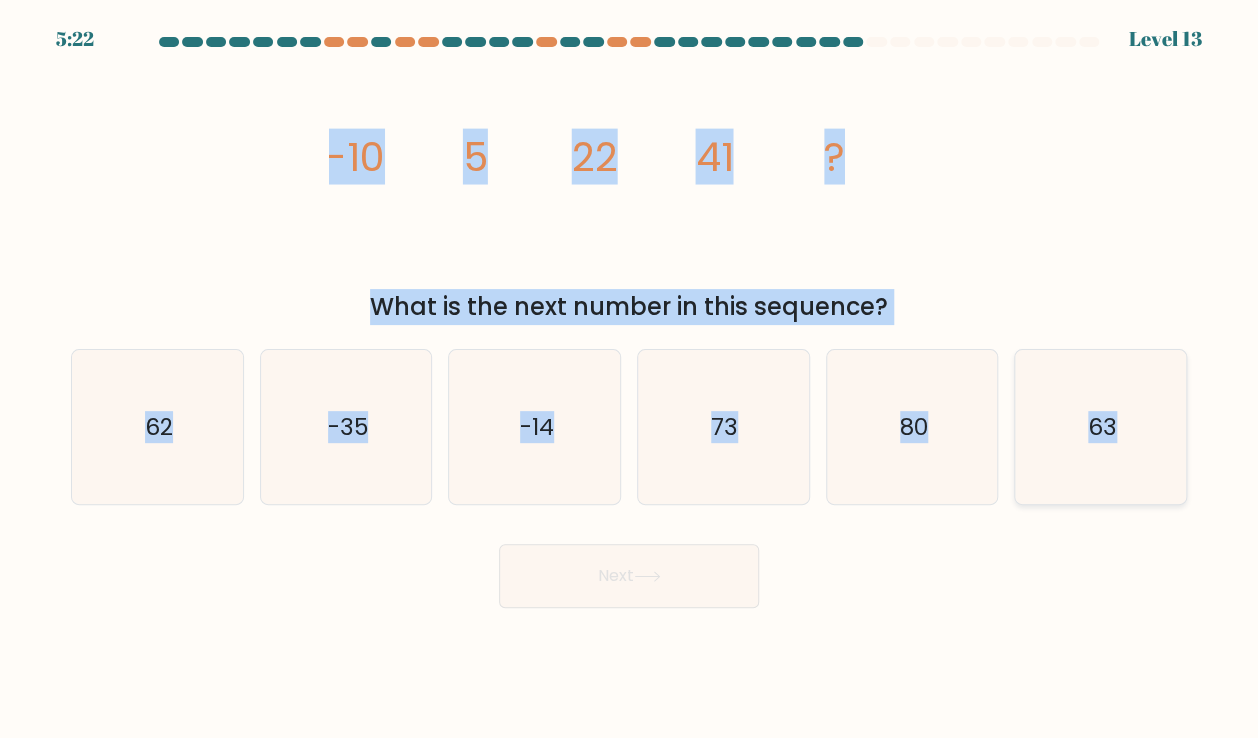 drag, startPoint x: 291, startPoint y: 129, endPoint x: 1169, endPoint y: 421, distance: 925.28265 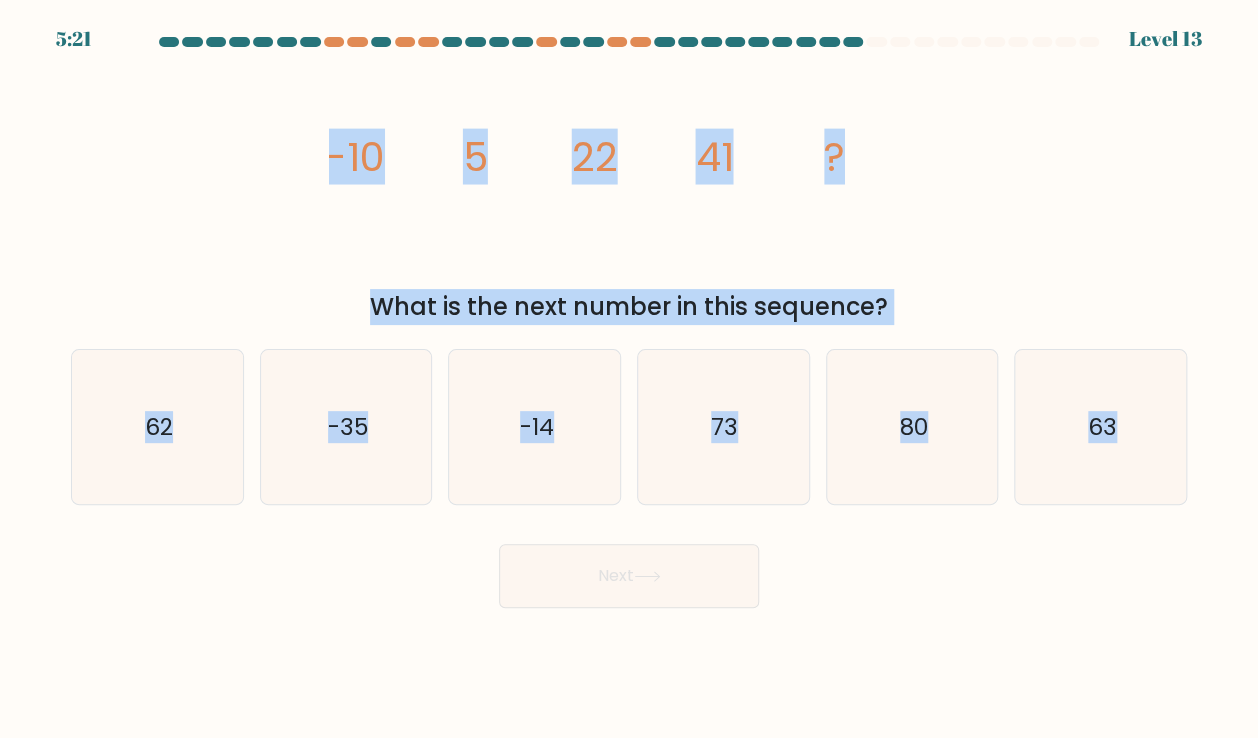 copy on "-10
5
22
41
?
What is the next number in this sequence?
a.
62
b.
-35
c.
-14
d.
73
e.
80
f.
63" 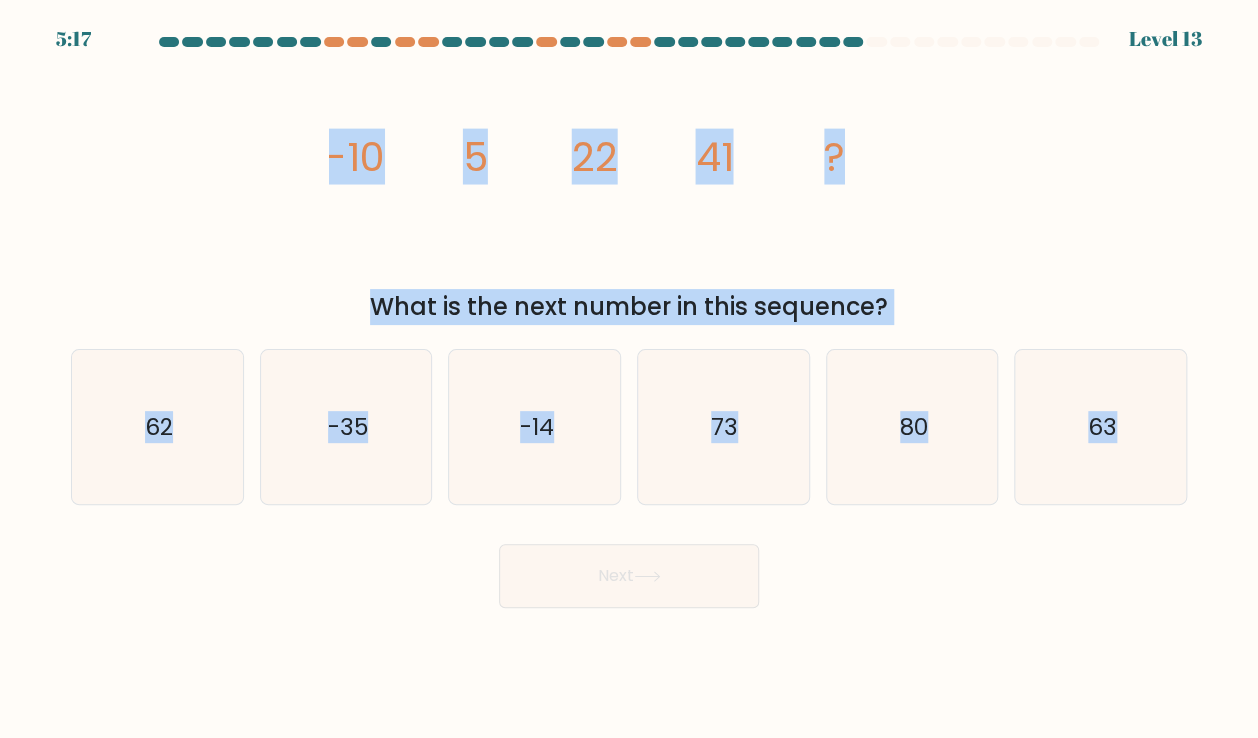 click on "What is the next number in this sequence?" at bounding box center (629, 307) 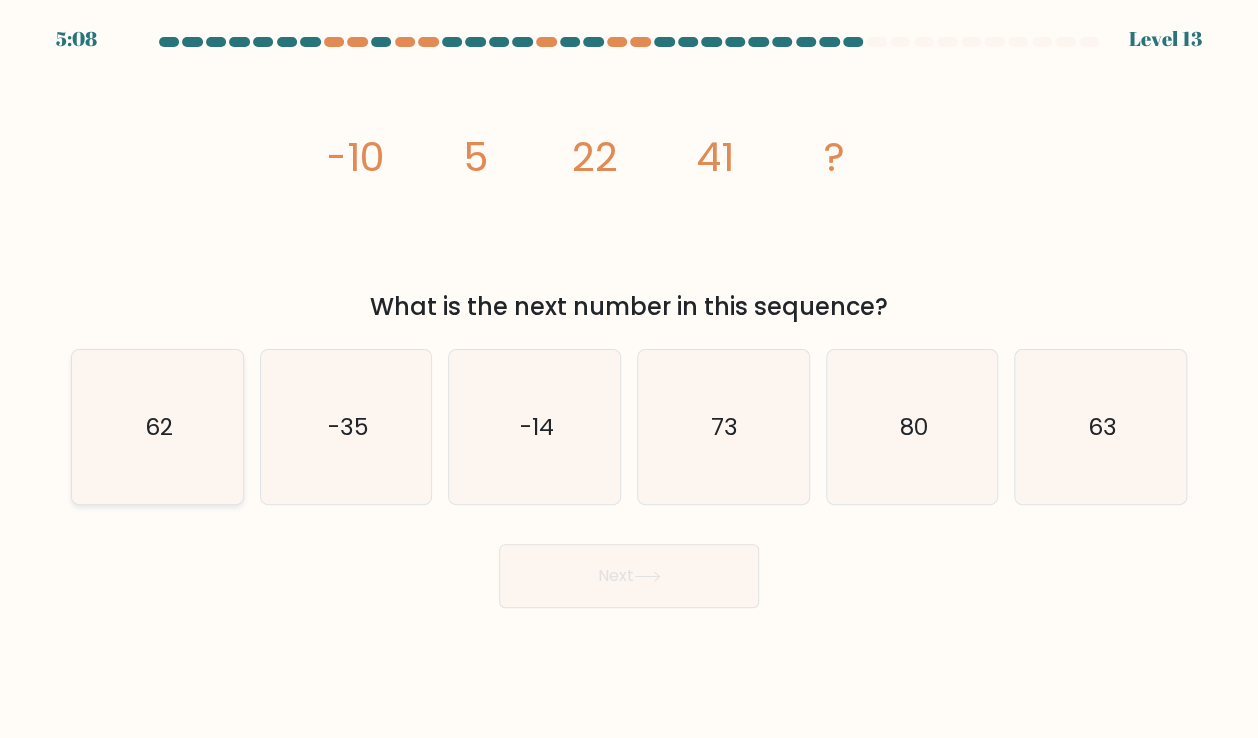 click on "62" 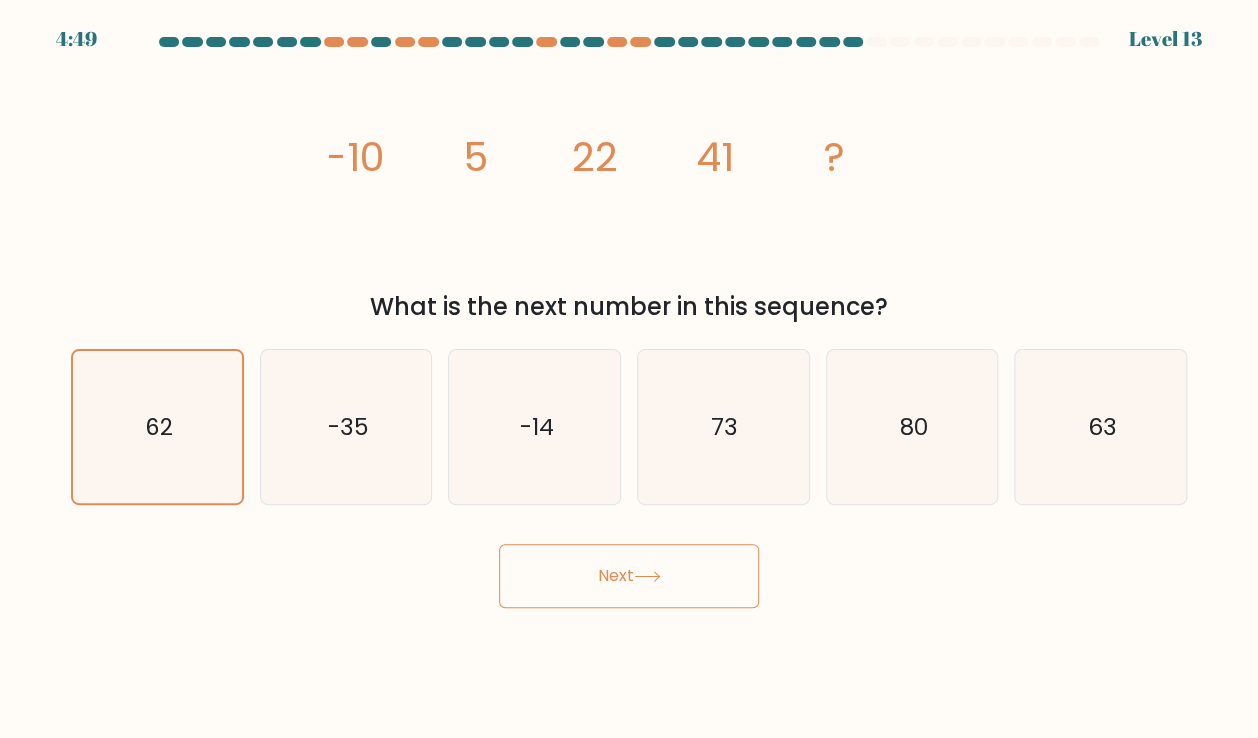 click on "4:49
Level 13" at bounding box center [629, 369] 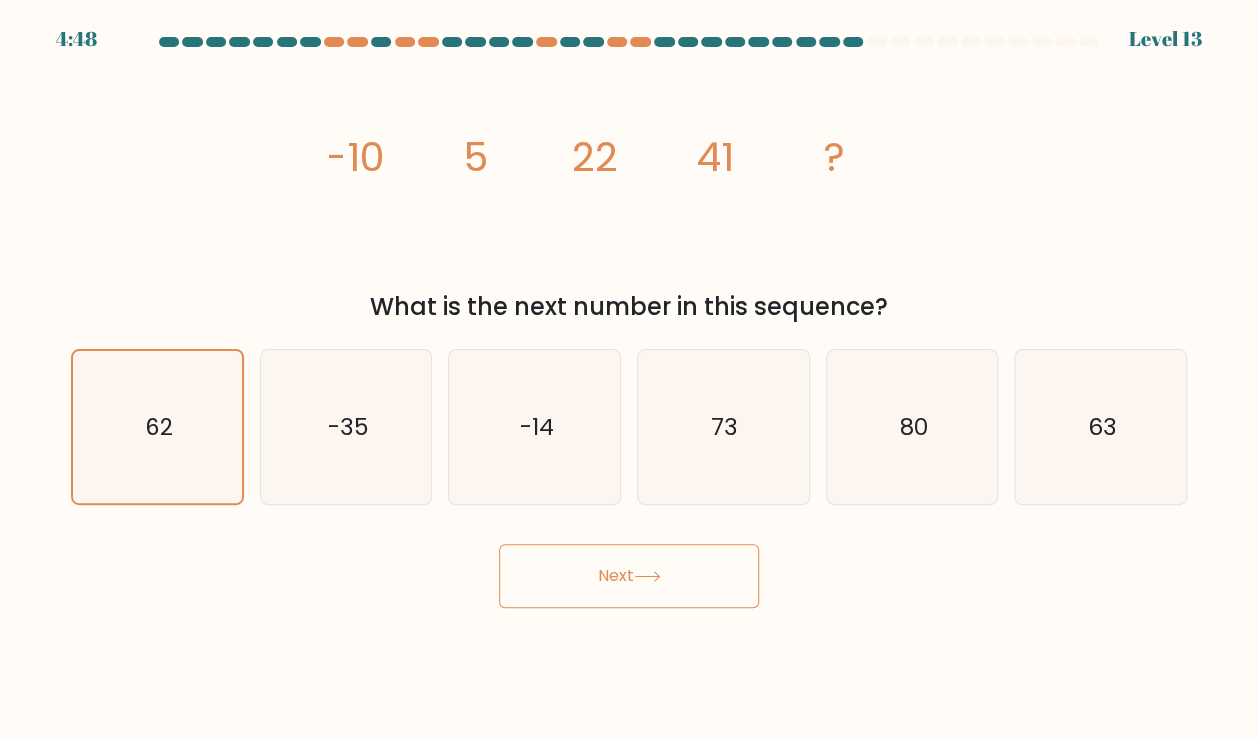 click on "Next" at bounding box center [629, 576] 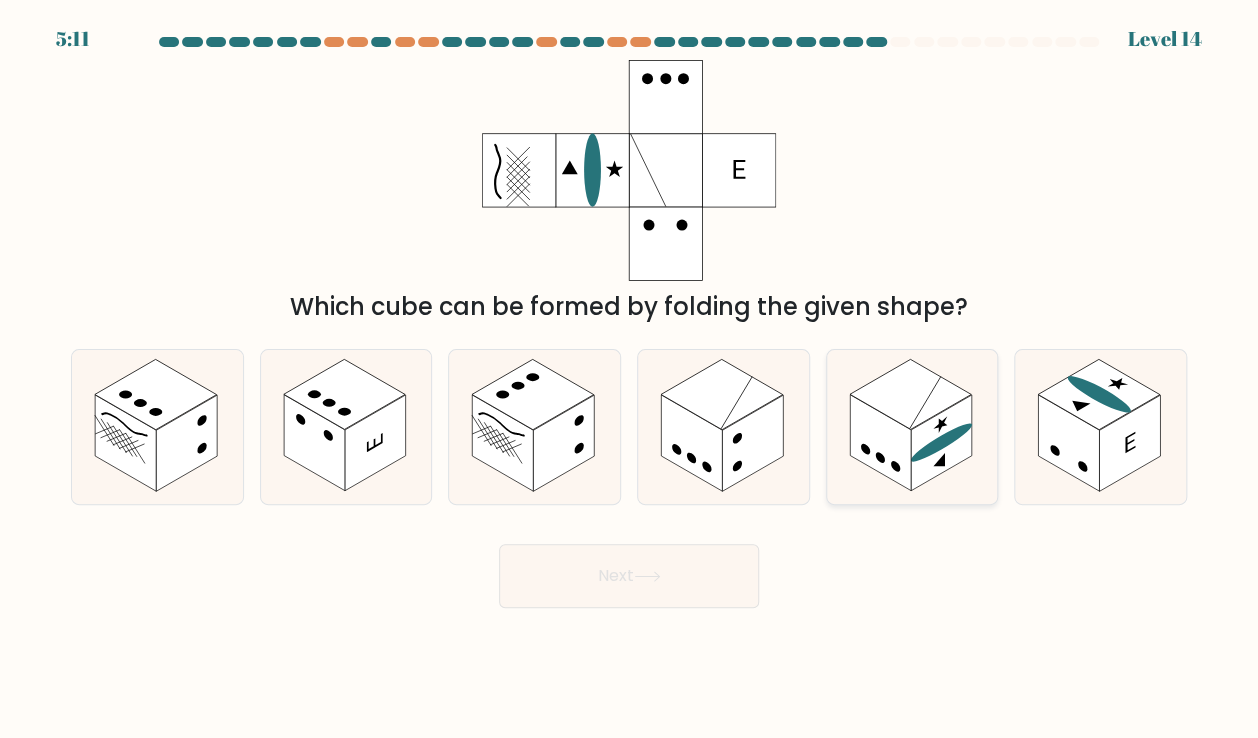 click 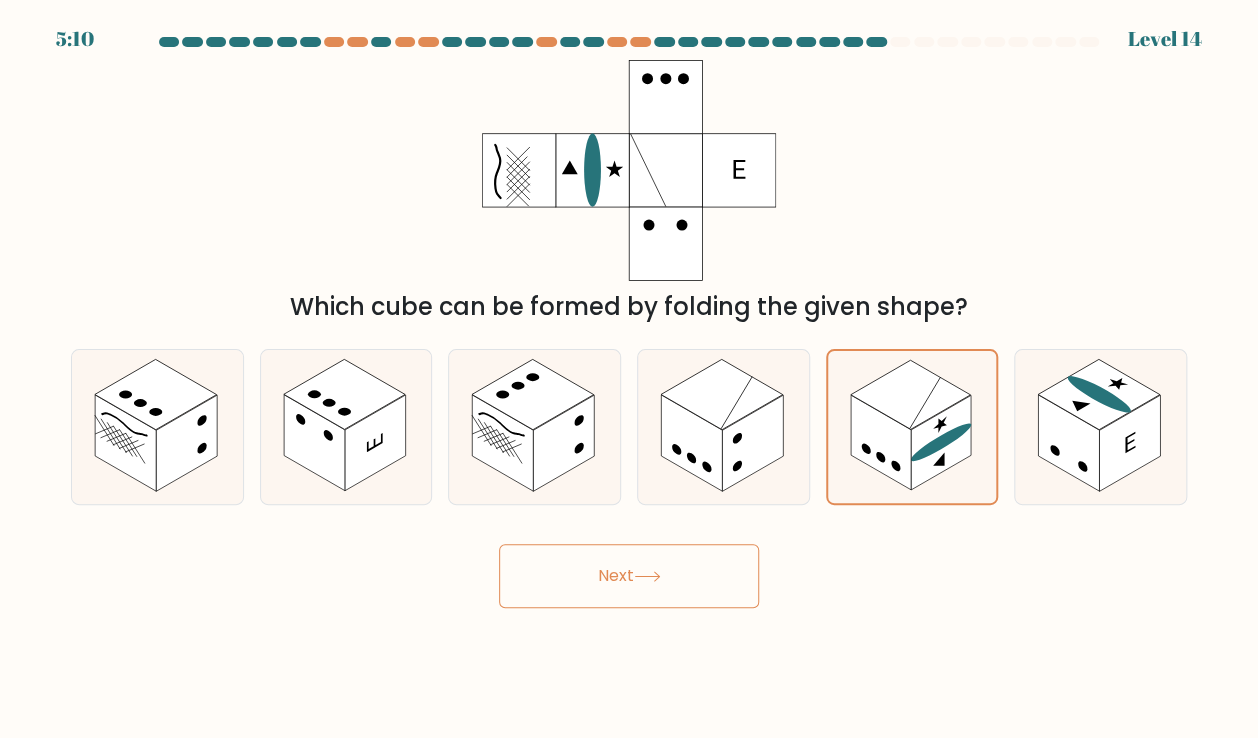 click on "Next" at bounding box center (629, 576) 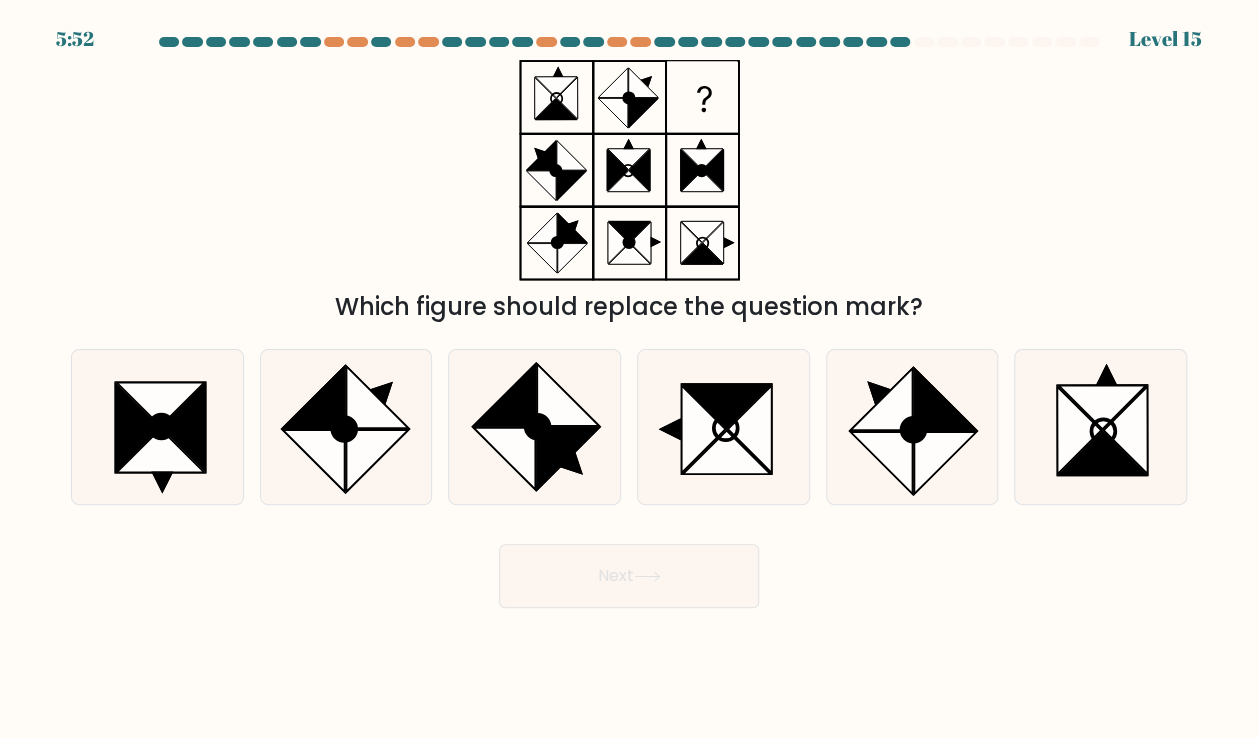 drag, startPoint x: 560, startPoint y: 330, endPoint x: 903, endPoint y: 329, distance: 343.00146 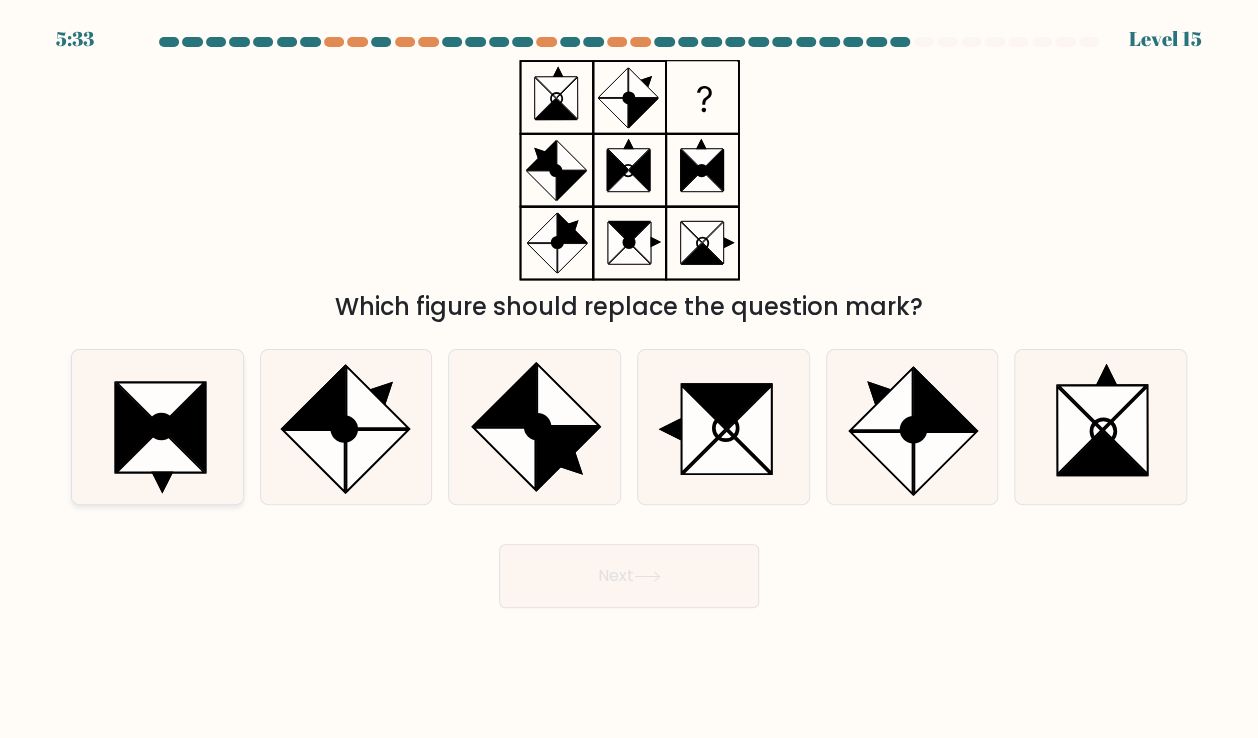click 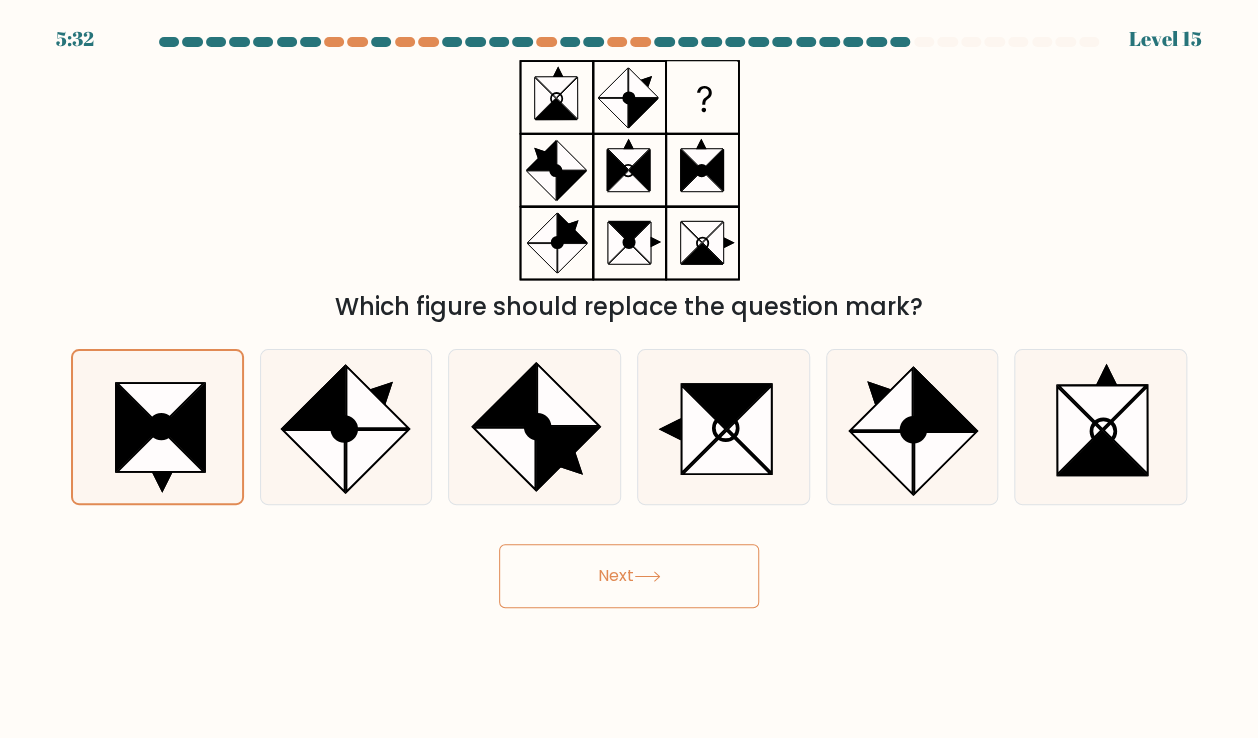 click on "Next" at bounding box center (629, 576) 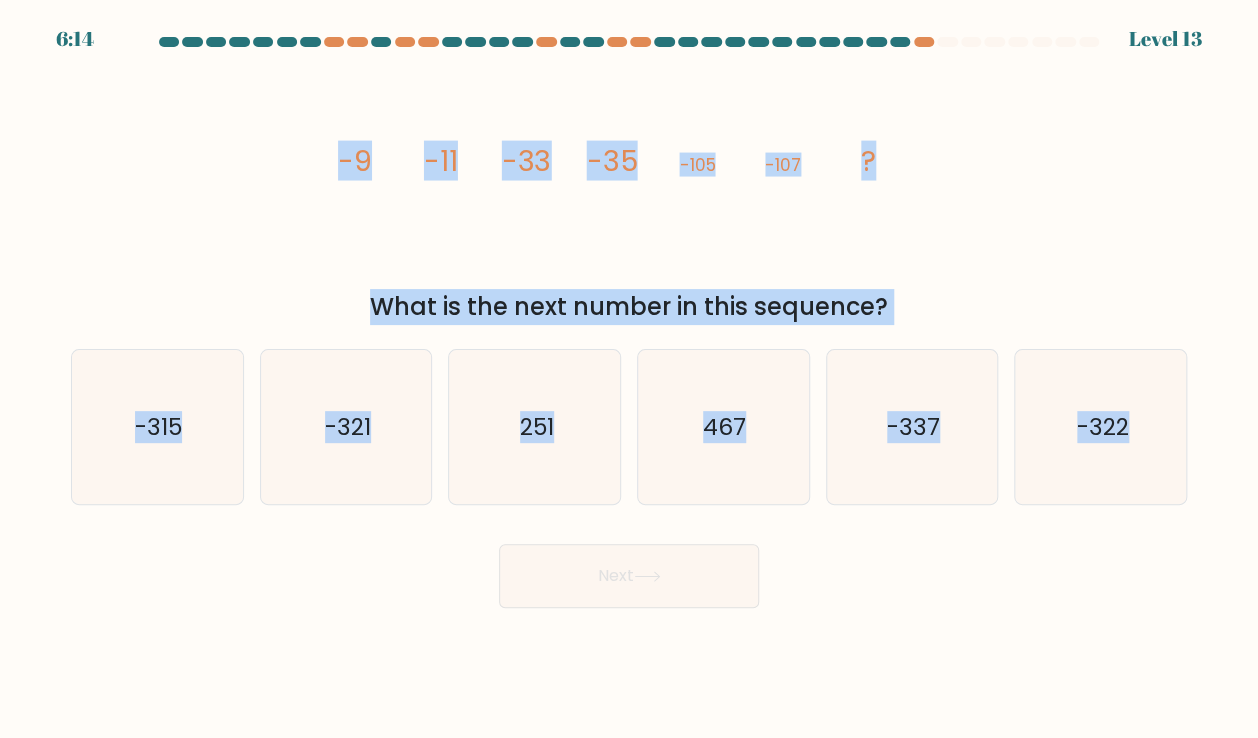 drag, startPoint x: 291, startPoint y: 140, endPoint x: 1264, endPoint y: 470, distance: 1027.4381 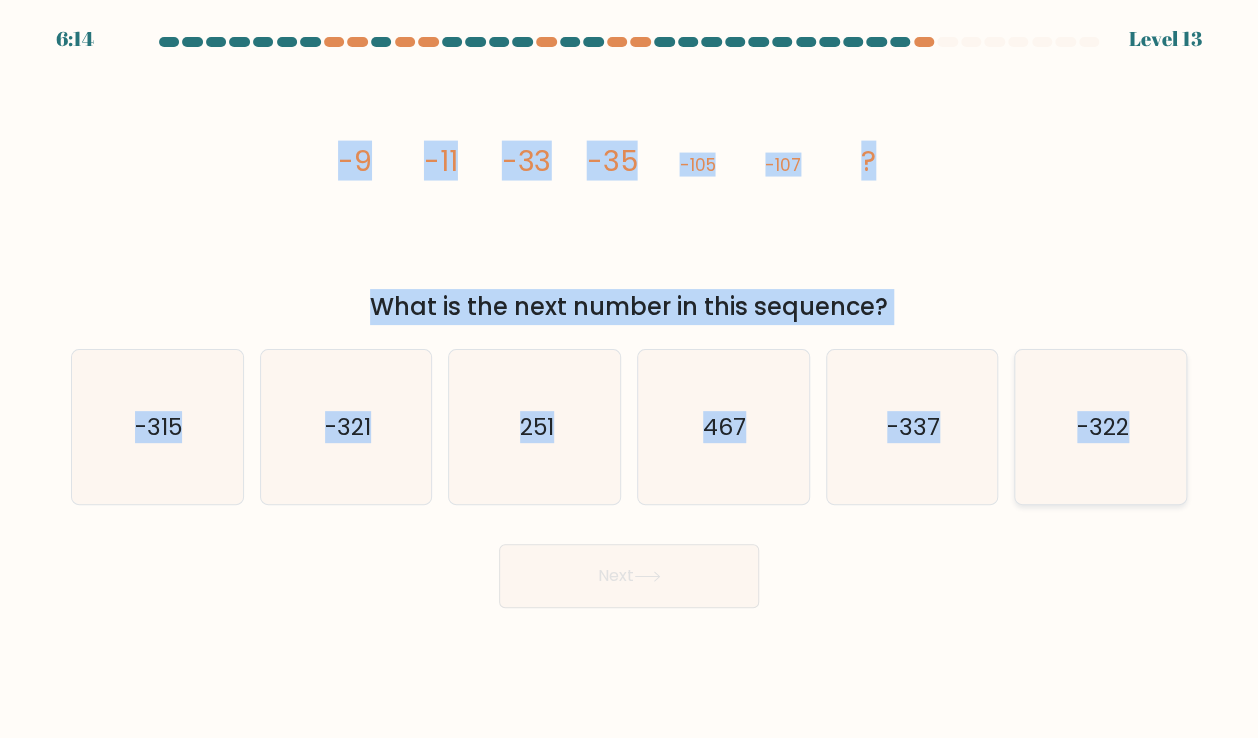 copy on "-9
-11
-33
-35
-105
-107
?
What is the next number in this sequence?
a.
-315
b.
-321
c.
251
d.
467
e.
-337
f.
-322" 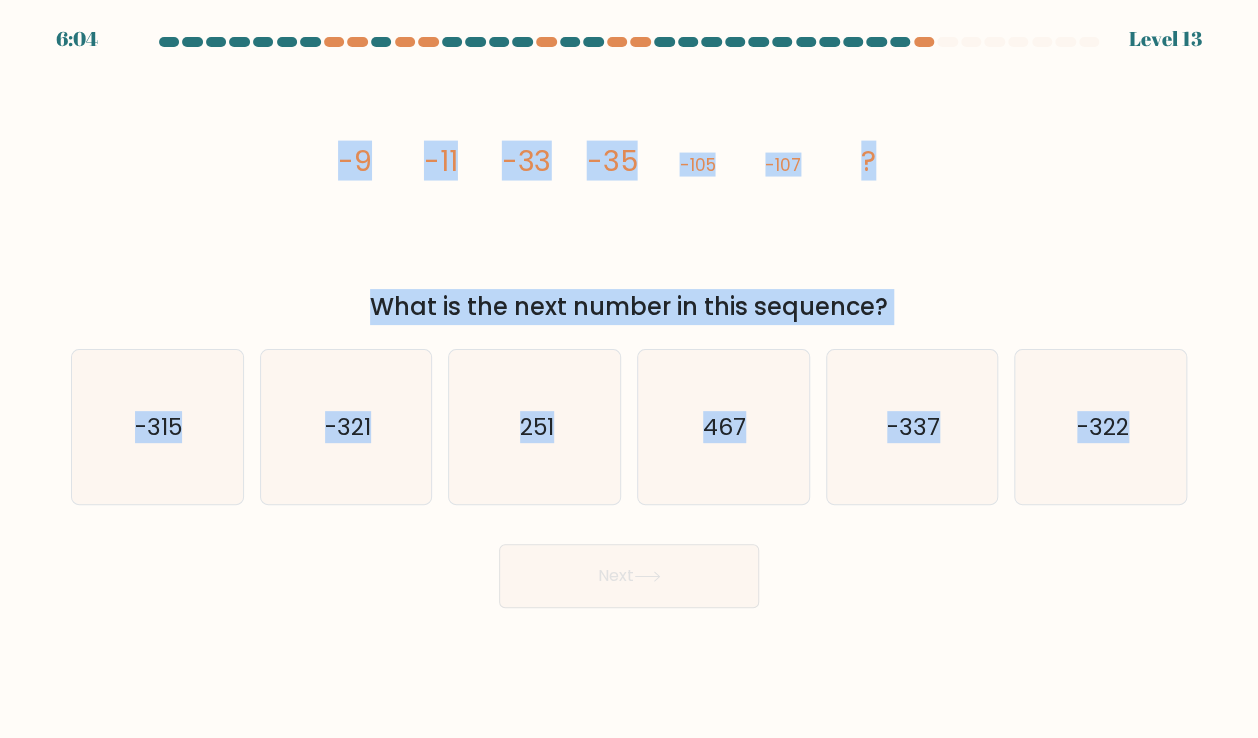click on "image/svg+xml
-9
-11
-33
-35
-105
-107
?
What is the next number in this sequence?" at bounding box center (629, 192) 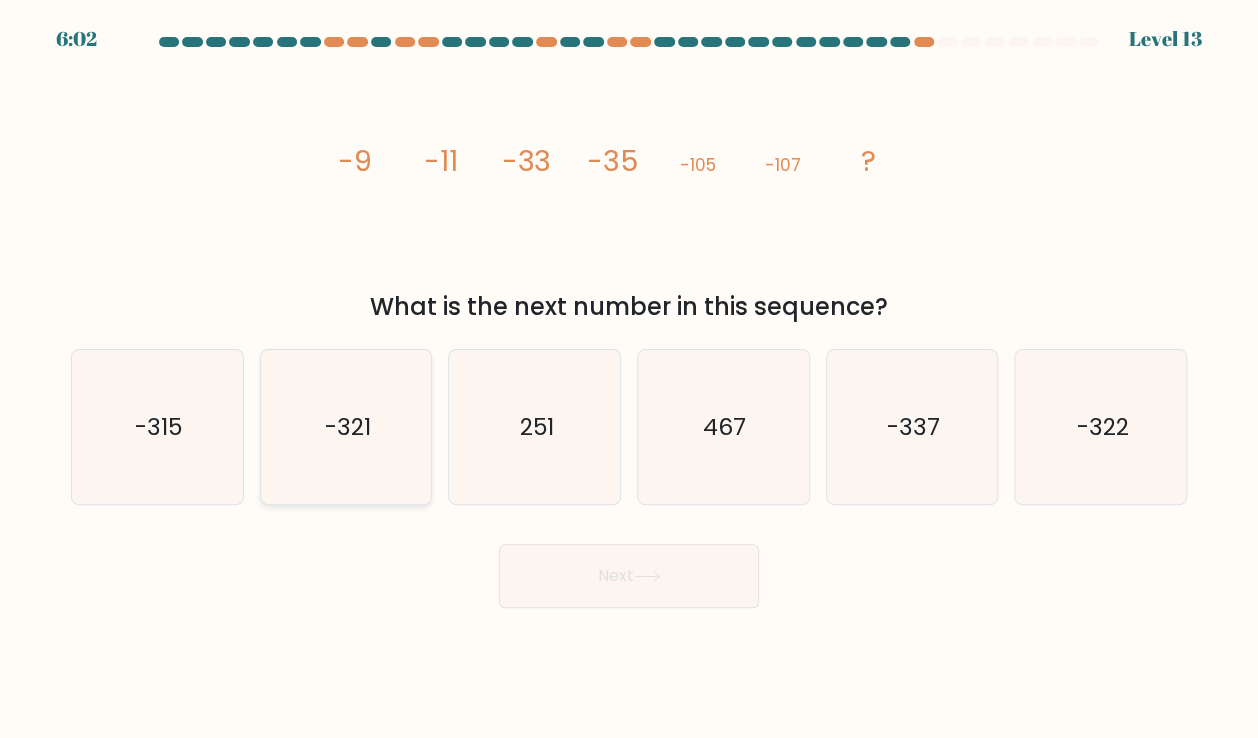 click on "-321" 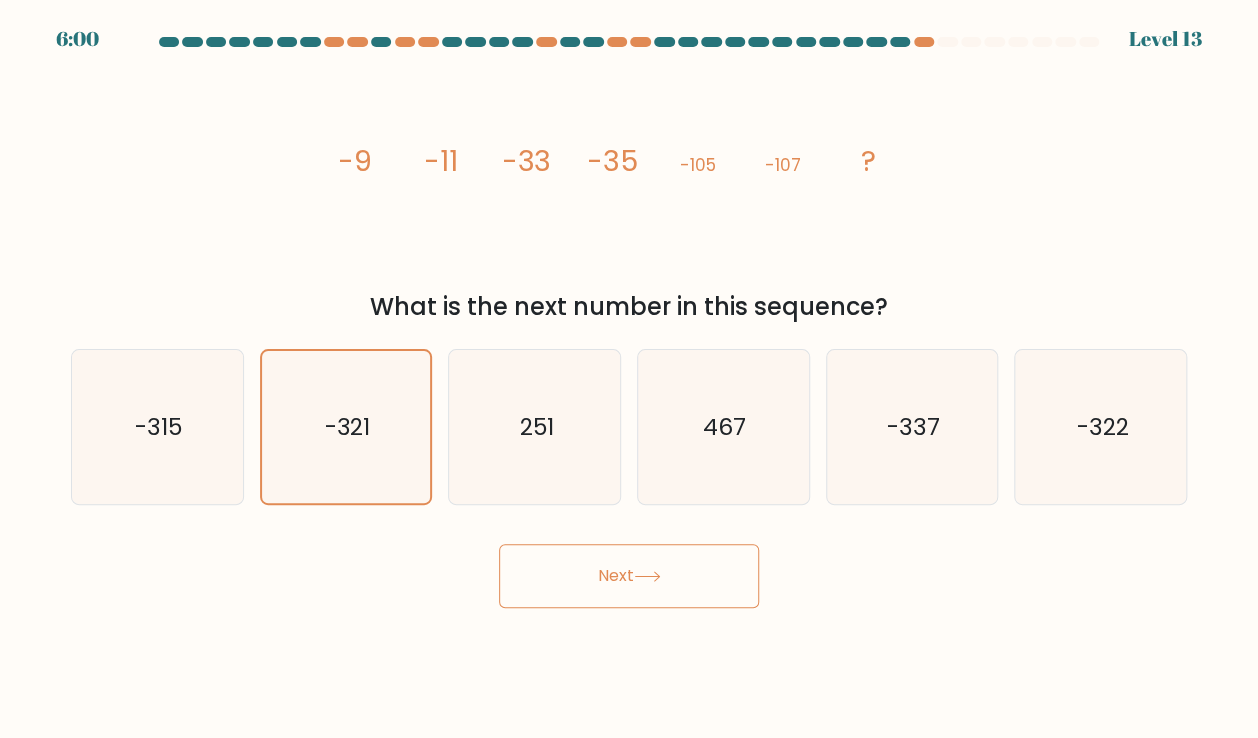 click on "Next" at bounding box center [629, 576] 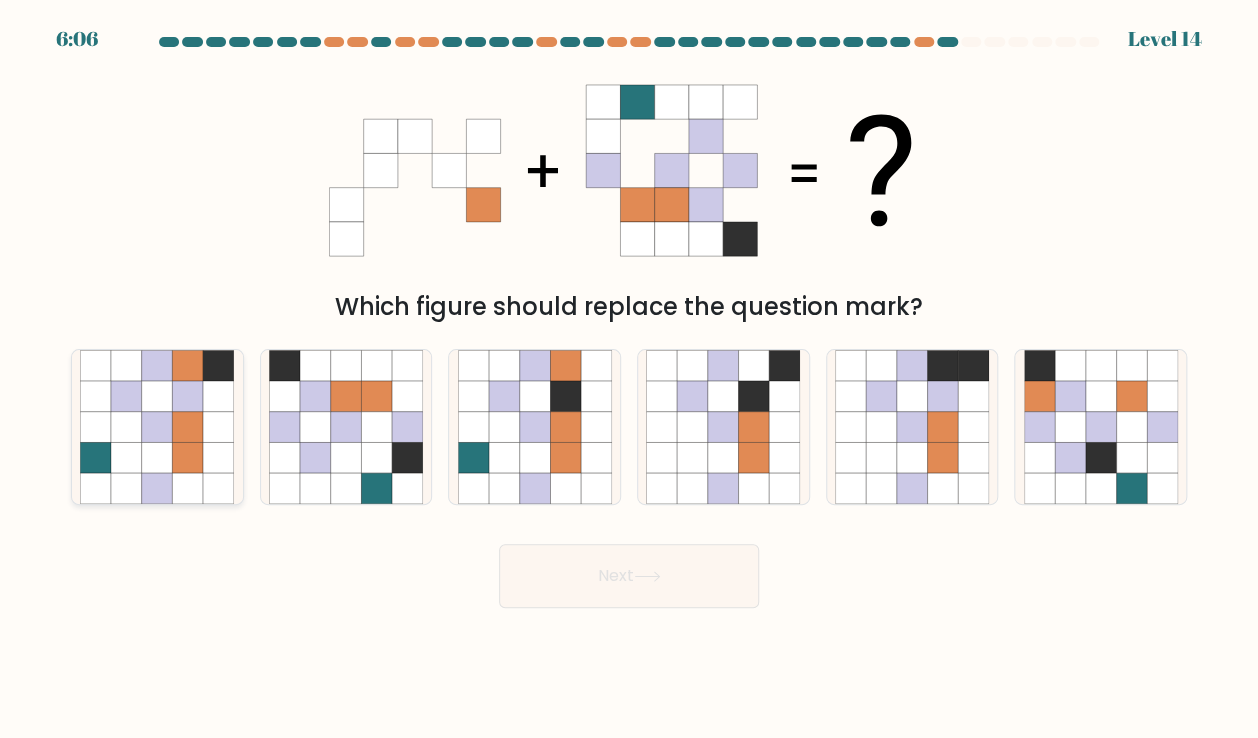 click 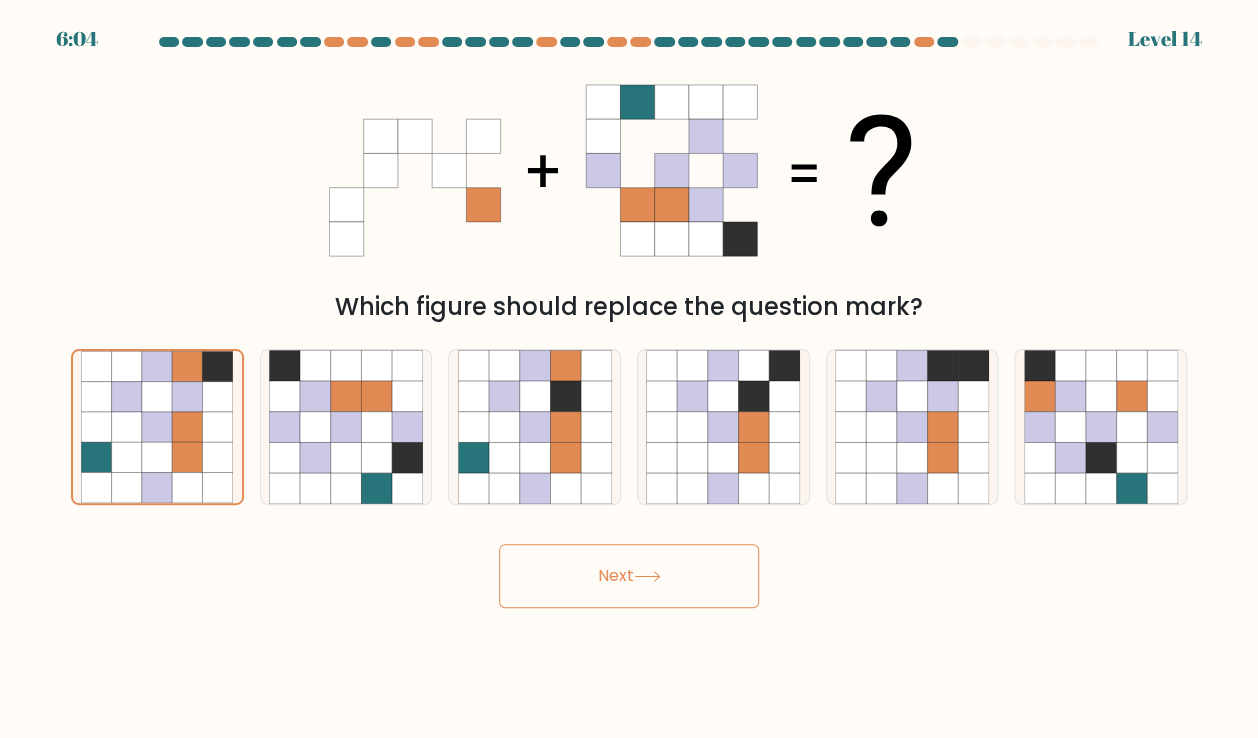 click on "Next" at bounding box center (629, 576) 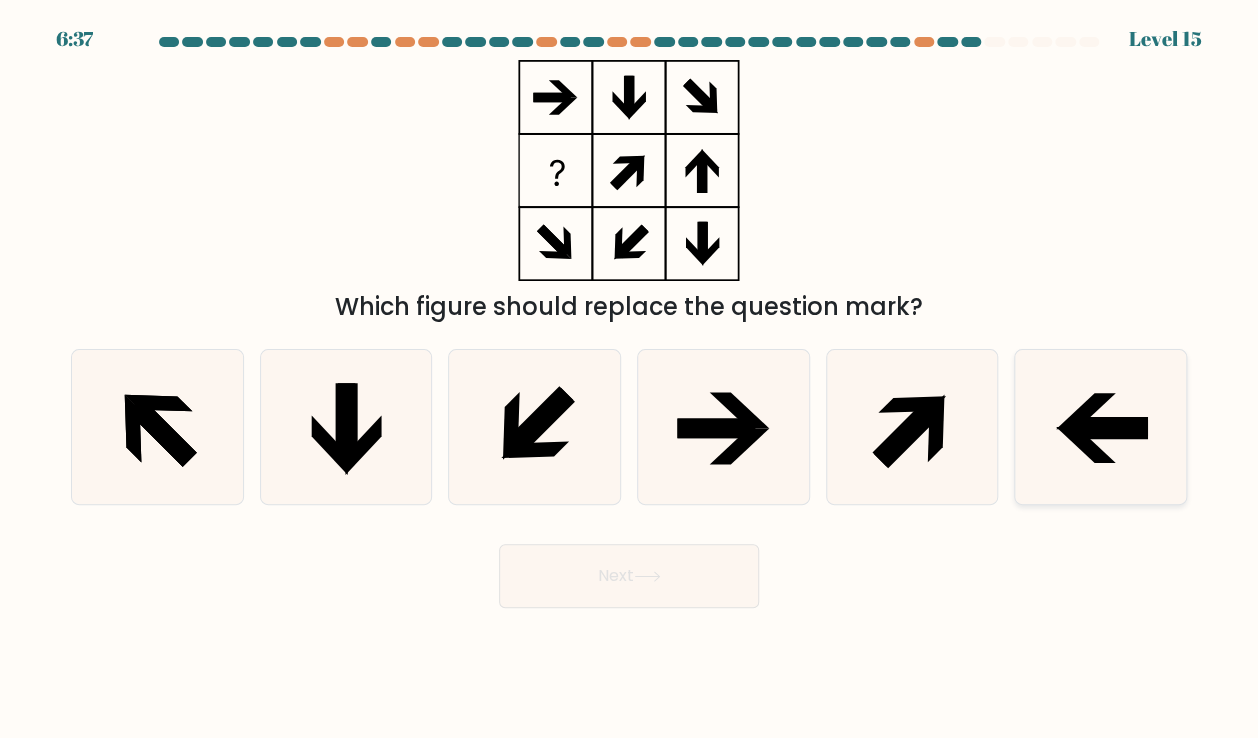 click 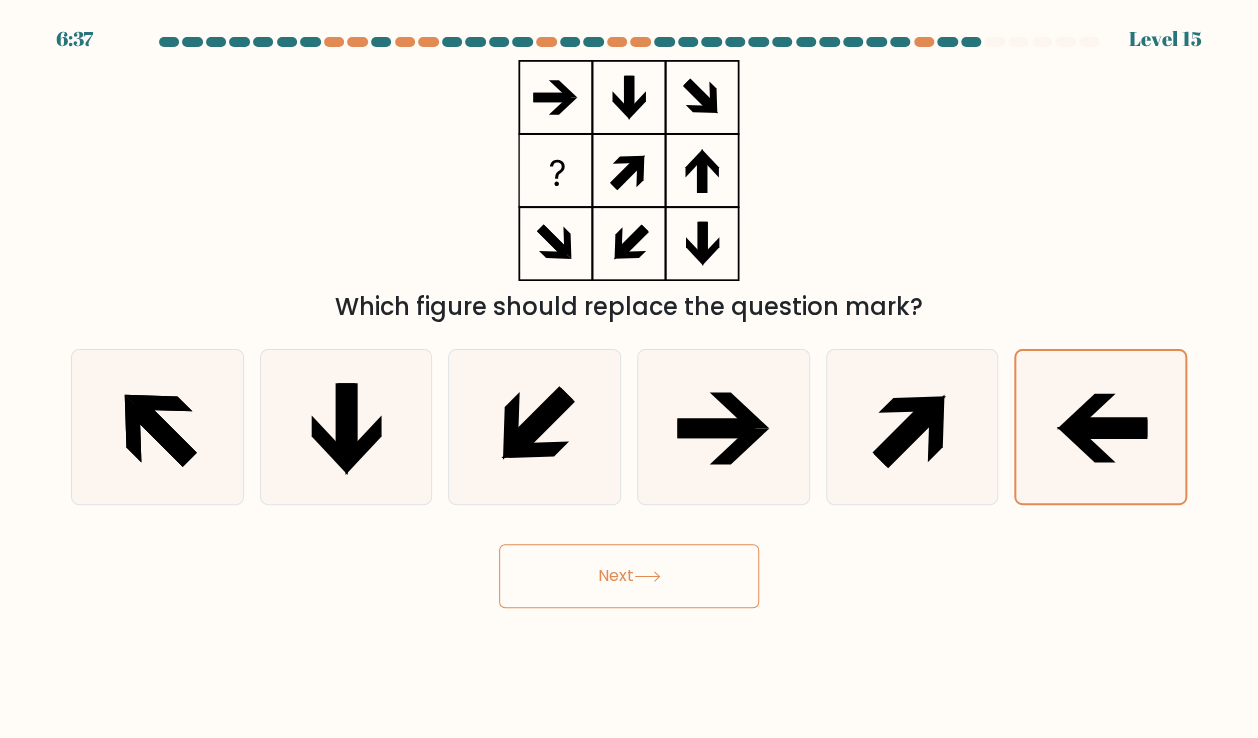 drag, startPoint x: 741, startPoint y: 603, endPoint x: 724, endPoint y: 597, distance: 18.027756 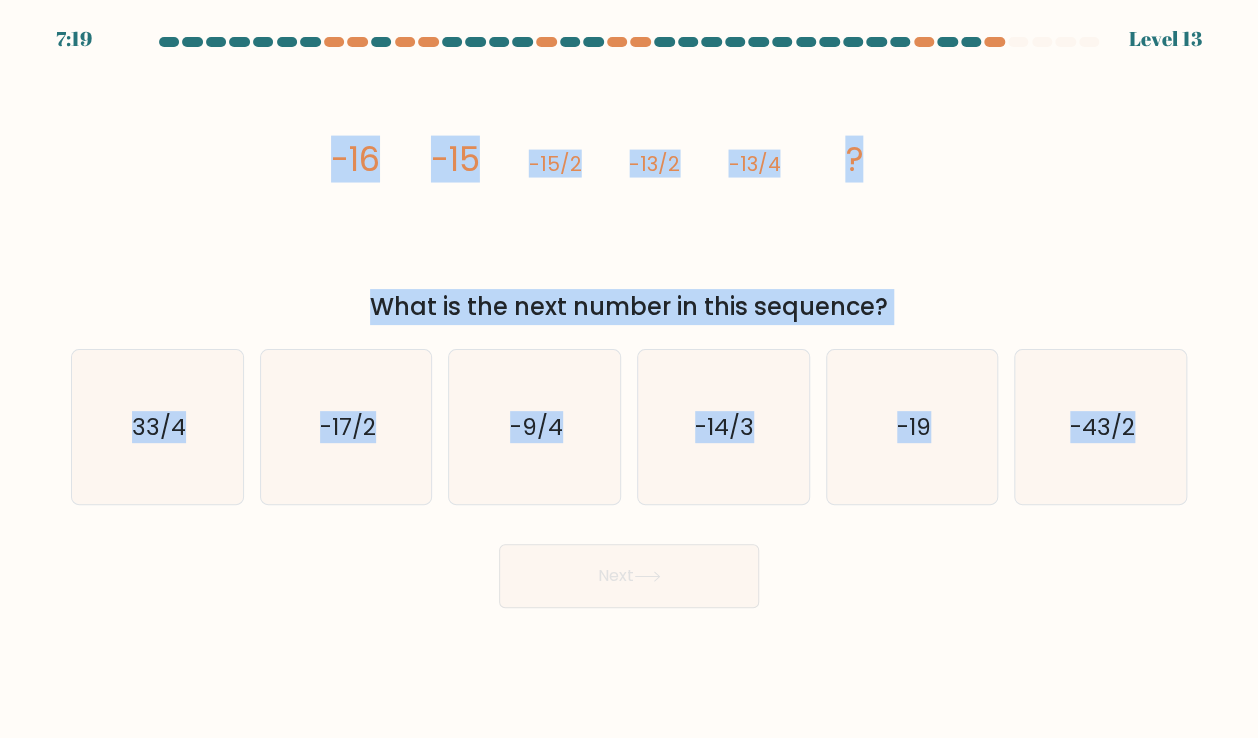 drag, startPoint x: 314, startPoint y: 159, endPoint x: 1208, endPoint y: 485, distance: 951.5839 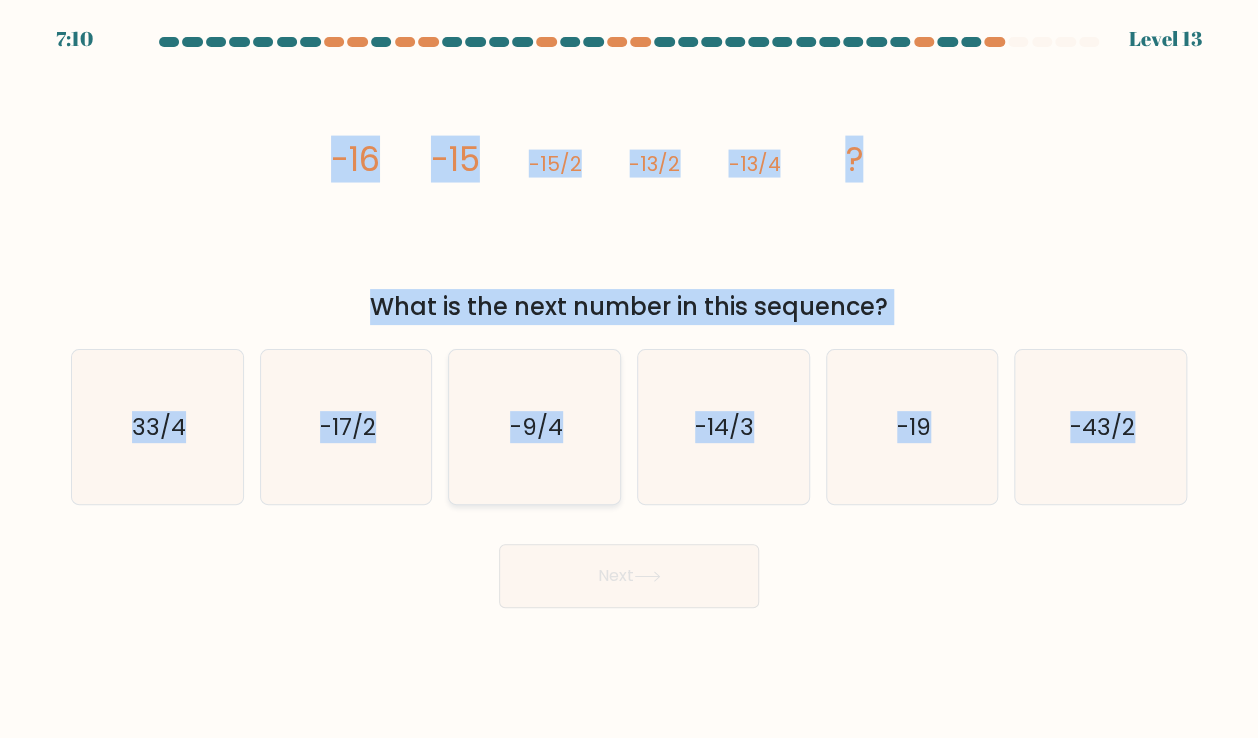 click on "-9/4" 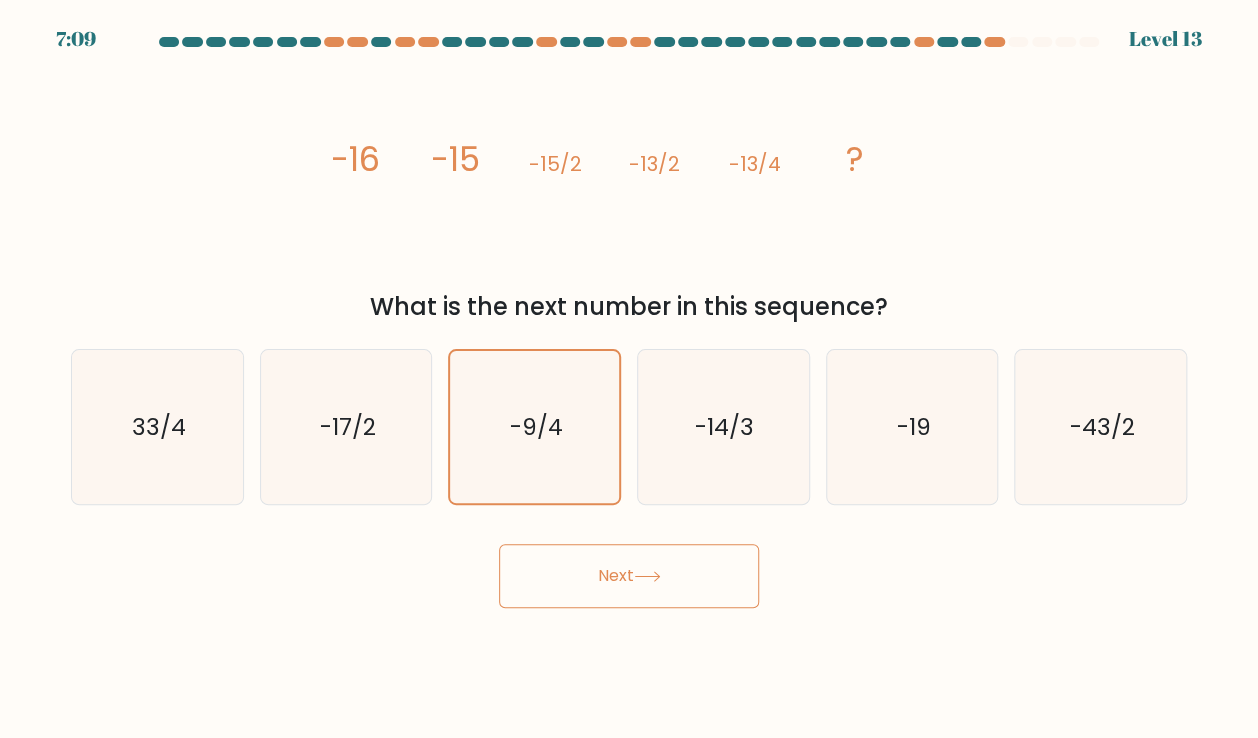 click on "Next" at bounding box center [629, 576] 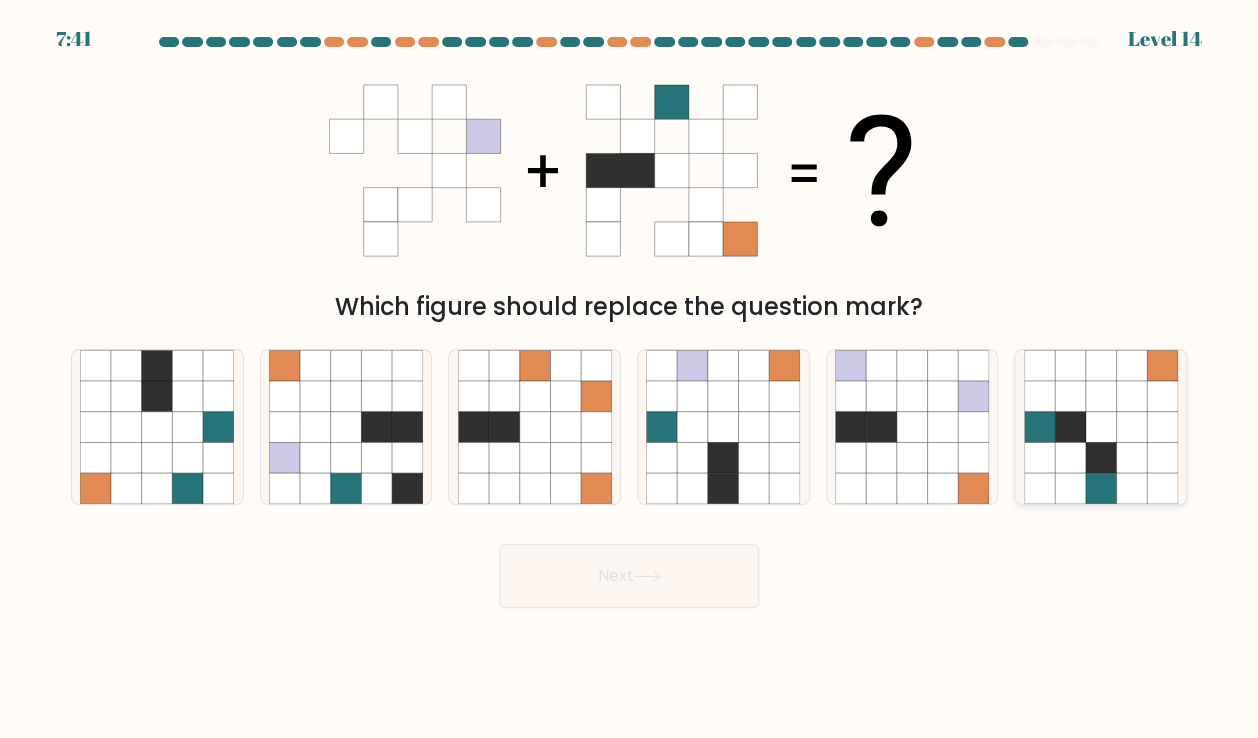 click 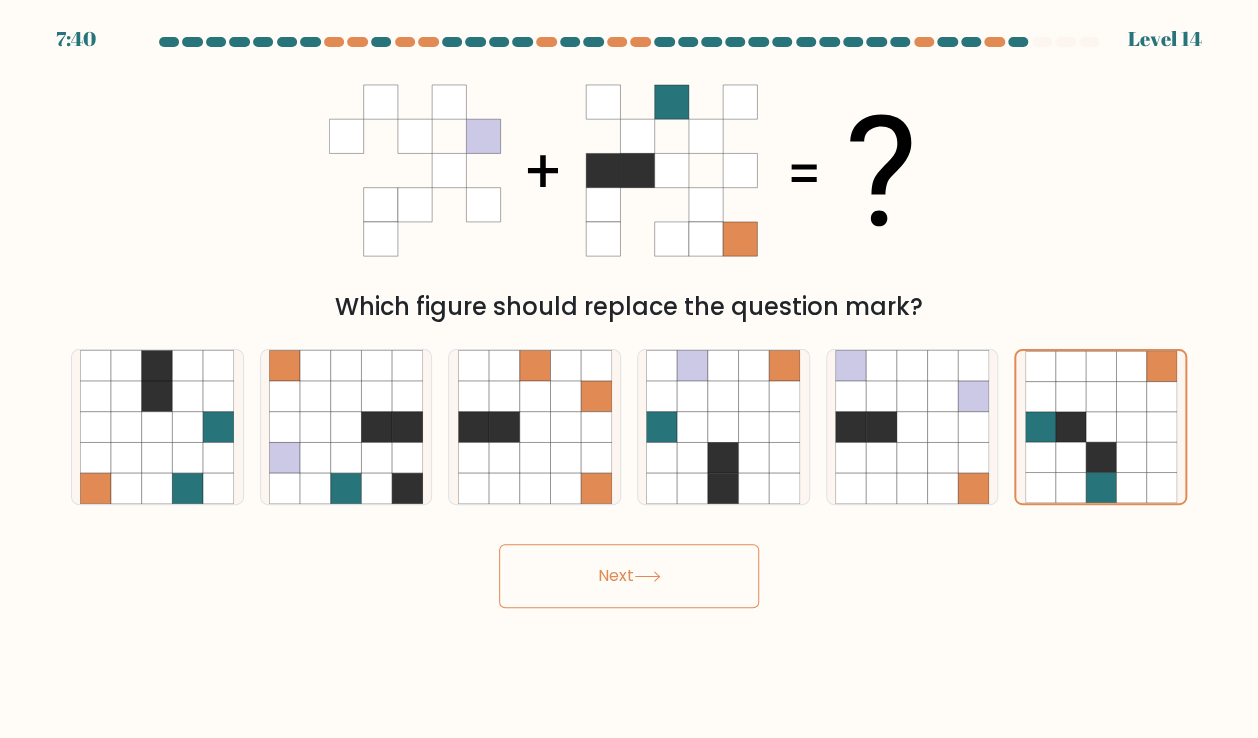 click on "Next" at bounding box center (629, 576) 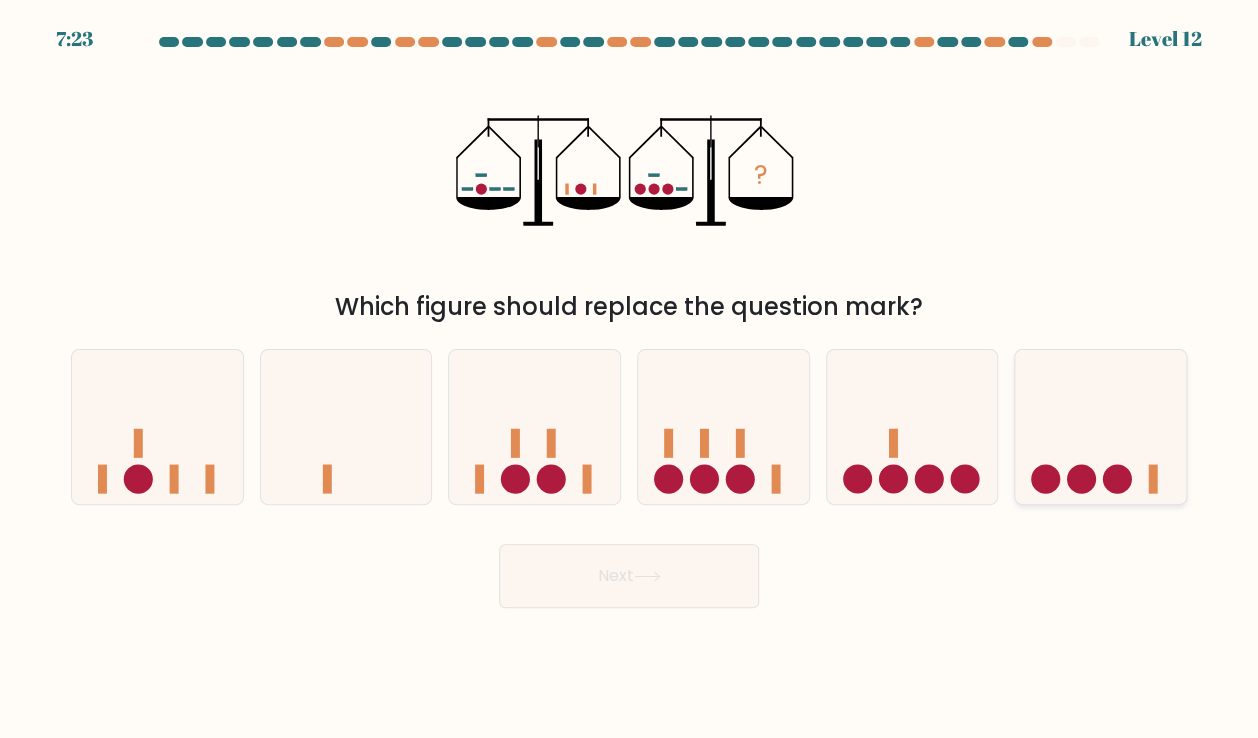 click 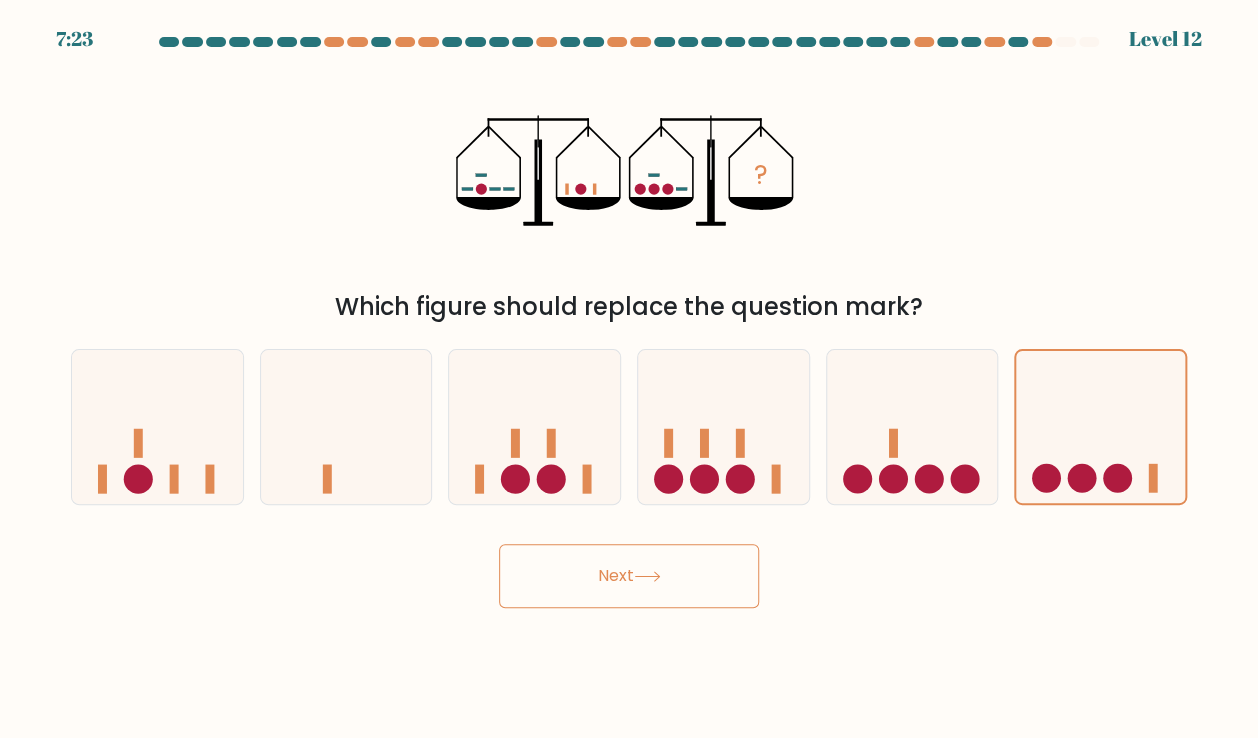 click on "Next" at bounding box center (629, 576) 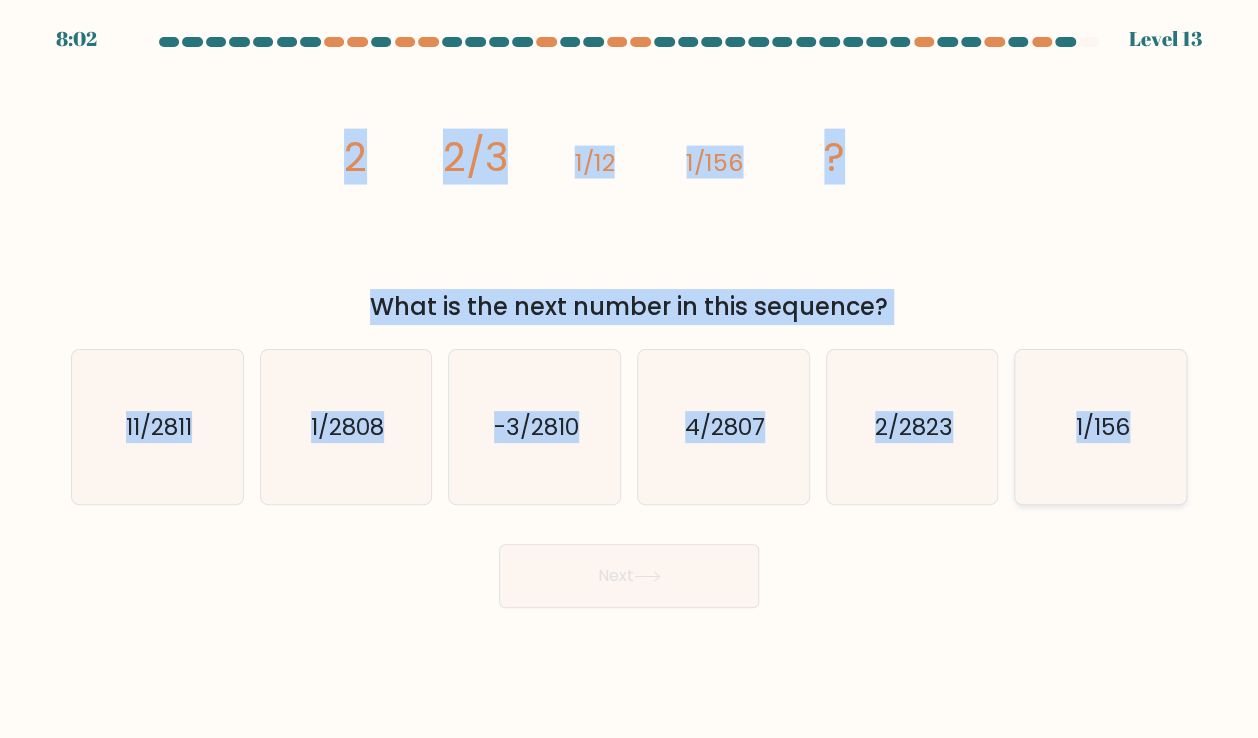drag, startPoint x: 324, startPoint y: 140, endPoint x: 1175, endPoint y: 447, distance: 904.68225 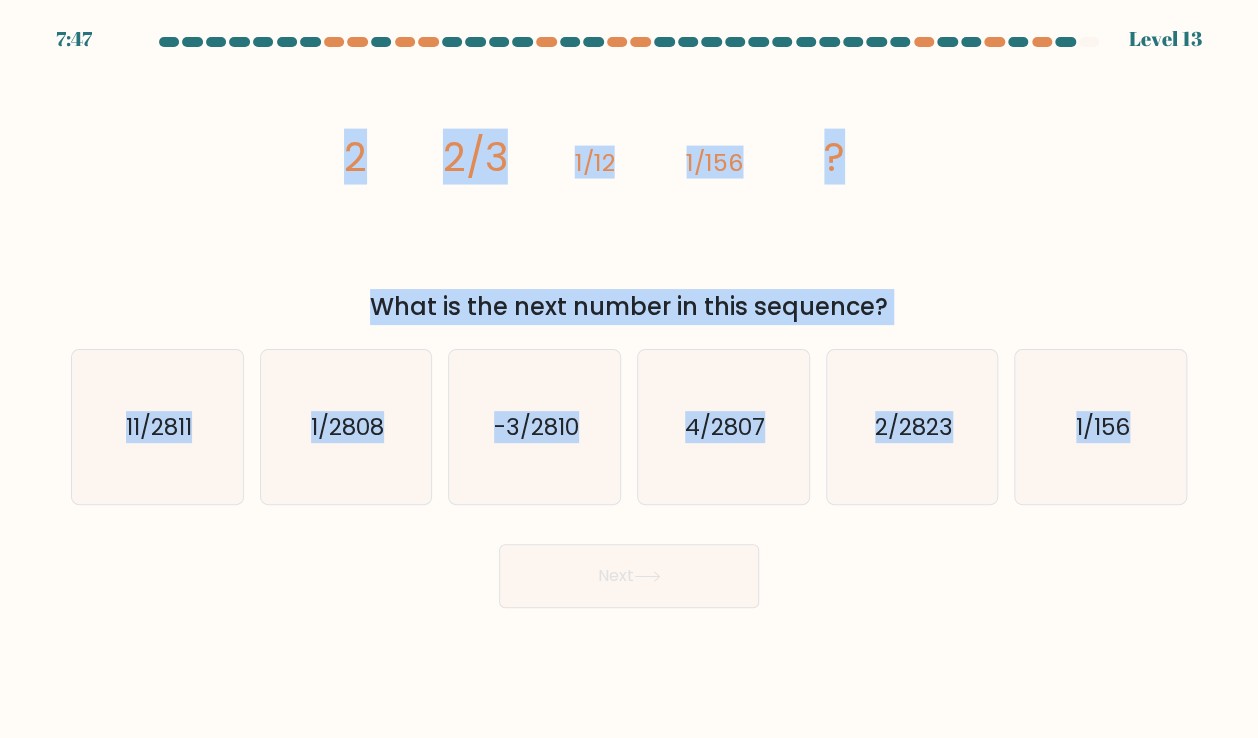 click on "a.
11/2811
b.
1/2808
c. -3/2810 d." at bounding box center [629, 419] 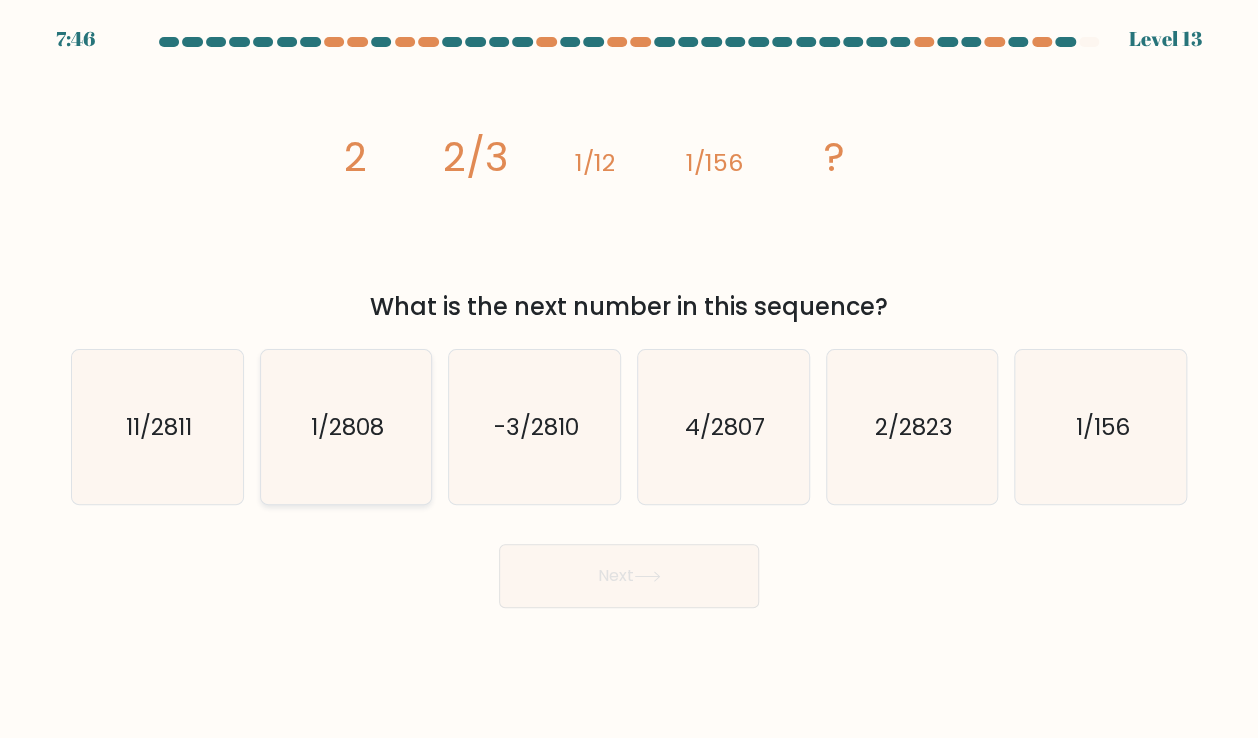 click on "1/2808" 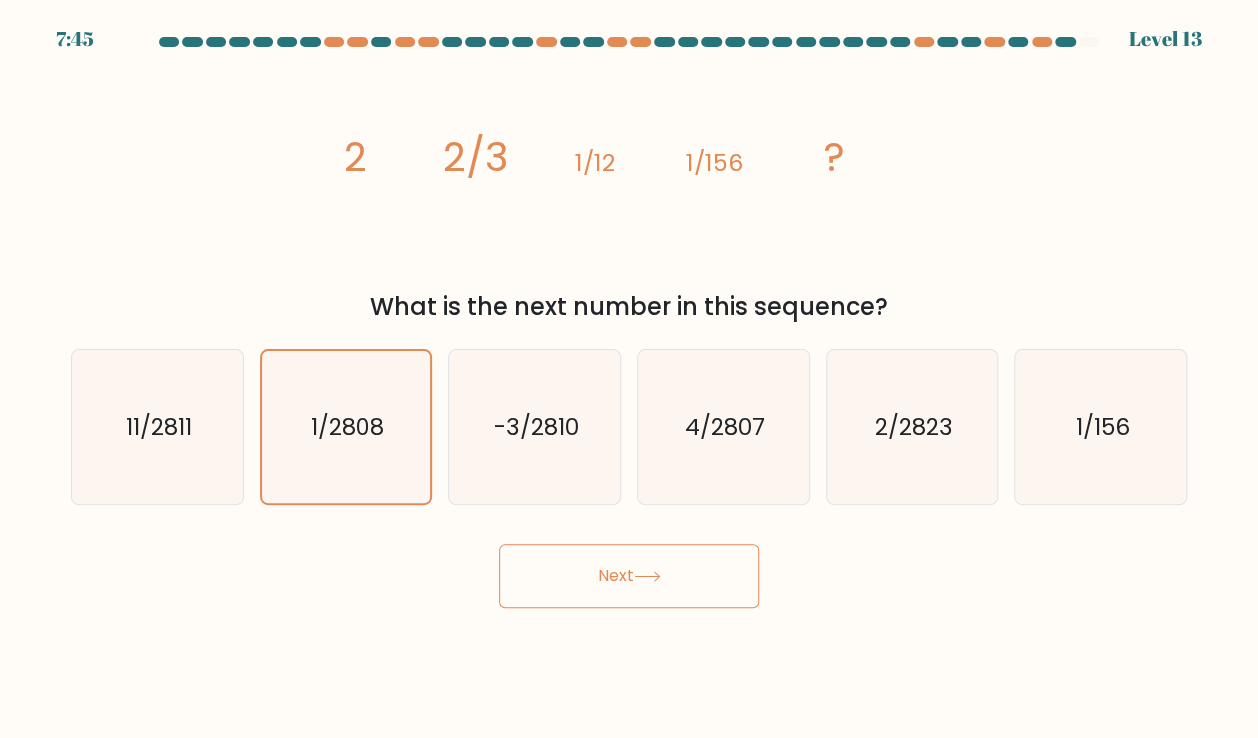 click on "Next" at bounding box center (629, 576) 